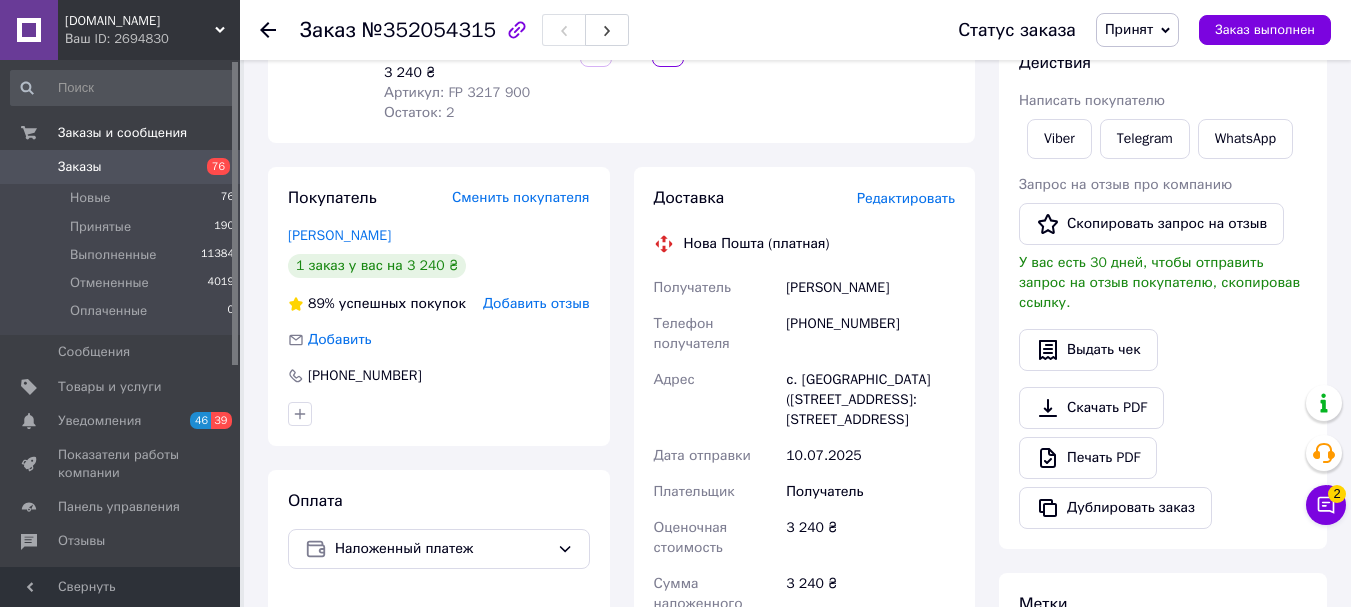 scroll, scrollTop: 300, scrollLeft: 0, axis: vertical 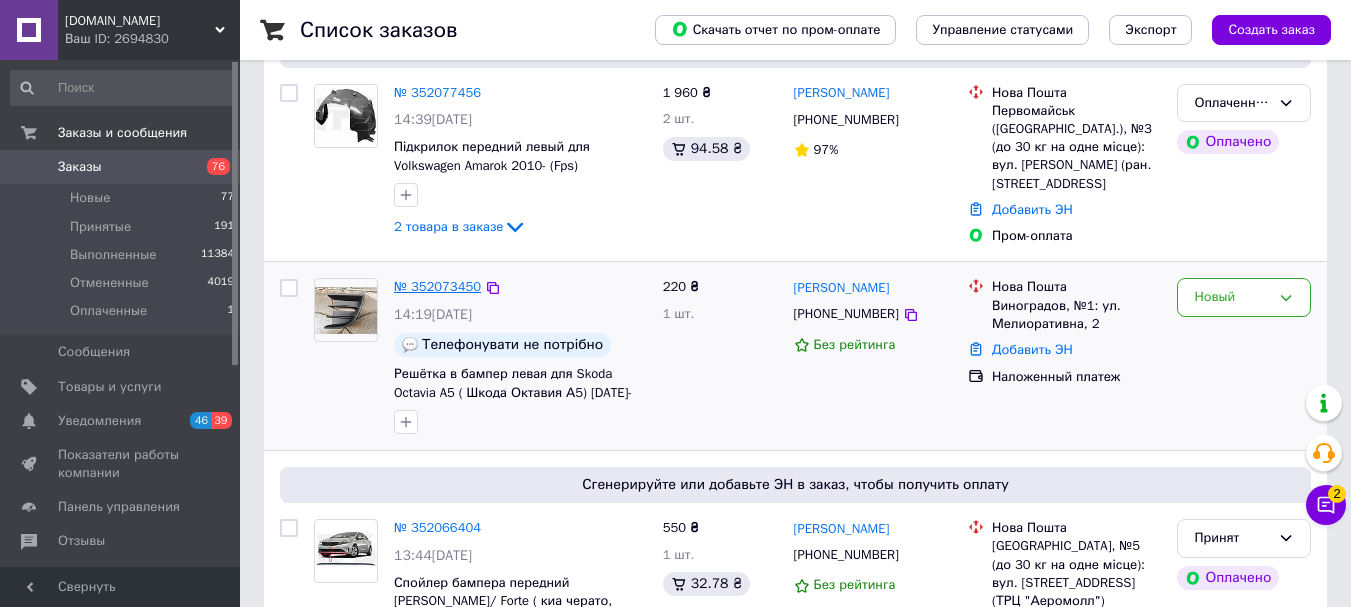 click on "№ 352073450" at bounding box center [437, 286] 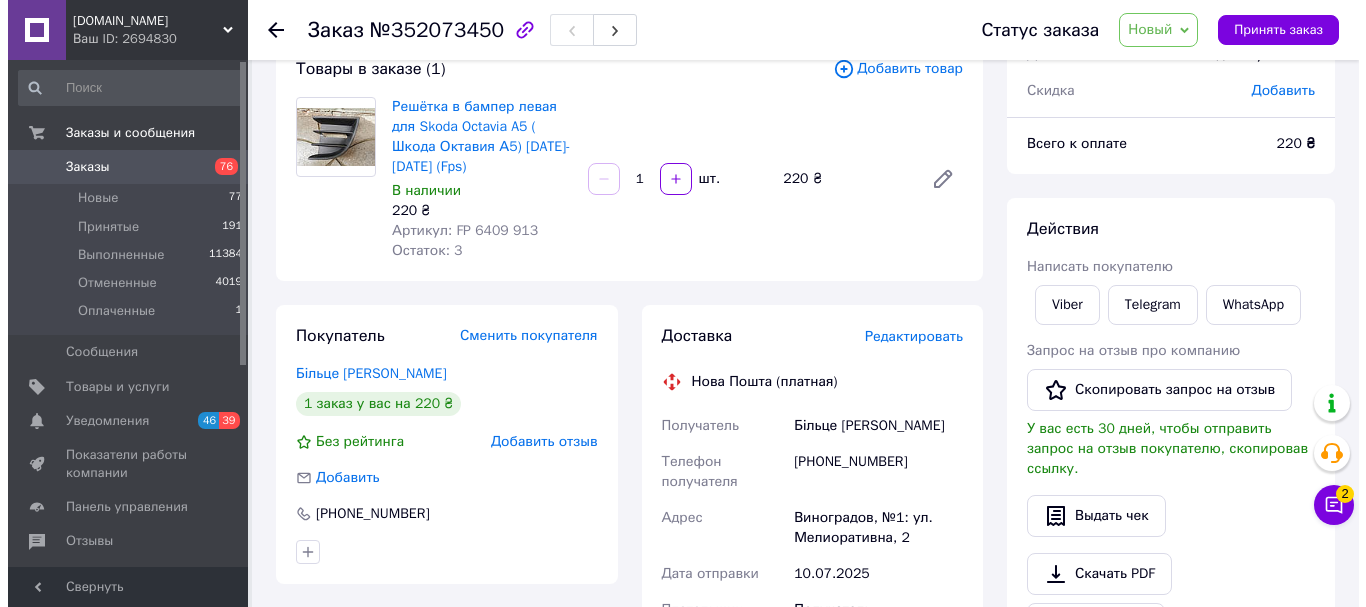 scroll, scrollTop: 0, scrollLeft: 0, axis: both 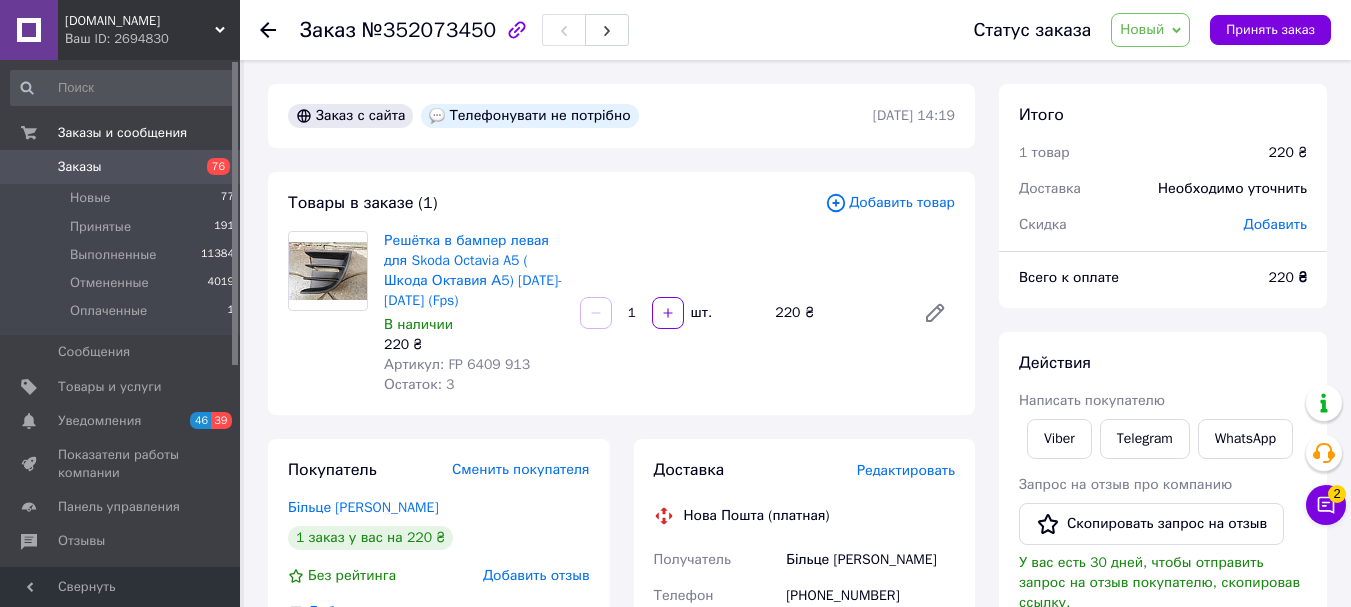 click on "Артикул: FP 6409 913" at bounding box center [474, 365] 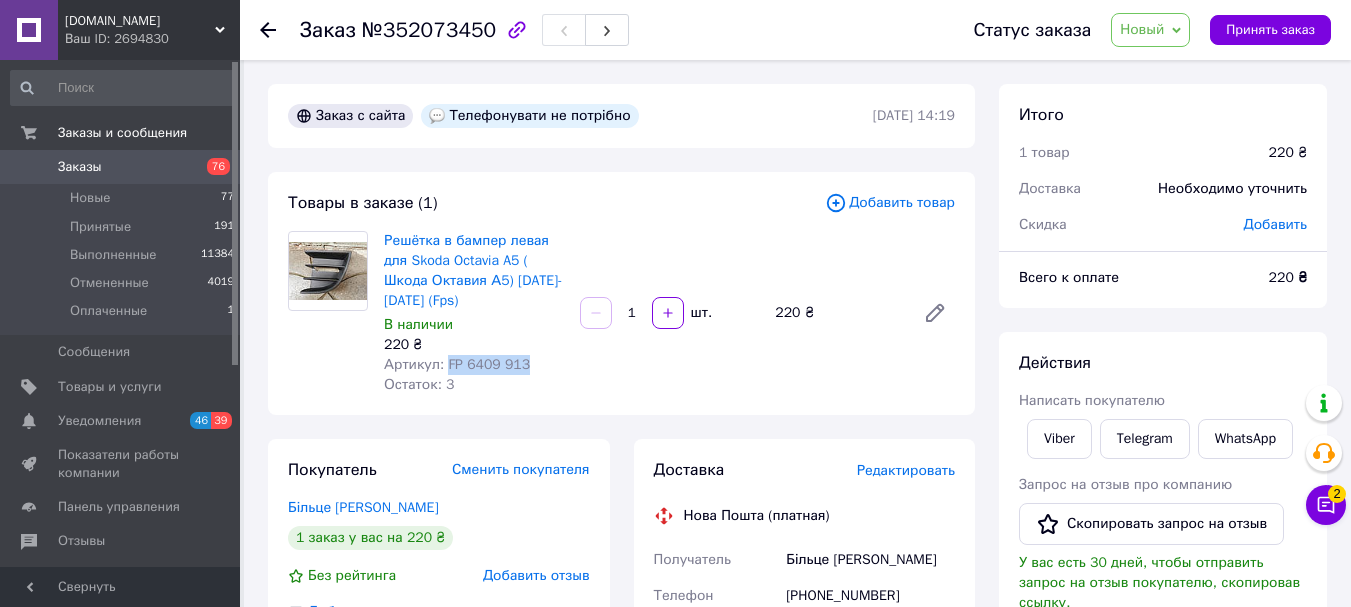 drag, startPoint x: 445, startPoint y: 364, endPoint x: 509, endPoint y: 362, distance: 64.03124 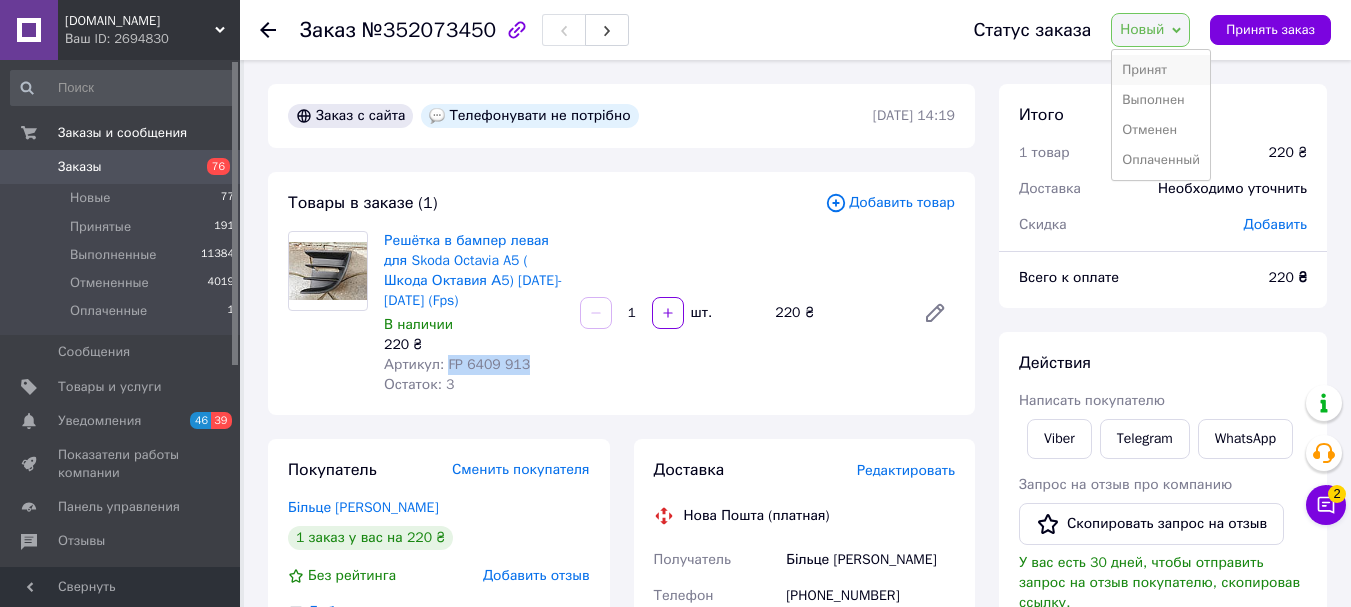 click on "Принят" at bounding box center [1161, 70] 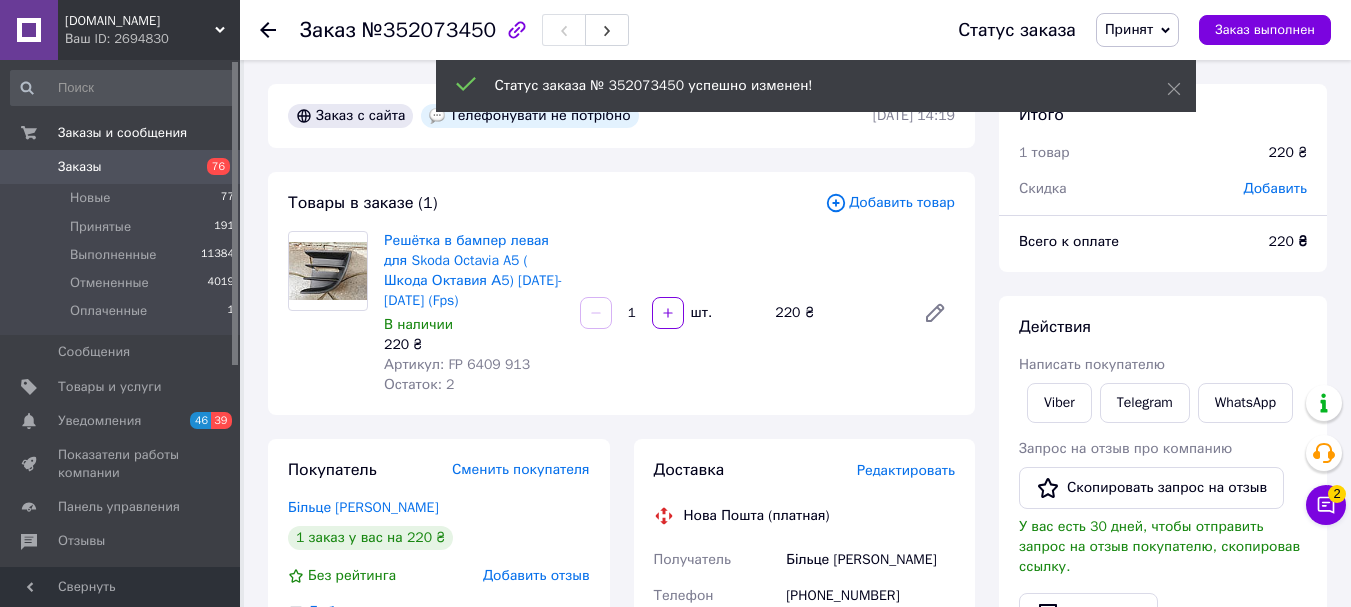 drag, startPoint x: 268, startPoint y: 28, endPoint x: 341, endPoint y: 107, distance: 107.563934 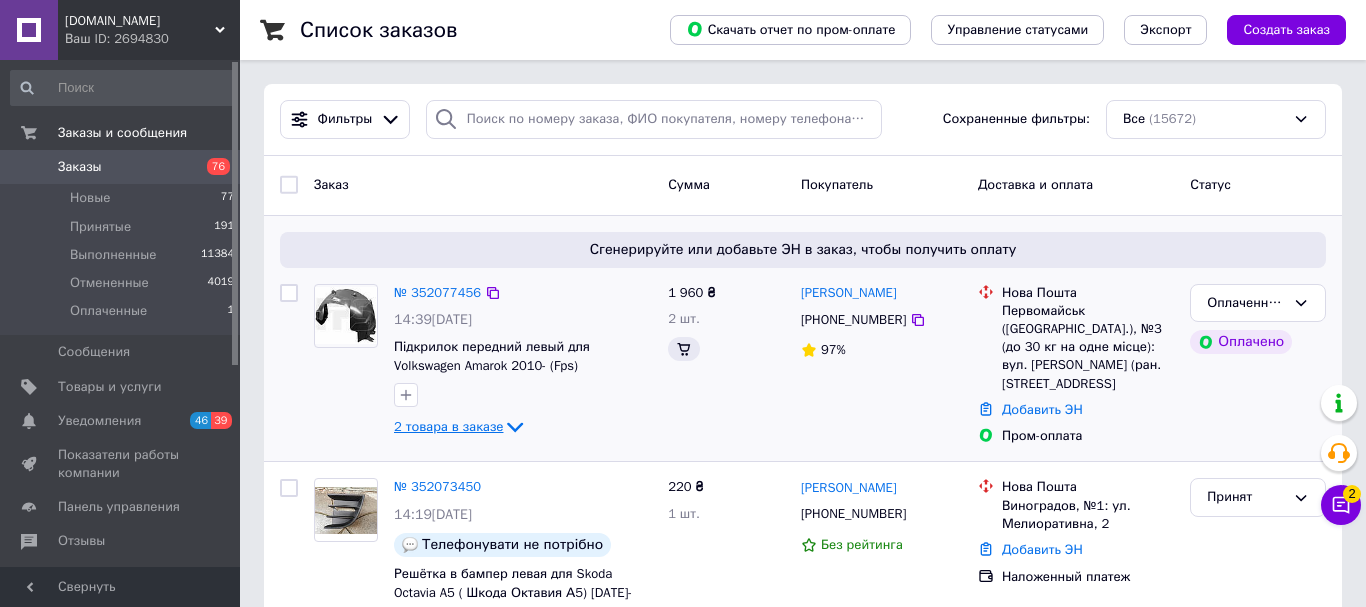 click 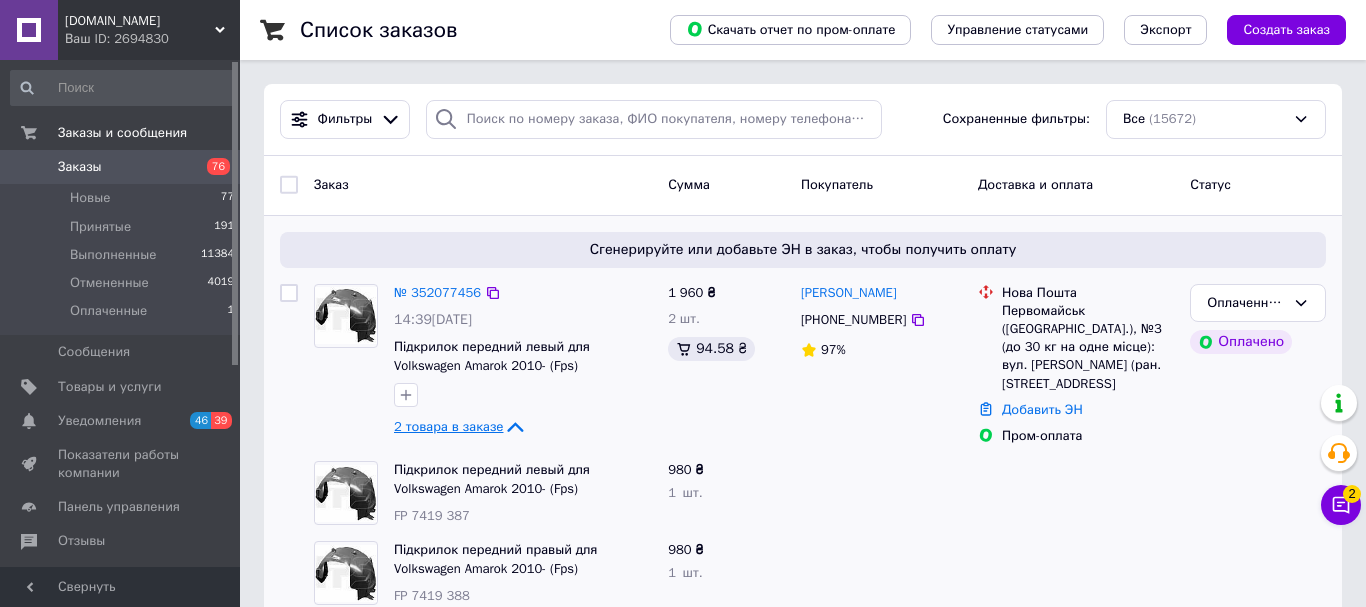 click on "Заказ Сумма Покупатель Доставка и оплата Статус" at bounding box center [803, 186] 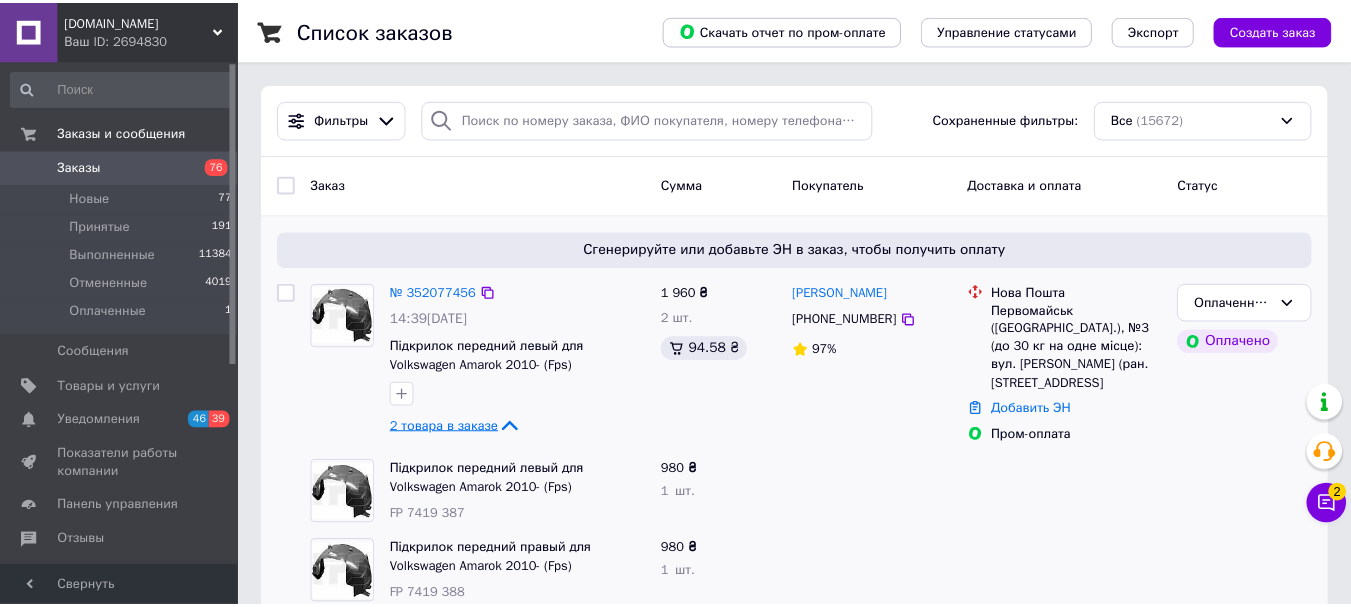 scroll, scrollTop: 300, scrollLeft: 0, axis: vertical 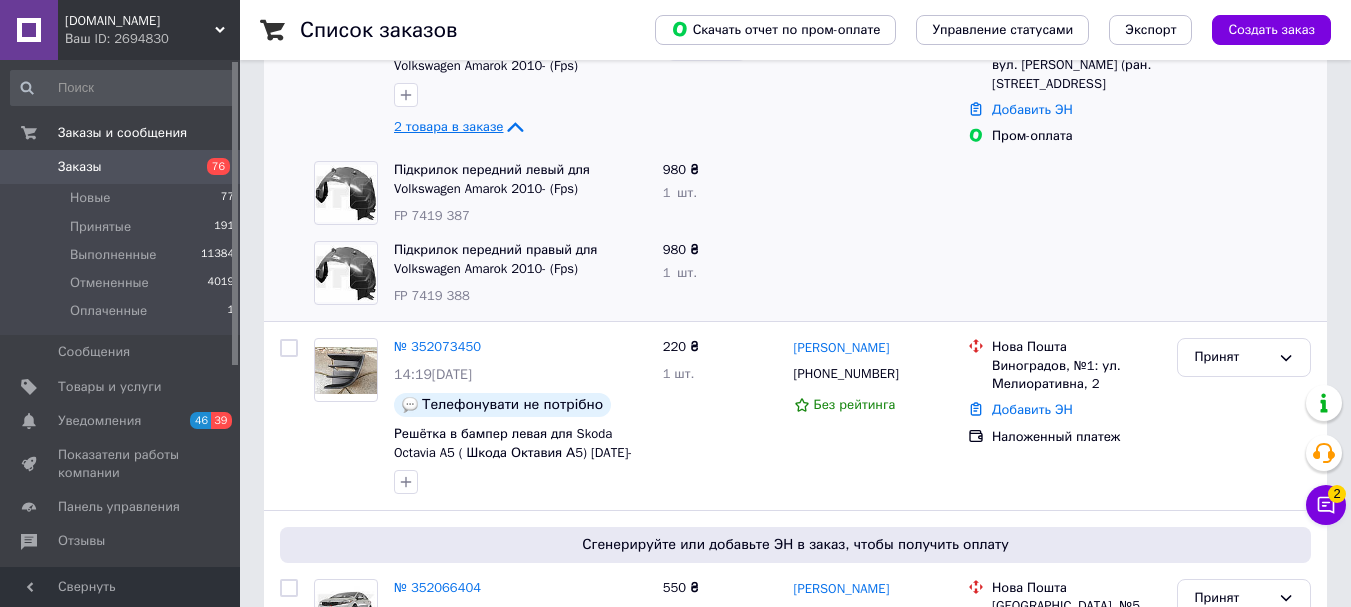 drag, startPoint x: 444, startPoint y: 223, endPoint x: 562, endPoint y: 230, distance: 118.20744 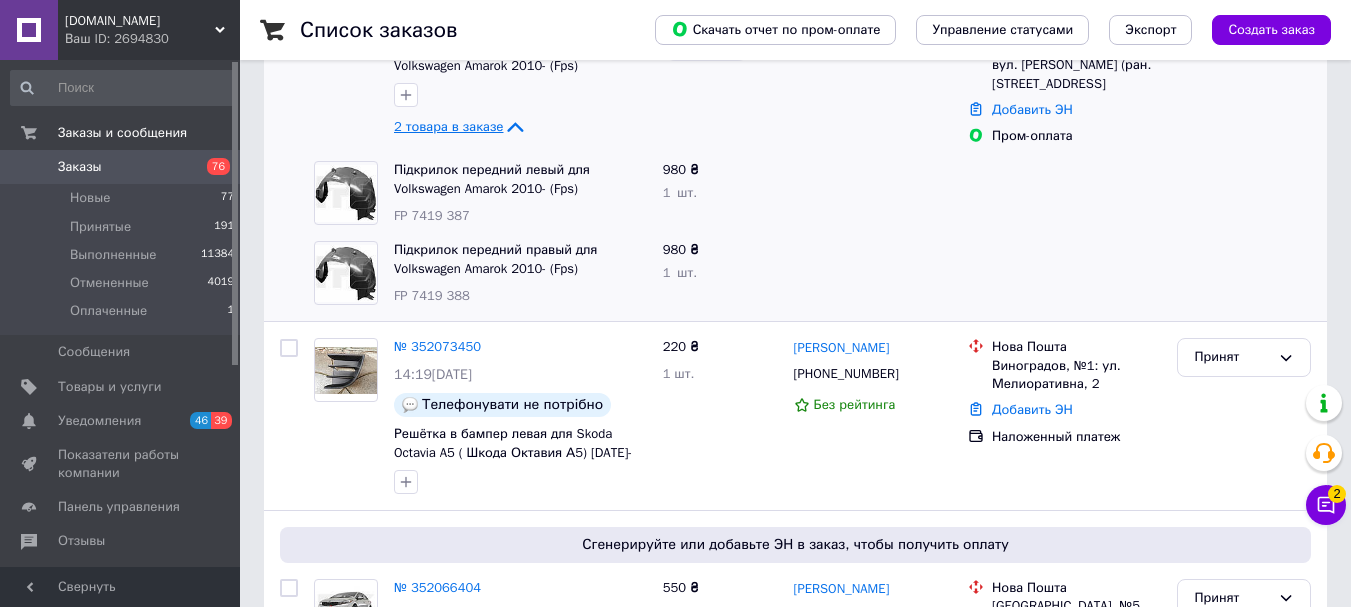 click on "Підкрилок передний правый для Volkswagen Amarok 2010- (Fps) FP 7419 388" at bounding box center (520, 273) 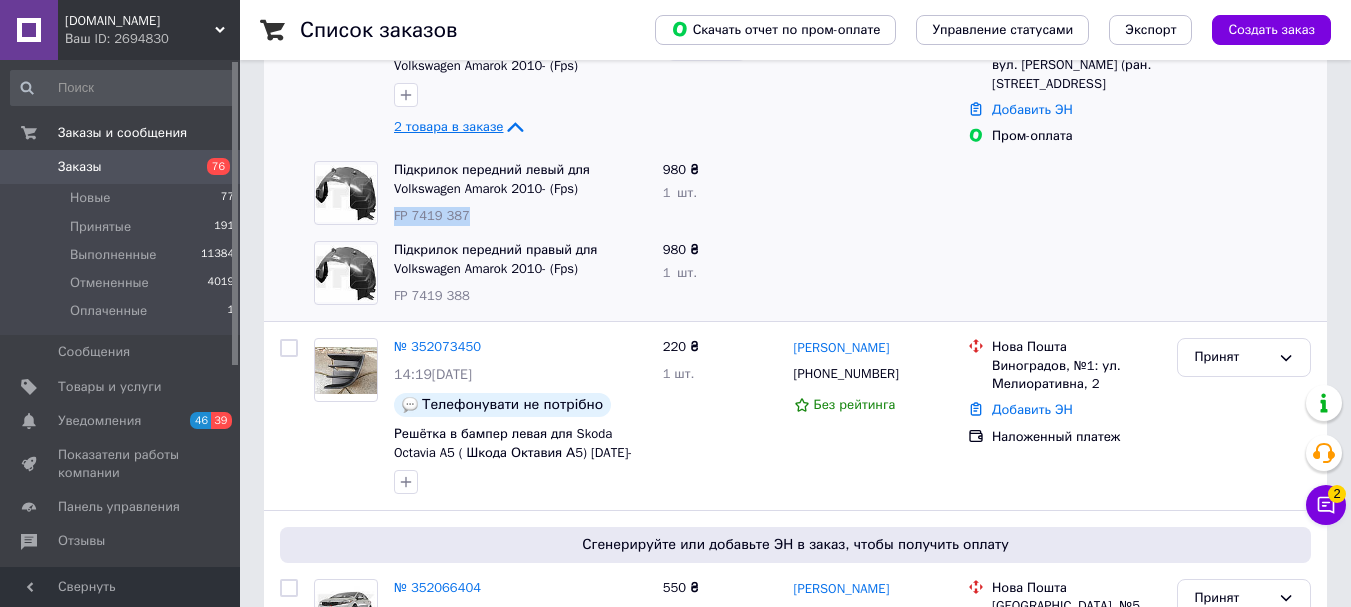 drag, startPoint x: 394, startPoint y: 213, endPoint x: 468, endPoint y: 225, distance: 74.96666 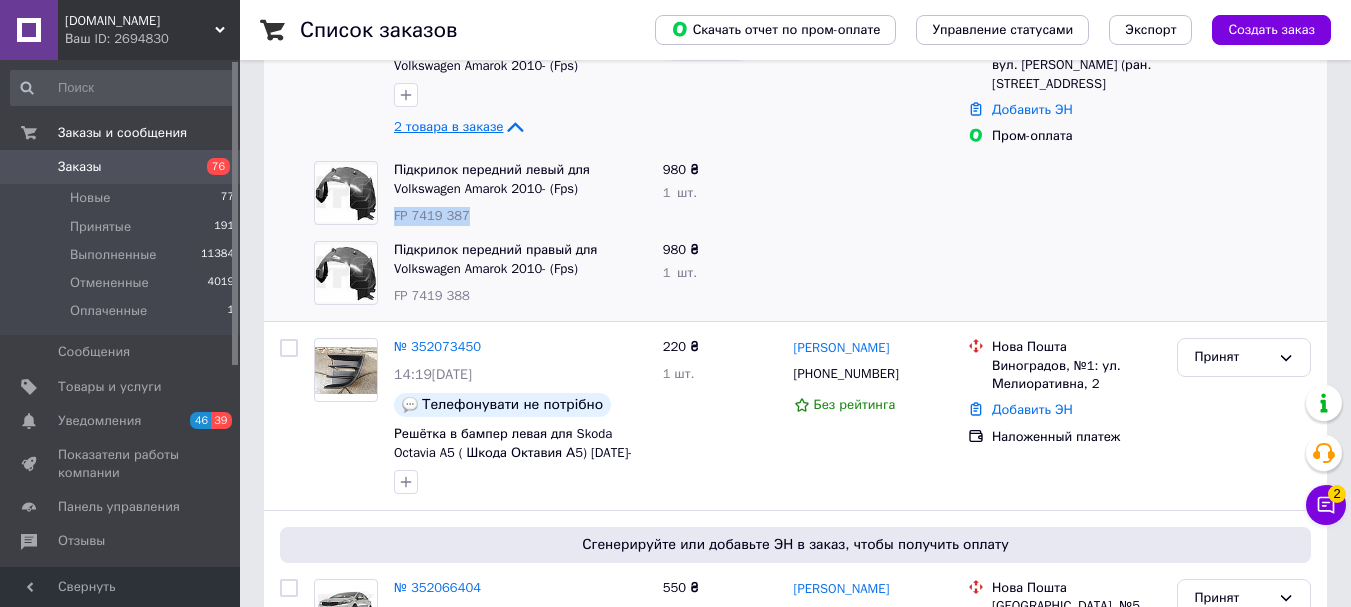 click on "FP 7419 387" at bounding box center [520, 216] 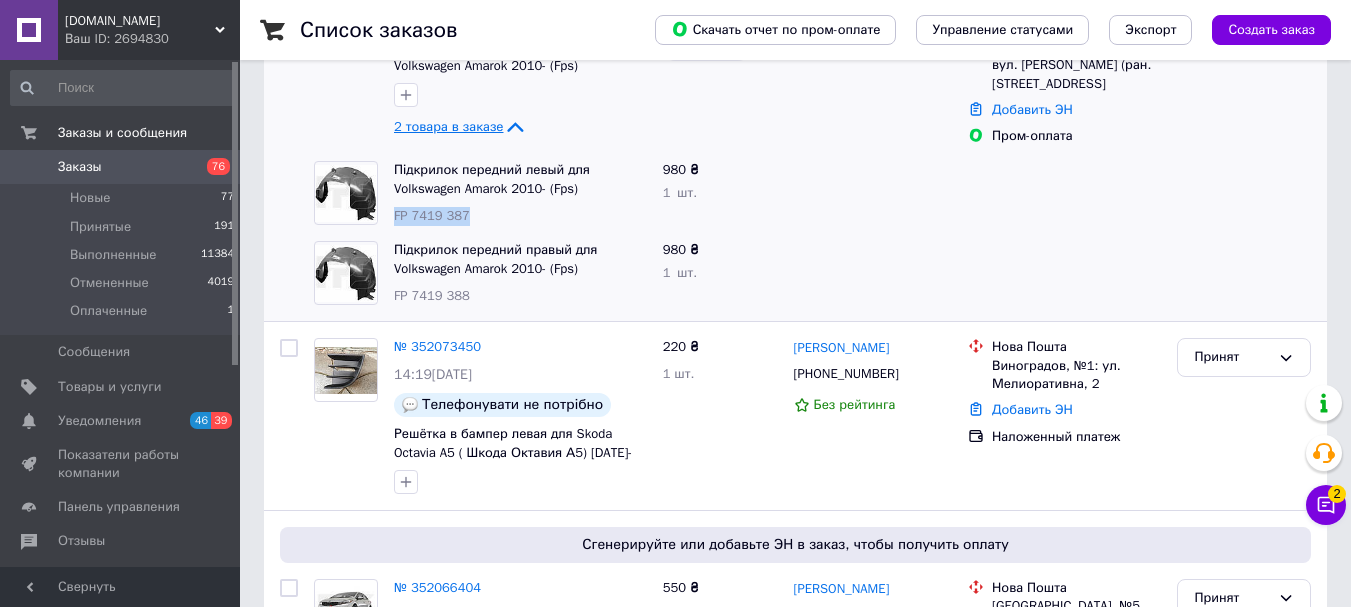 copy on "FP 7419 387" 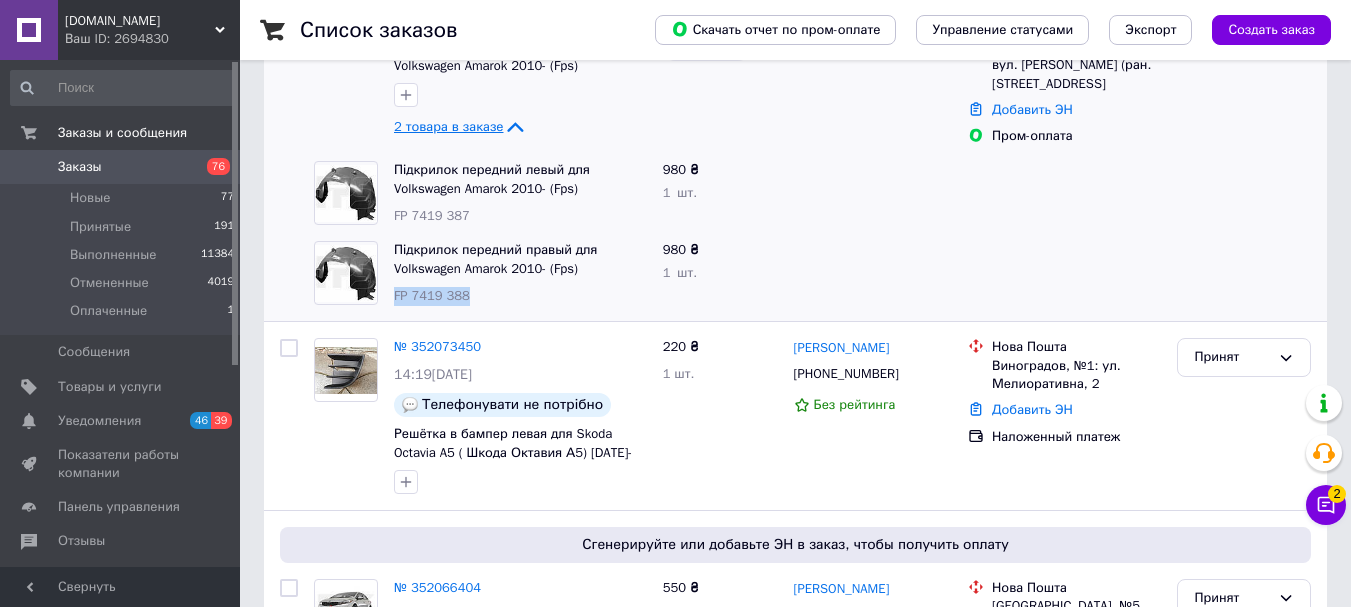 drag, startPoint x: 390, startPoint y: 294, endPoint x: 468, endPoint y: 293, distance: 78.00641 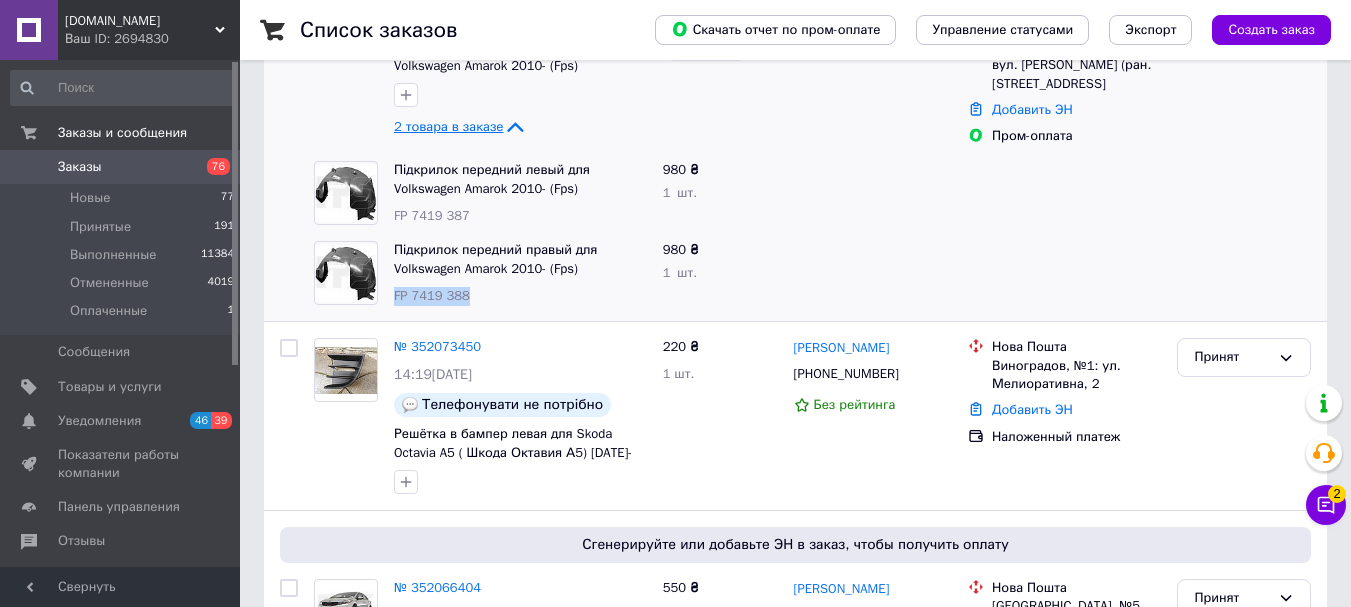 click on "Підкрилок передний правый для Volkswagen Amarok 2010- (Fps) FP 7419 388" at bounding box center (520, 273) 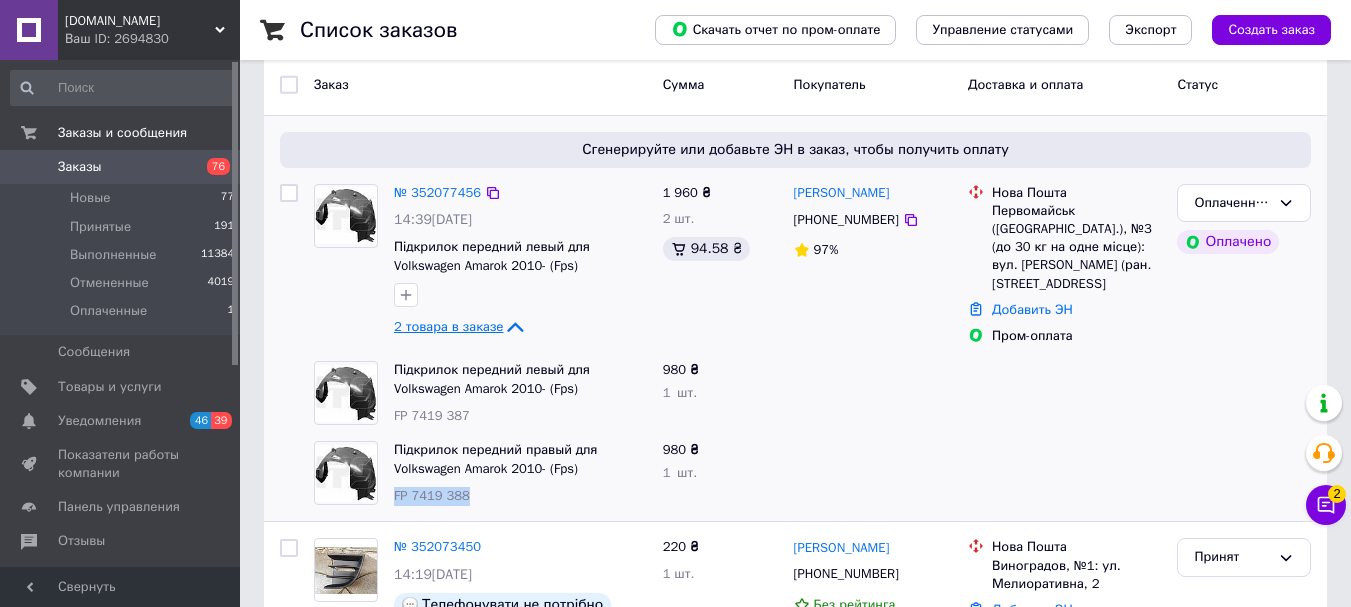 scroll, scrollTop: 0, scrollLeft: 0, axis: both 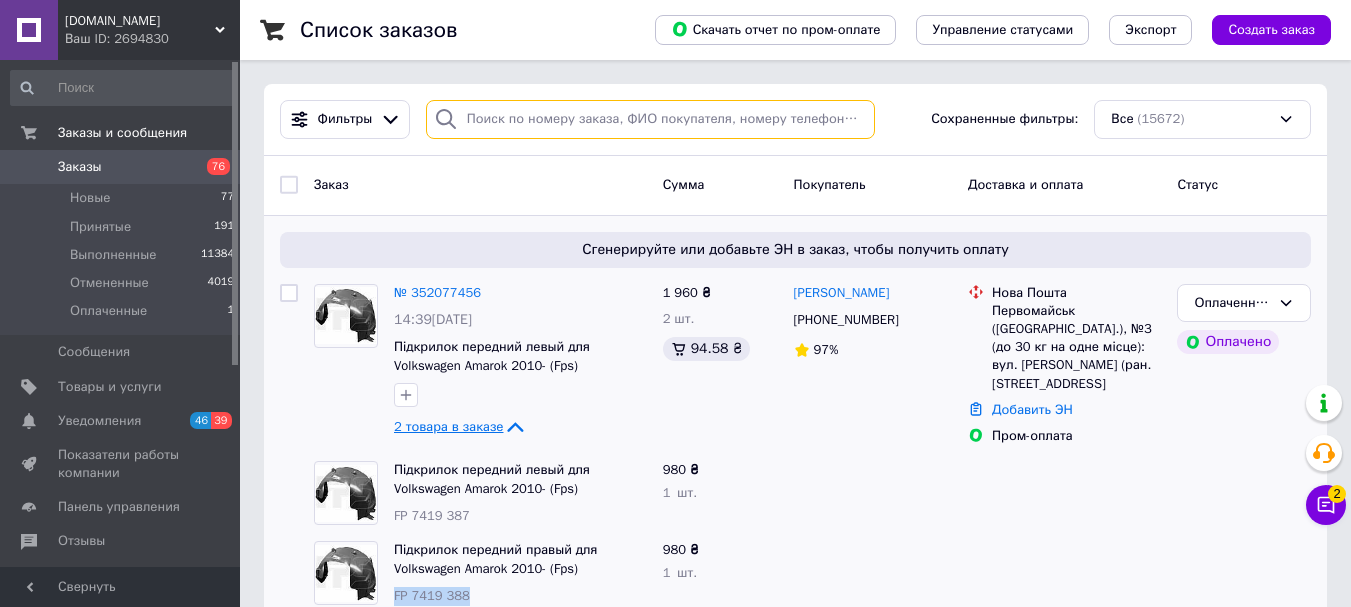 click at bounding box center [650, 119] 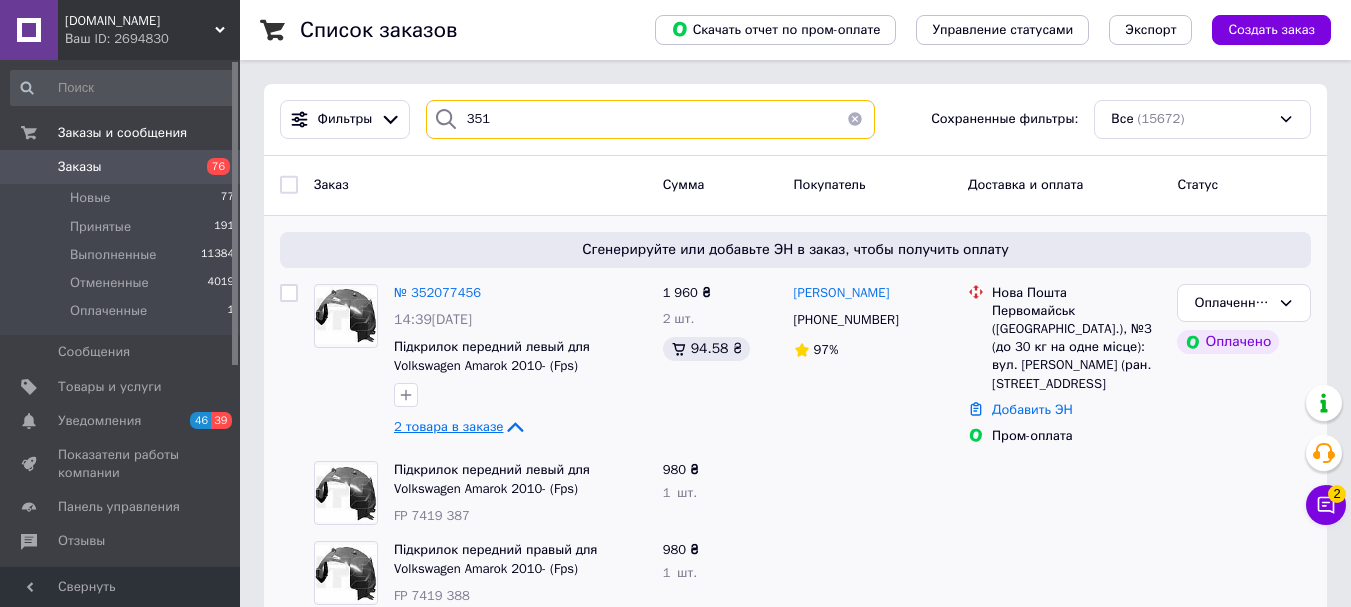 click on "Фильтры 351 Сохраненные фильтры: Все (15672) Заказ Сумма Покупатель Доставка и оплата Статус Сгенерируйте или добавьте ЭН в заказ, чтобы получить оплату № 352077456 14:39[DATE] Підкрилок передний левый для Volkswagen Amarok 2010- (Fps) 2 товара в заказе 1 960 ₴ 2 шт. 94.58 ₴ [PERSON_NAME] [PHONE_NUMBER] 97% [GEOGRAPHIC_DATA] ([GEOGRAPHIC_DATA].), №3 (до 30 кг на одне місце): вул. [PERSON_NAME] (ран. Радянська), 39 Добавить ЭН Пром-оплата Оплаченный Оплачено Підкрилок передний левый для Volkswagen Amarok 2010- (Fps) FP 7419 387 980 ₴ 1   шт. Підкрилок передний правый для Volkswagen Amarok 2010- (Fps) FP 7419 388 980 ₴ 1   шт." at bounding box center [795, 9593] 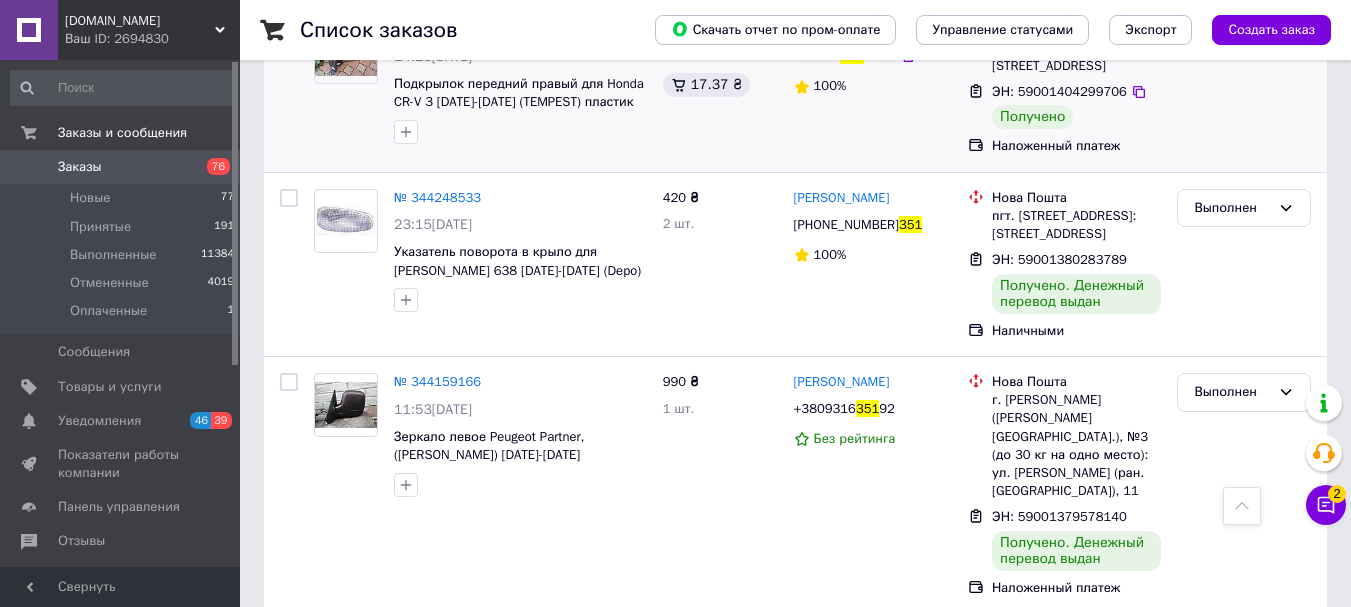 scroll, scrollTop: 0, scrollLeft: 0, axis: both 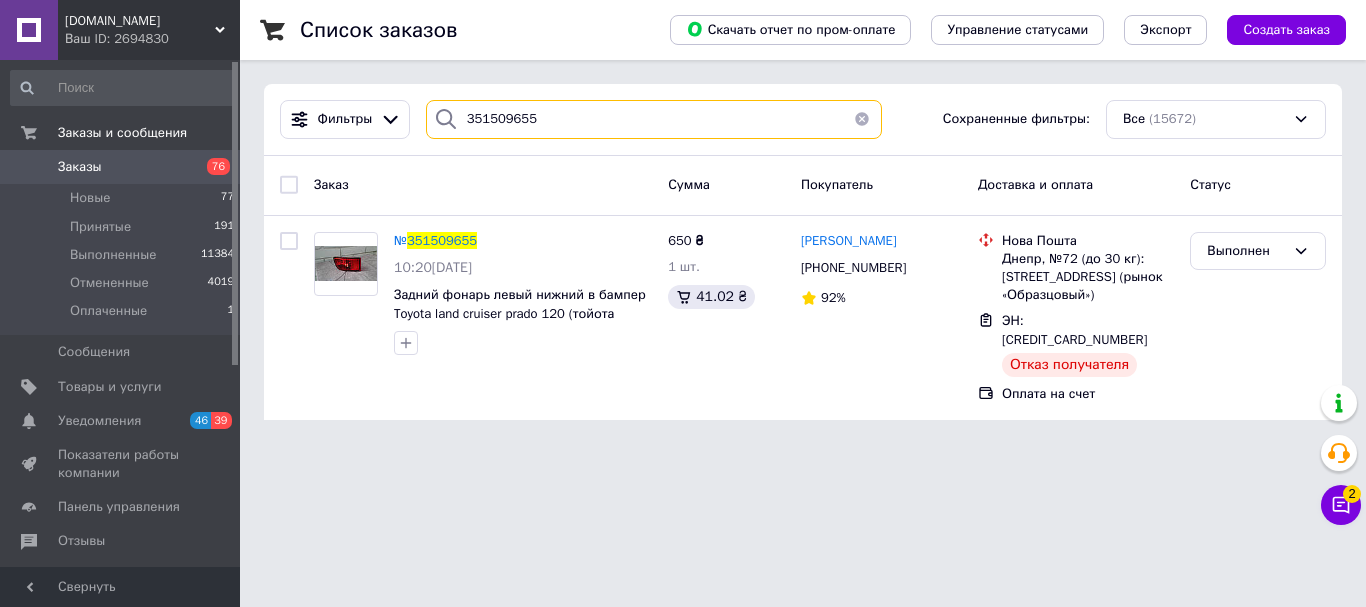 type on "351509655" 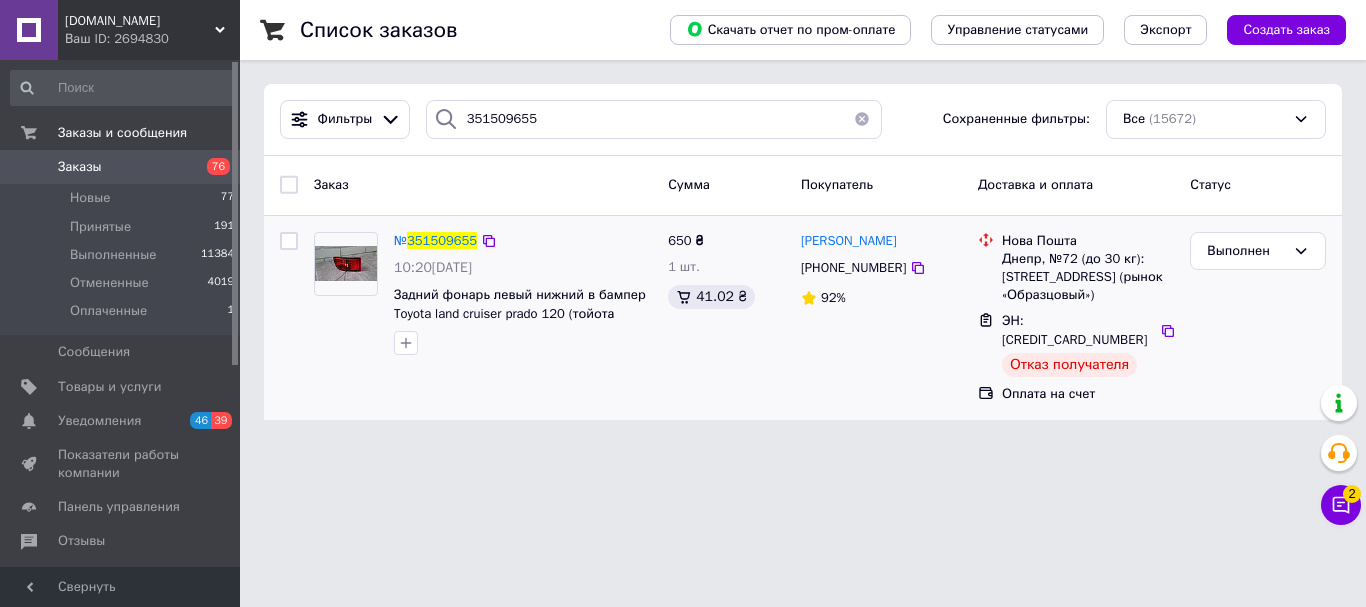 drag, startPoint x: 857, startPoint y: 119, endPoint x: 641, endPoint y: 265, distance: 260.71442 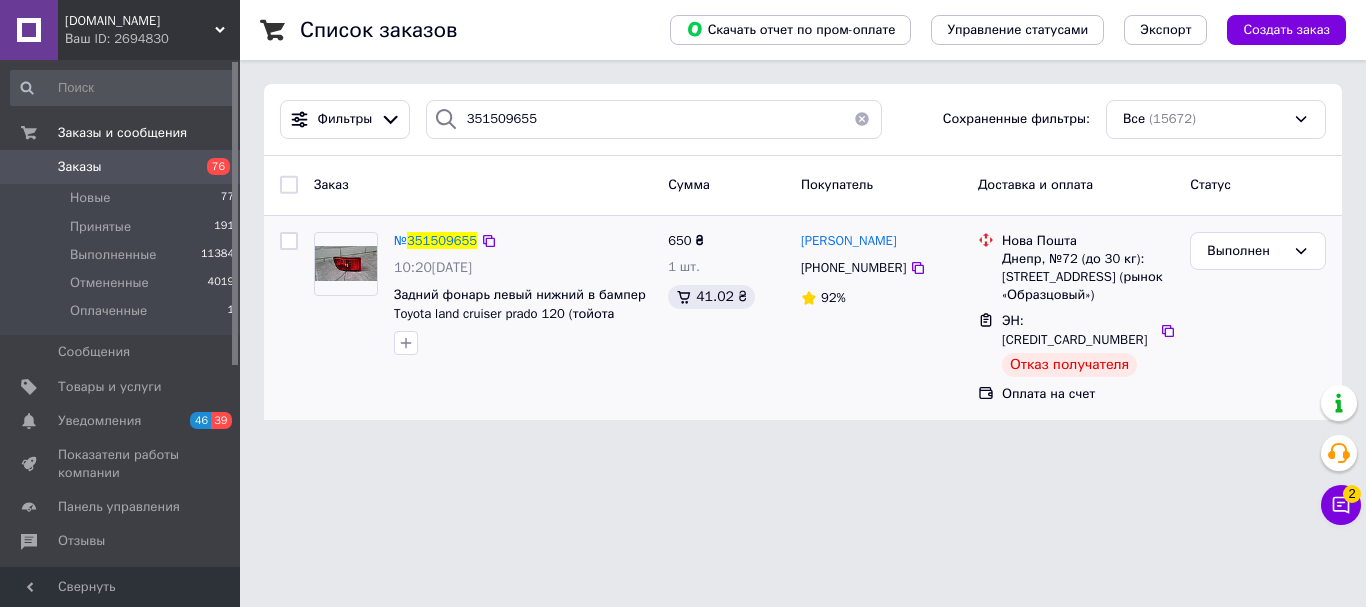 click at bounding box center [862, 119] 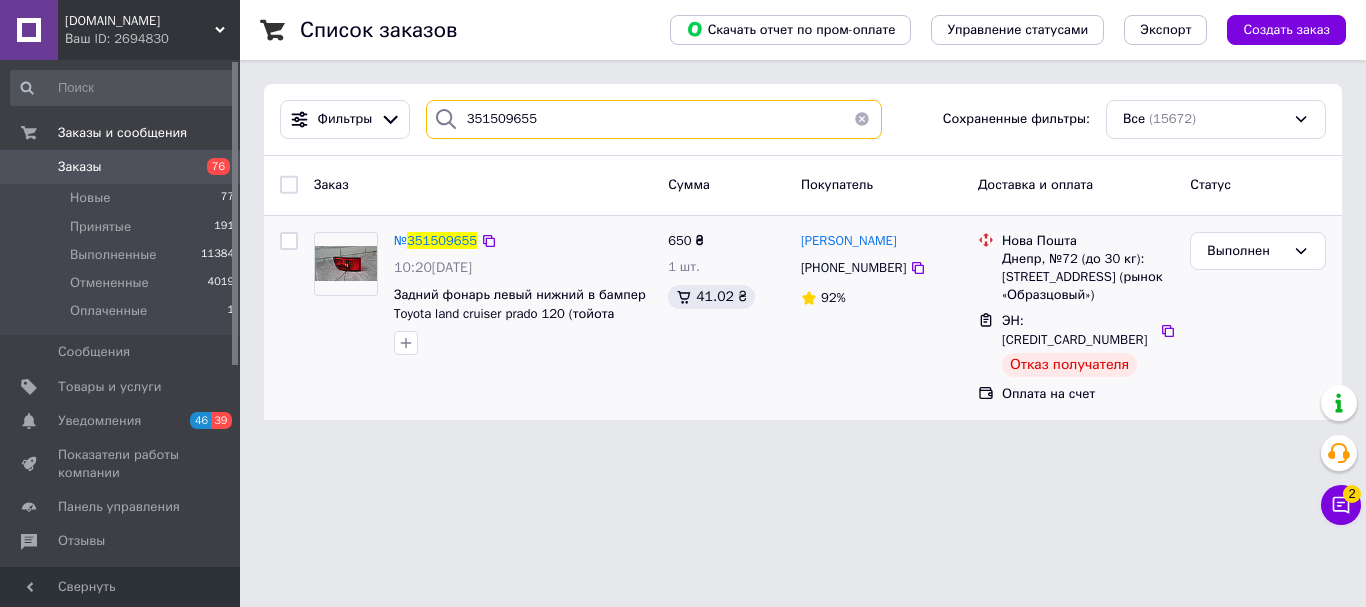type 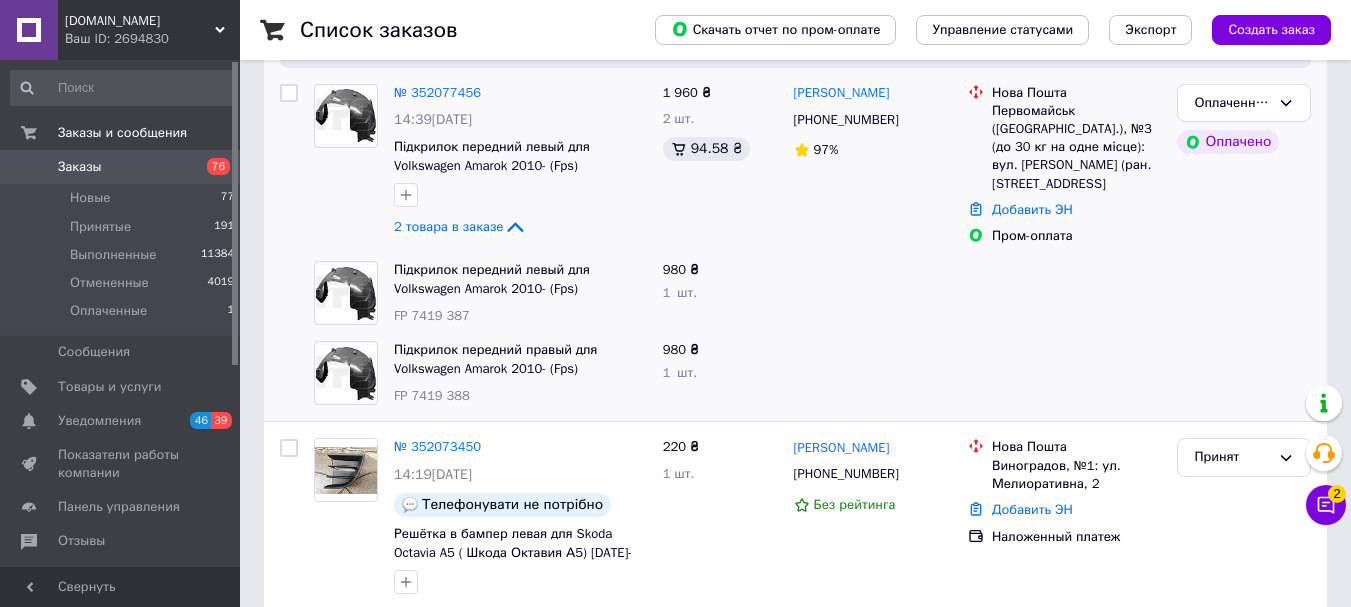 scroll, scrollTop: 100, scrollLeft: 0, axis: vertical 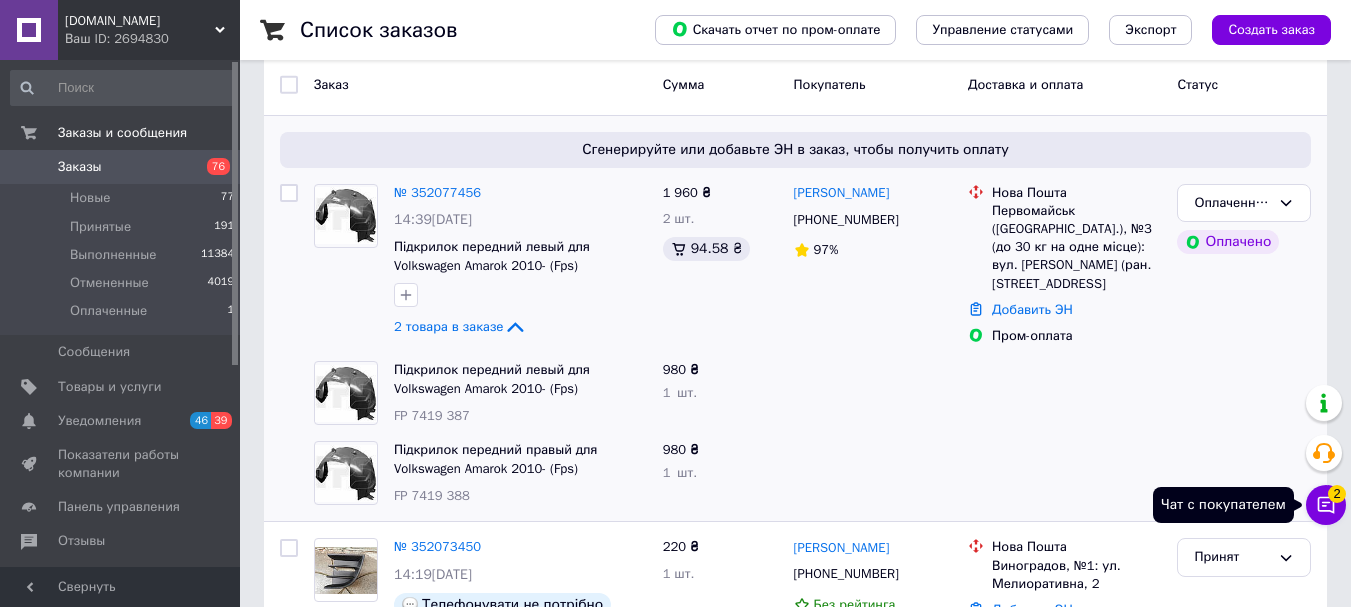 click 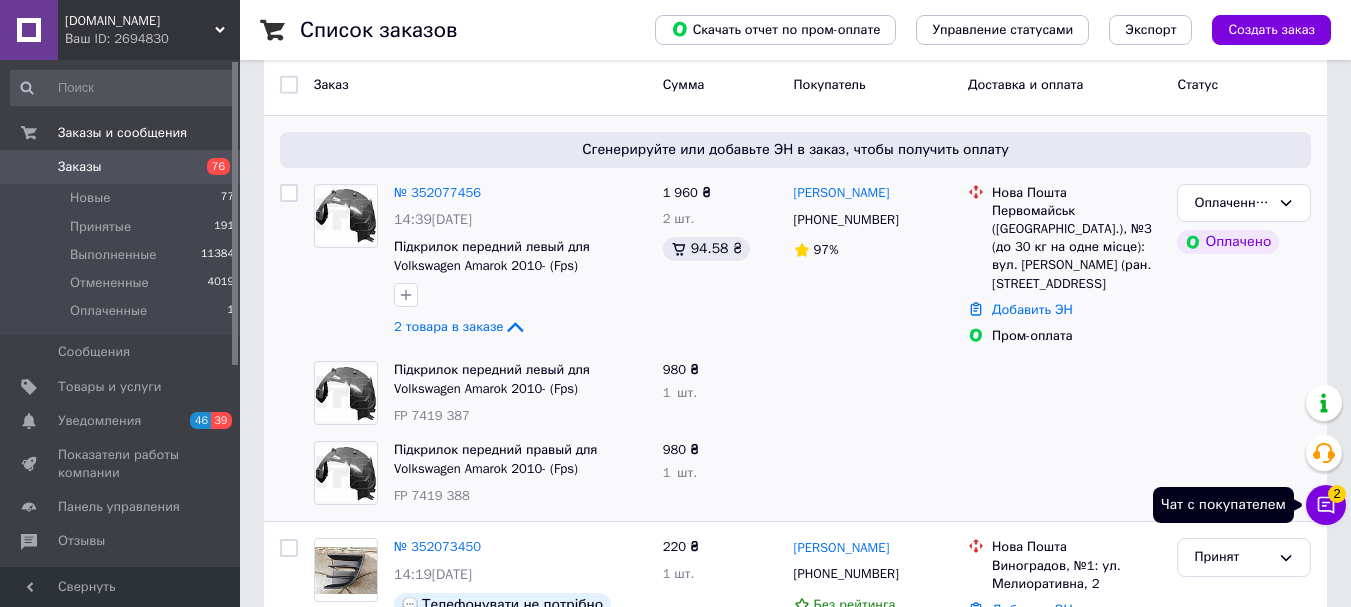 click 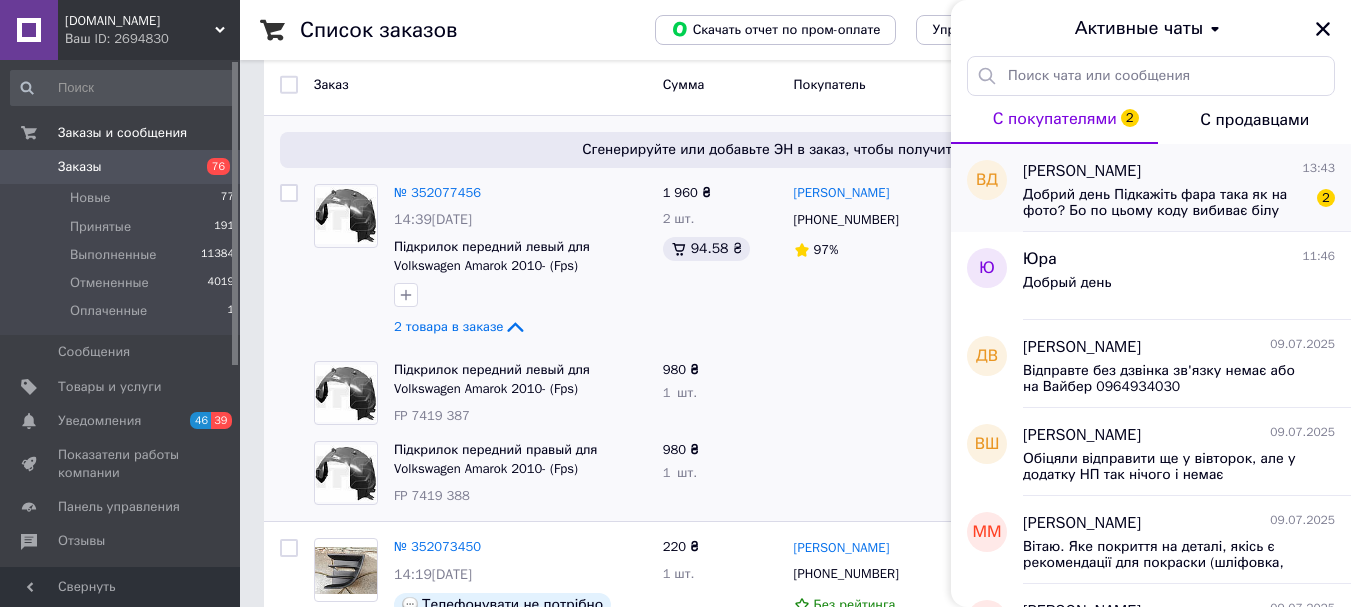 click on "Добрий день
Підкажіть фара така як на фото?
Бо по цьому коду вибиває білу фару" at bounding box center [1165, 203] 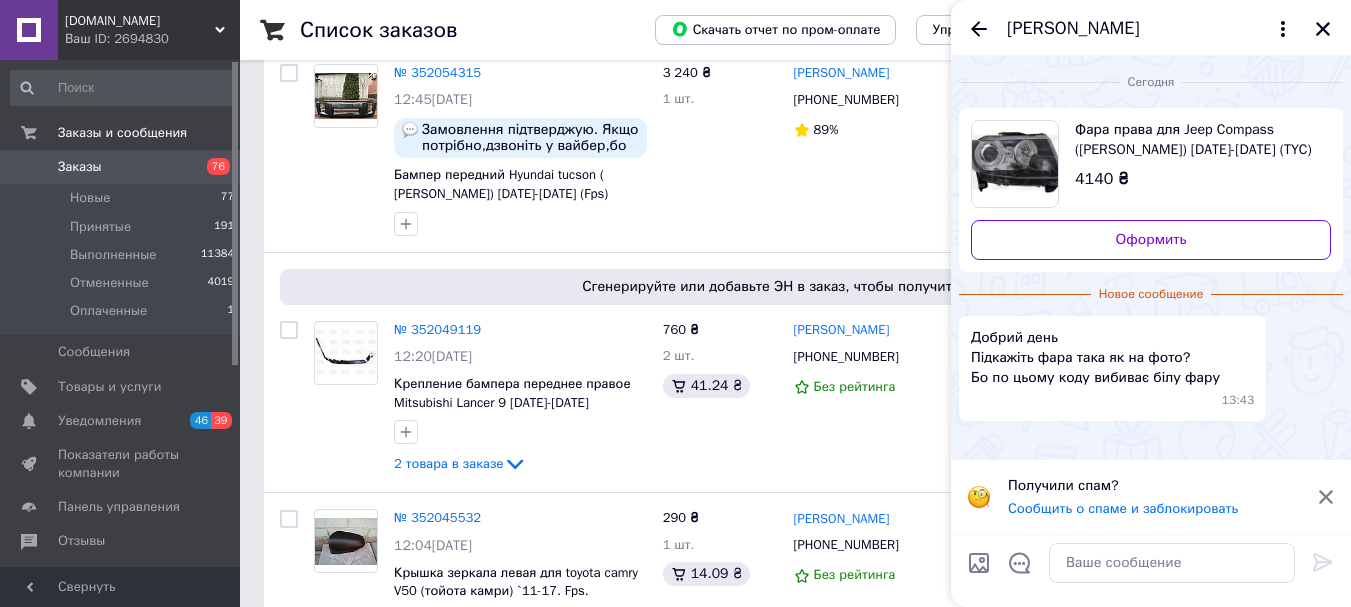 scroll, scrollTop: 1000, scrollLeft: 0, axis: vertical 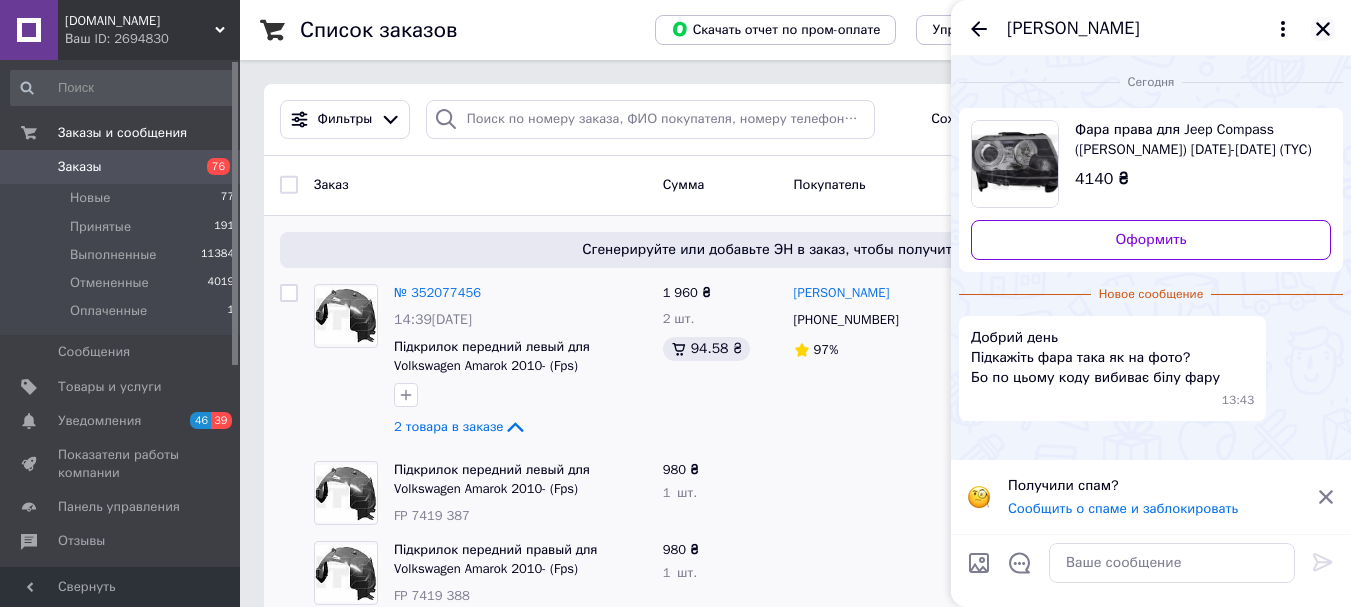 click 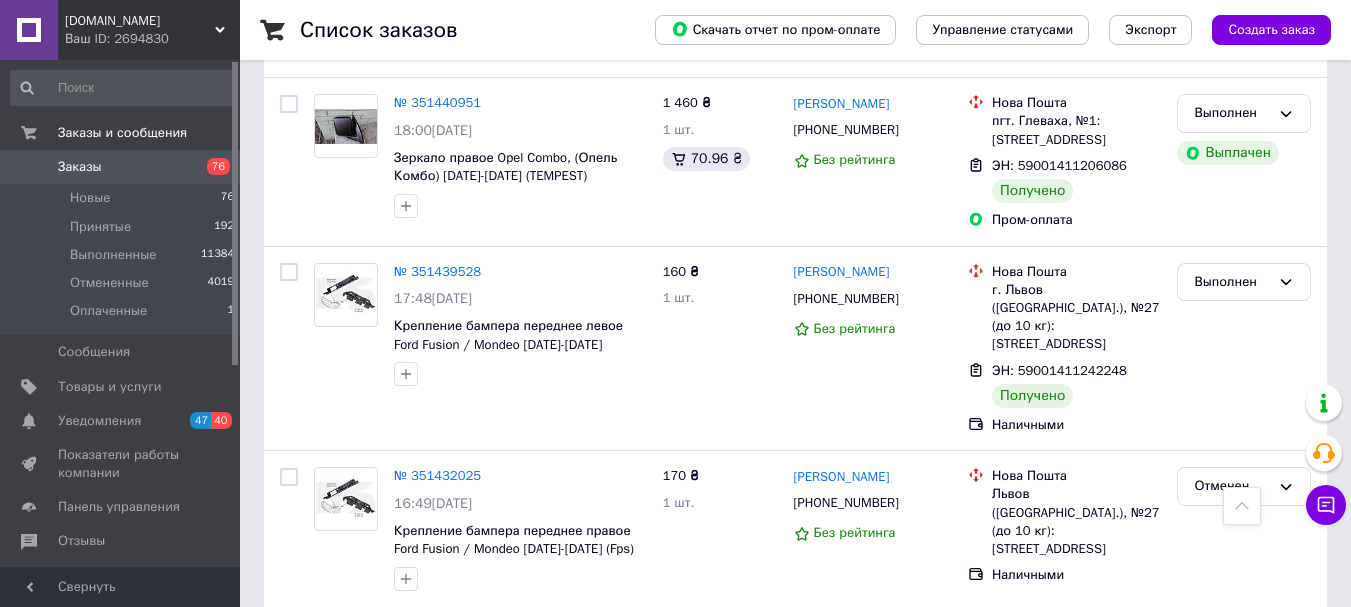 scroll, scrollTop: 15300, scrollLeft: 0, axis: vertical 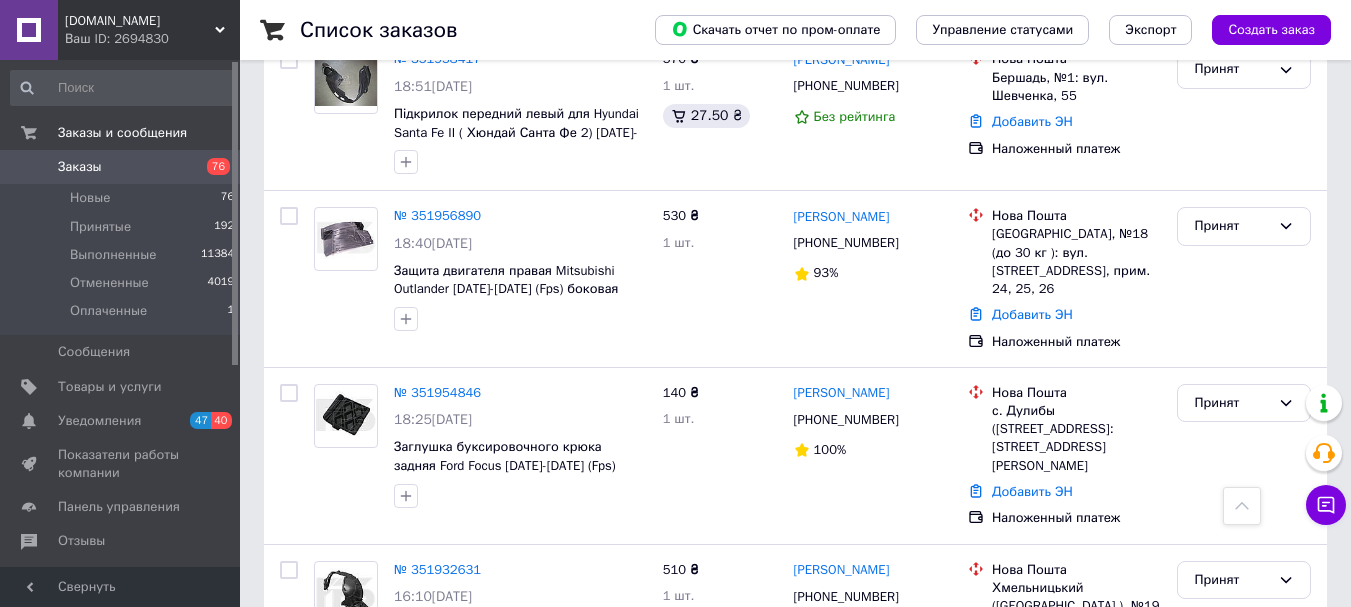 drag, startPoint x: 432, startPoint y: 296, endPoint x: 656, endPoint y: 367, distance: 234.98297 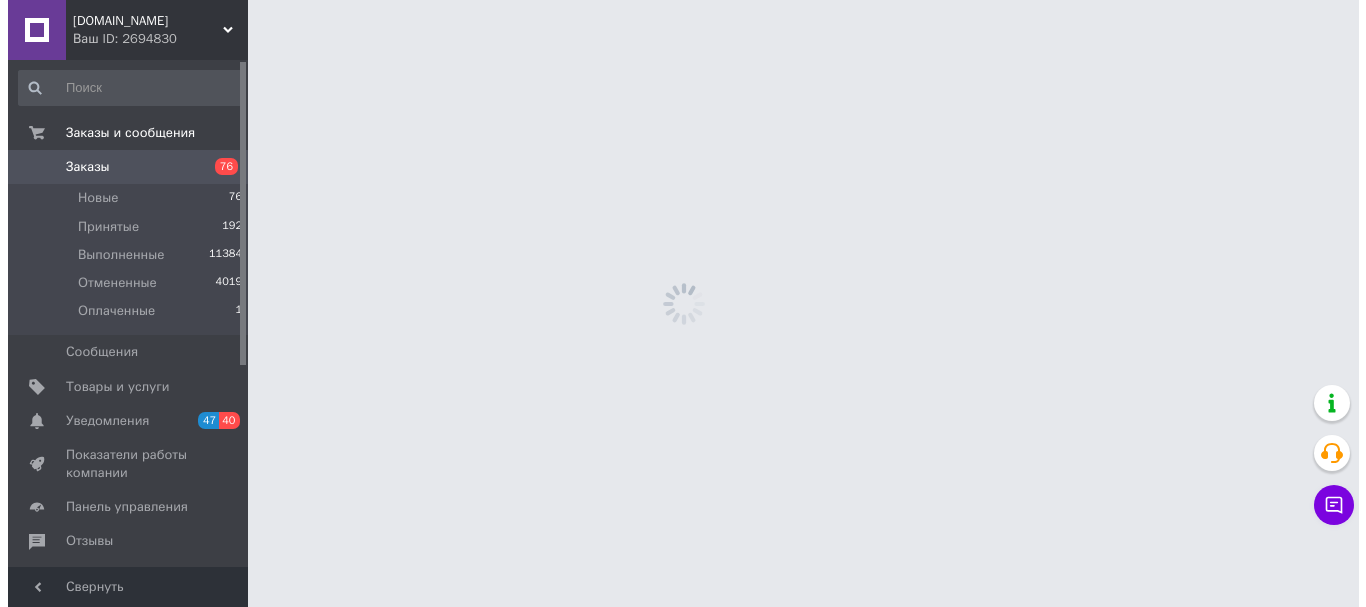 scroll, scrollTop: 0, scrollLeft: 0, axis: both 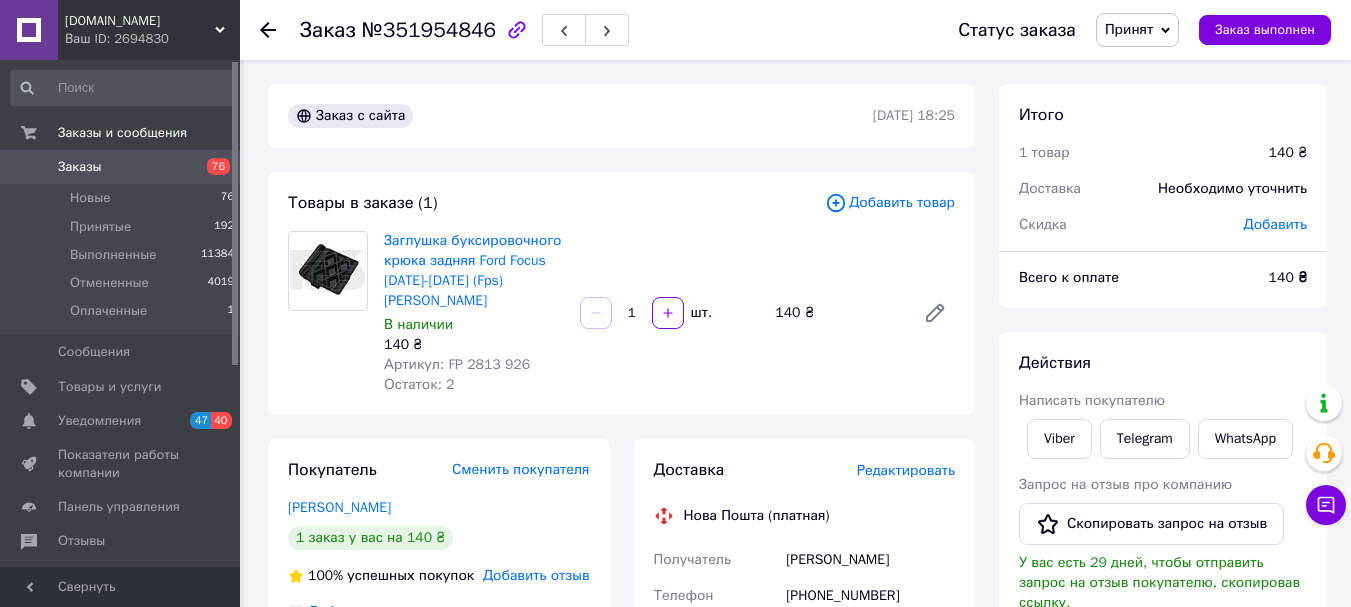 click 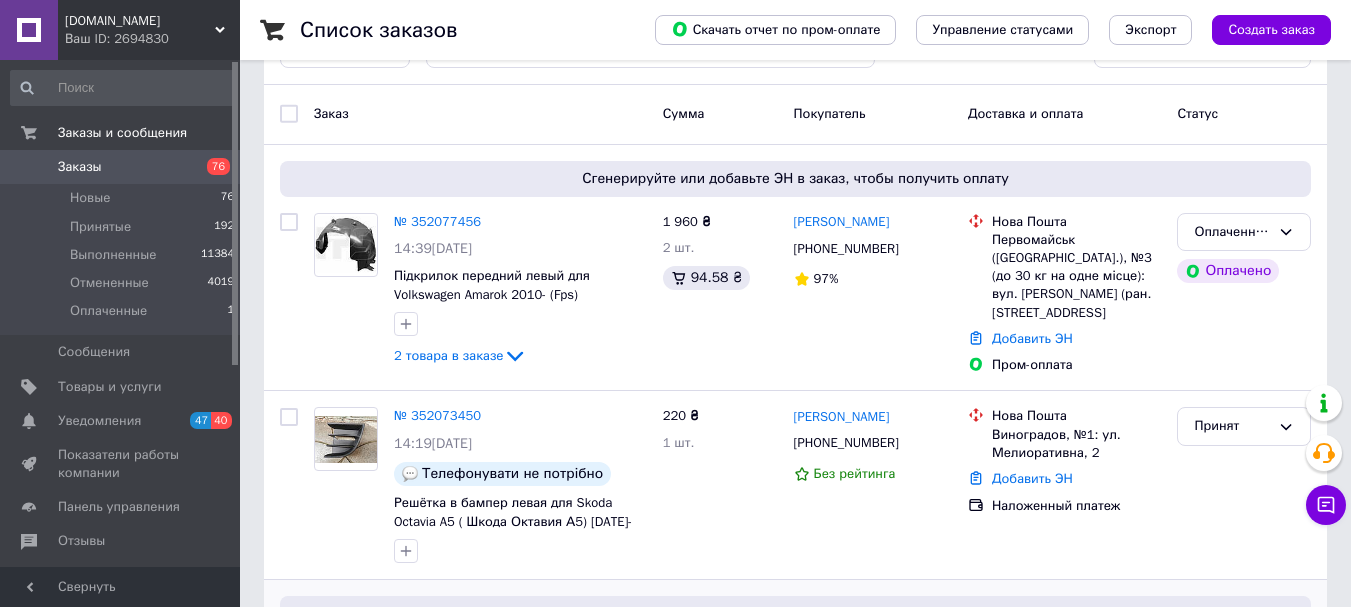 scroll, scrollTop: 100, scrollLeft: 0, axis: vertical 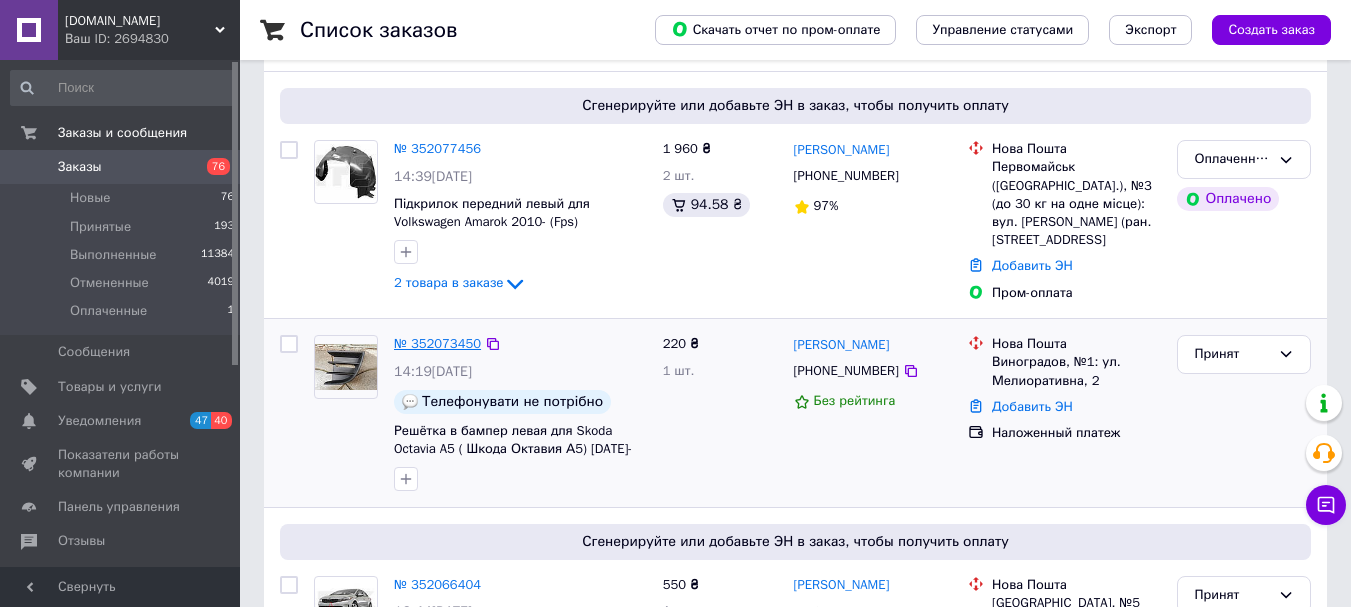 click on "№ 352073450" at bounding box center (437, 343) 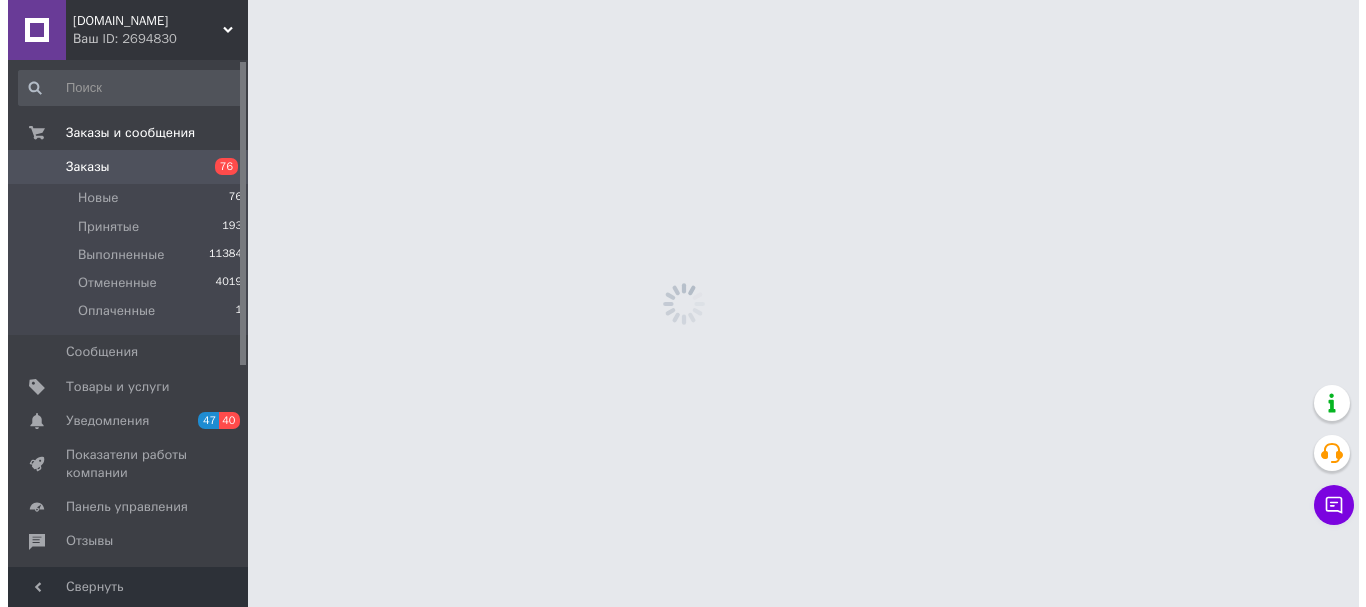 scroll, scrollTop: 0, scrollLeft: 0, axis: both 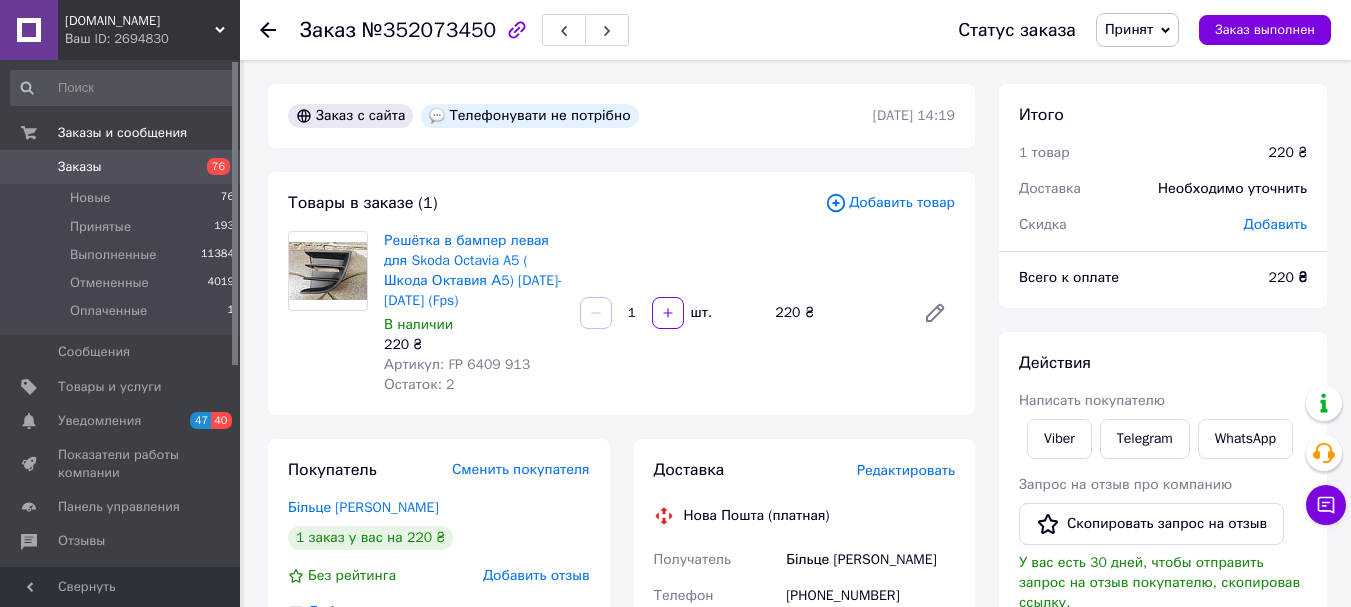 click 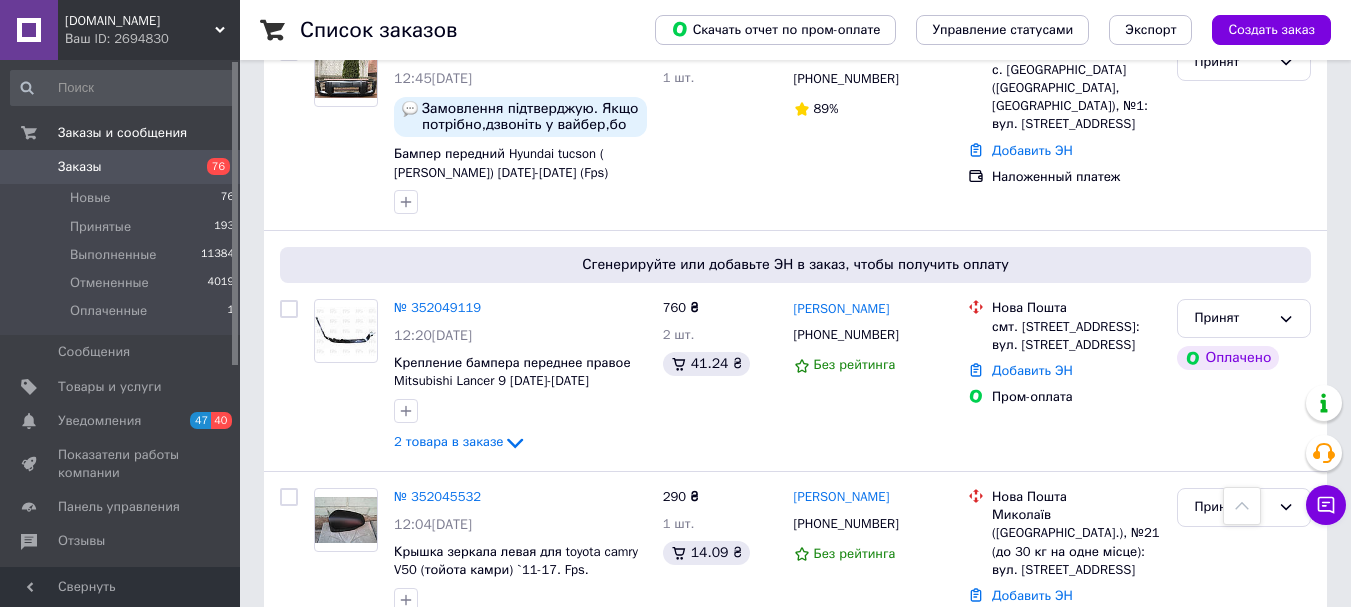 scroll, scrollTop: 1000, scrollLeft: 0, axis: vertical 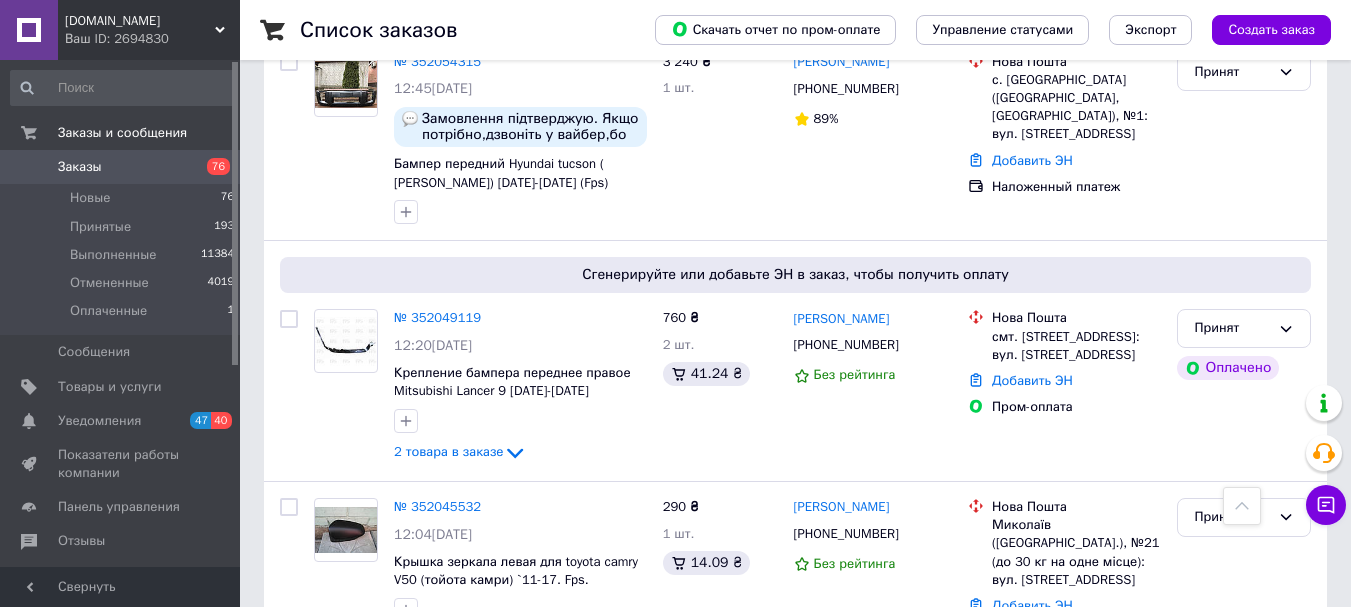 click 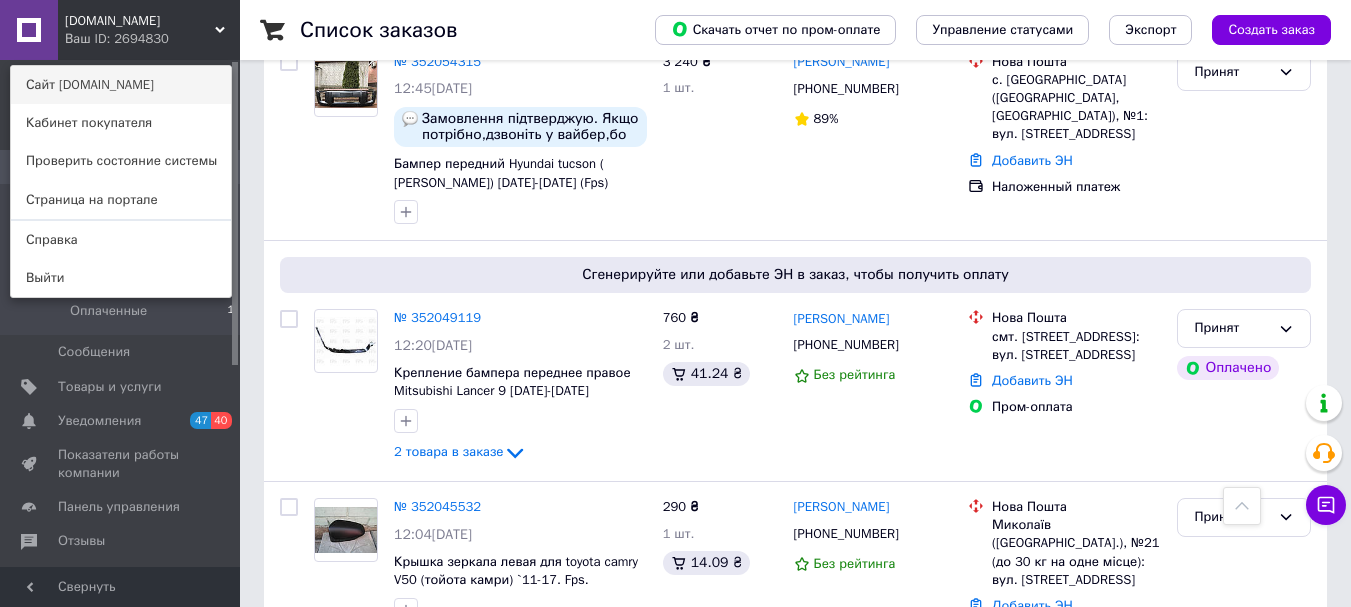 click on "Сайт [DOMAIN_NAME]" at bounding box center (121, 85) 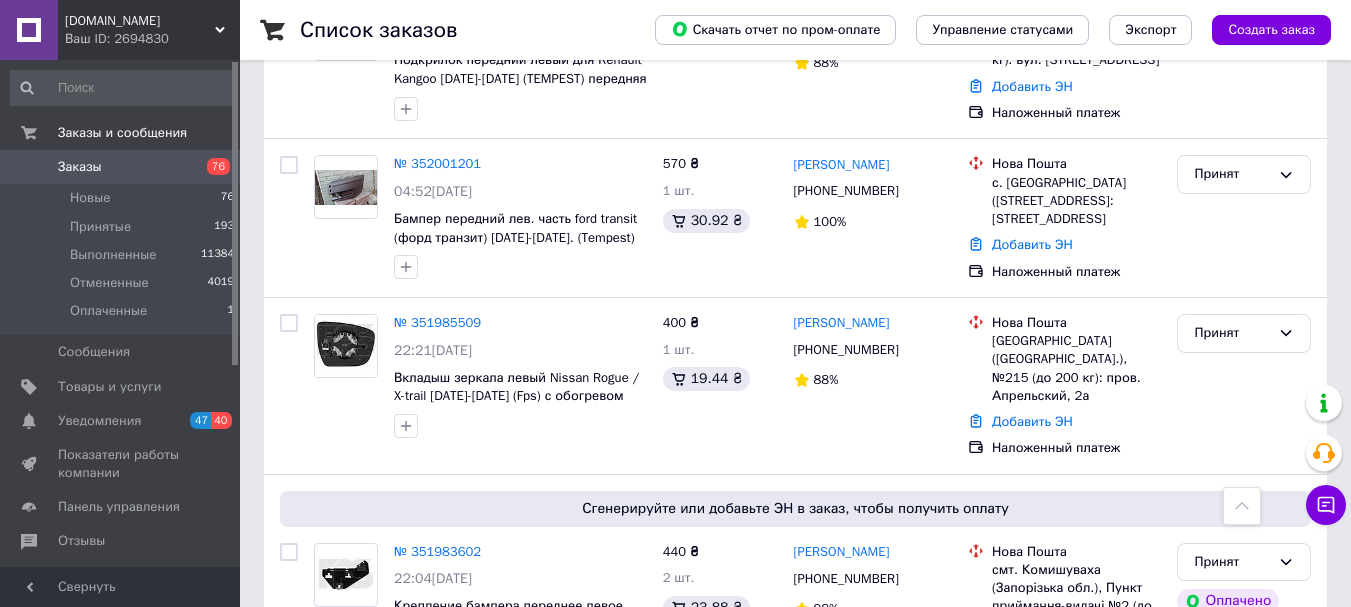 scroll, scrollTop: 2600, scrollLeft: 0, axis: vertical 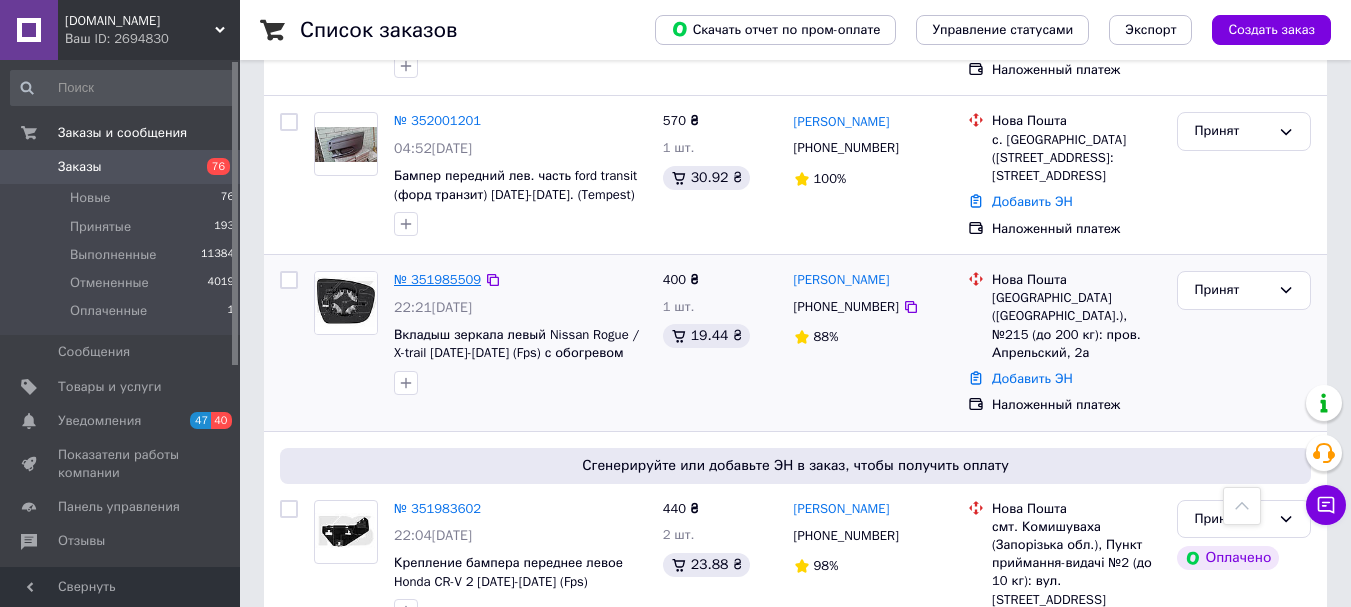 click on "№ 351985509" at bounding box center [437, 279] 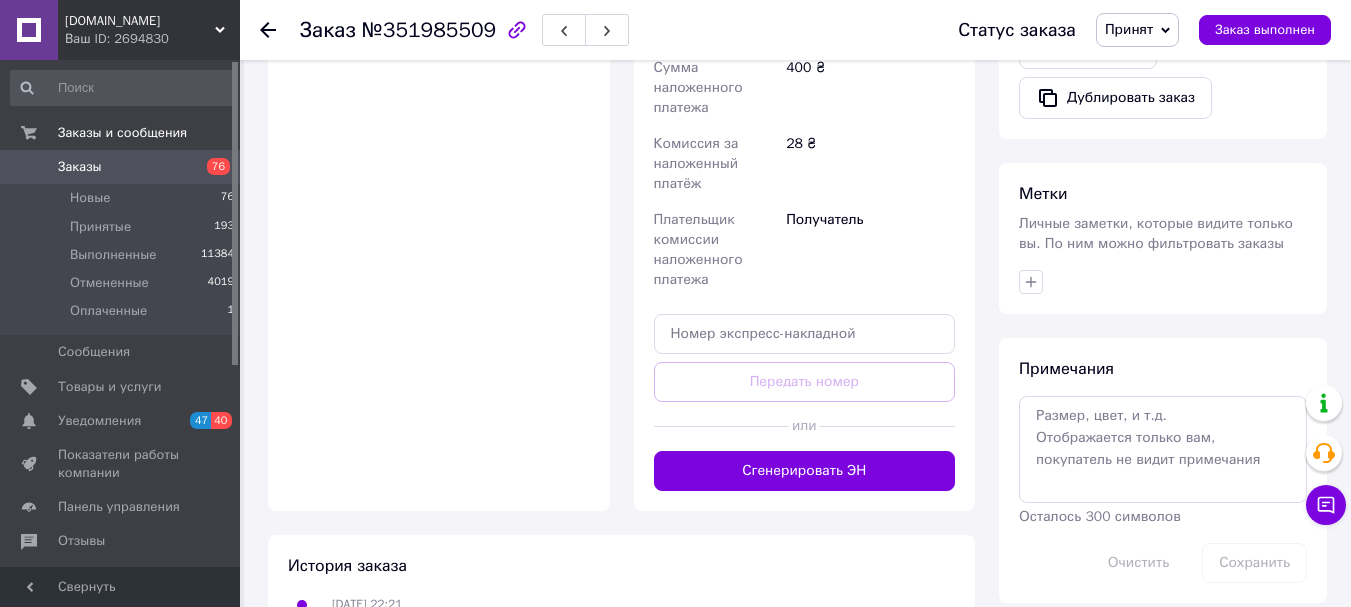 scroll, scrollTop: 807, scrollLeft: 0, axis: vertical 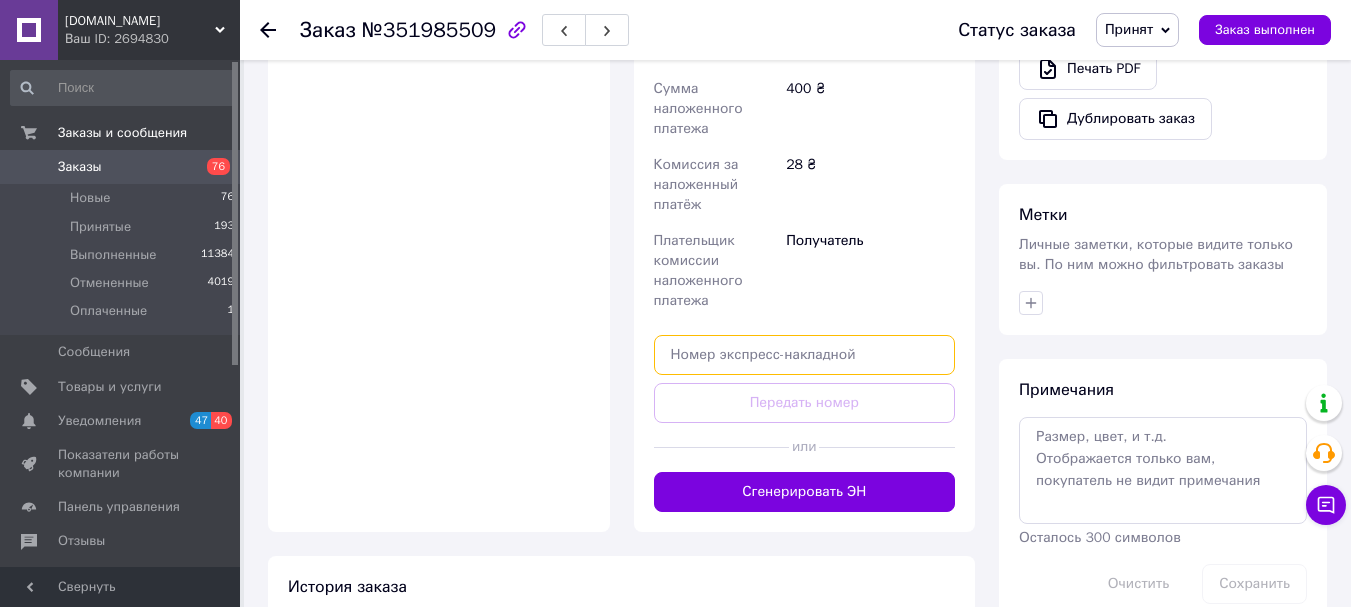 click at bounding box center (805, 355) 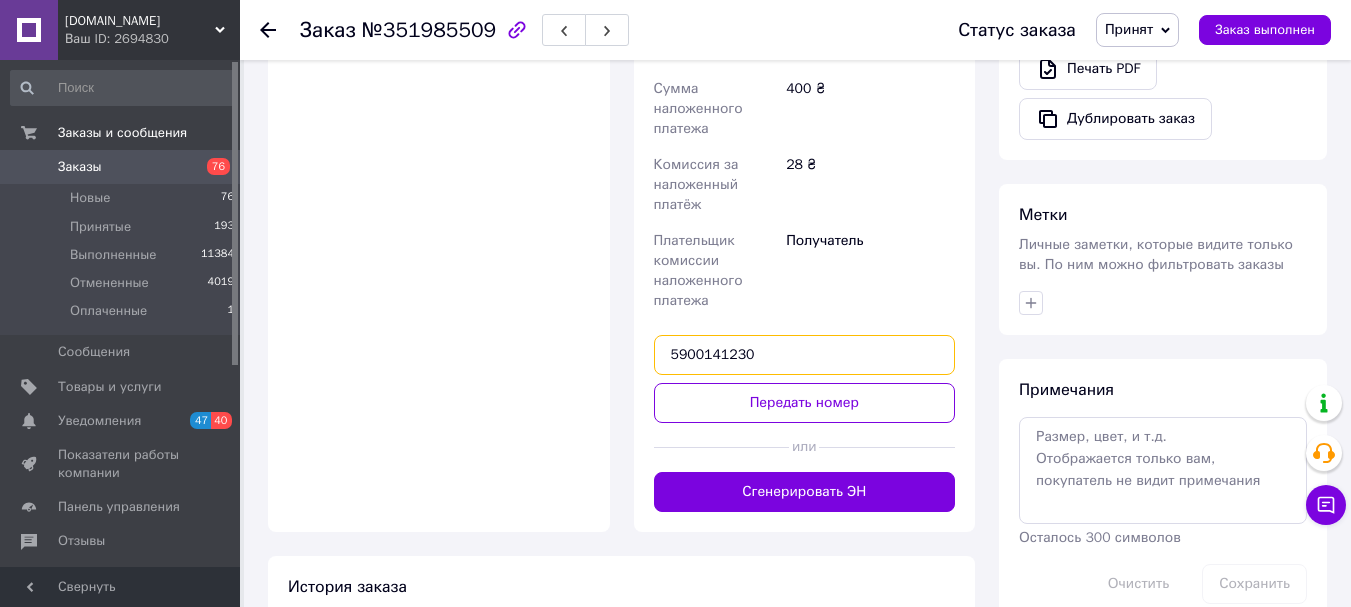 drag, startPoint x: 762, startPoint y: 318, endPoint x: 671, endPoint y: 318, distance: 91 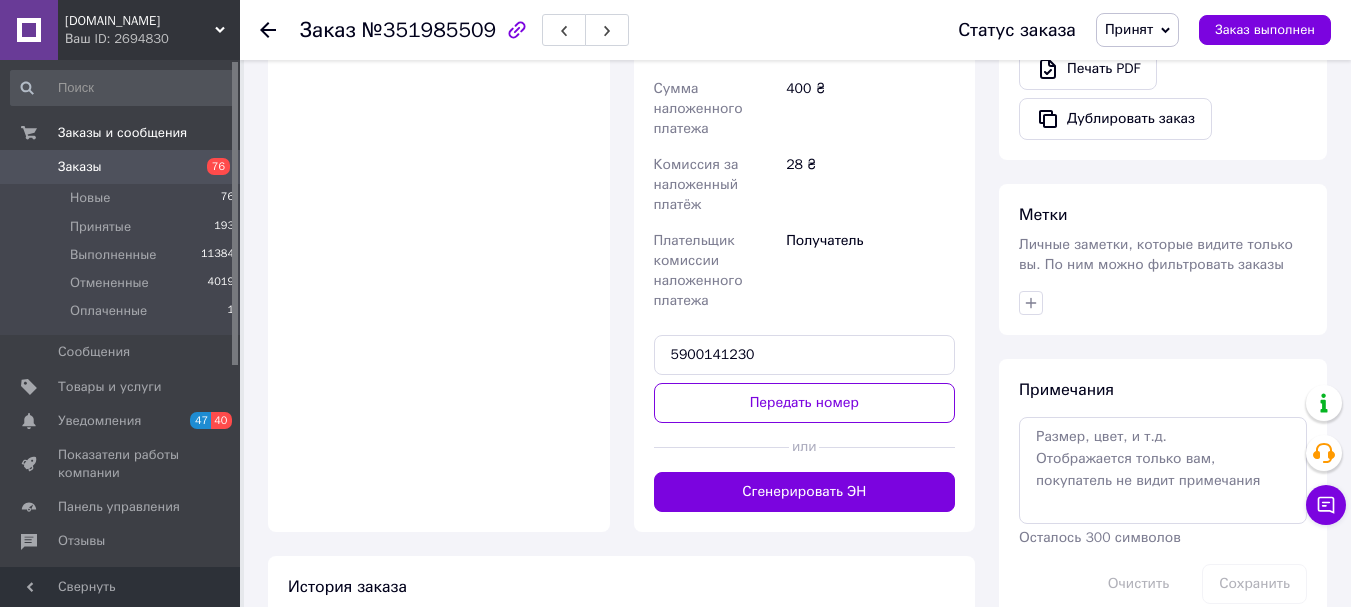 drag, startPoint x: 673, startPoint y: 316, endPoint x: 757, endPoint y: 297, distance: 86.12201 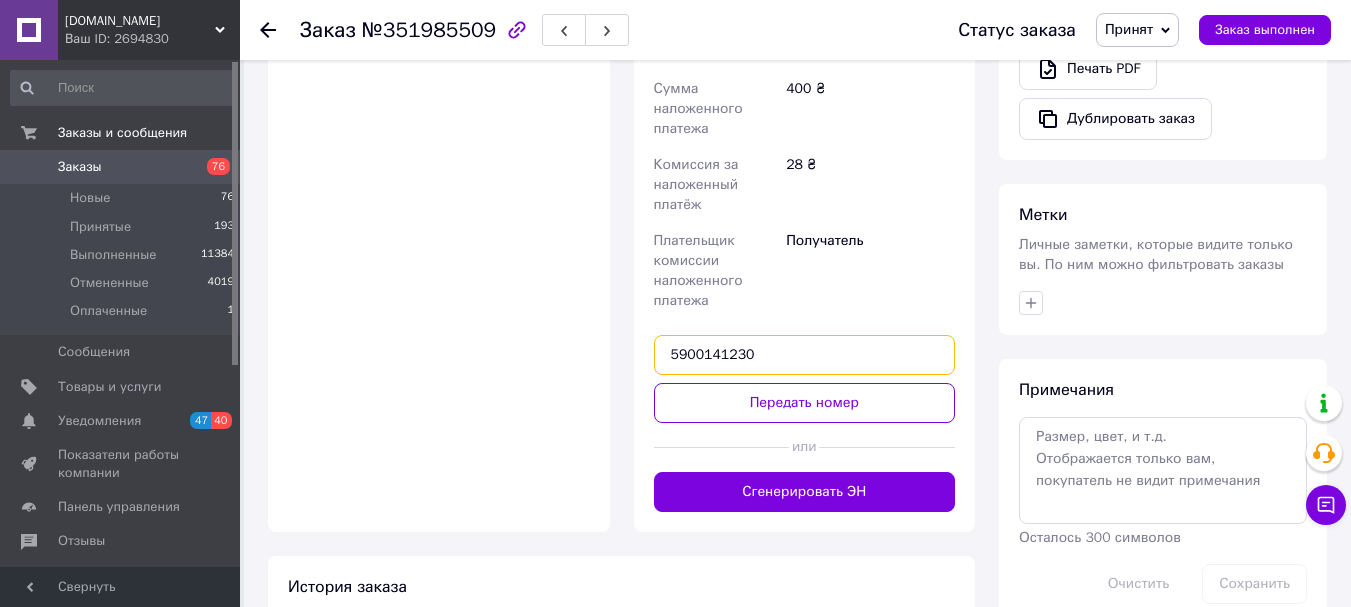 click on "5900141230" at bounding box center (805, 355) 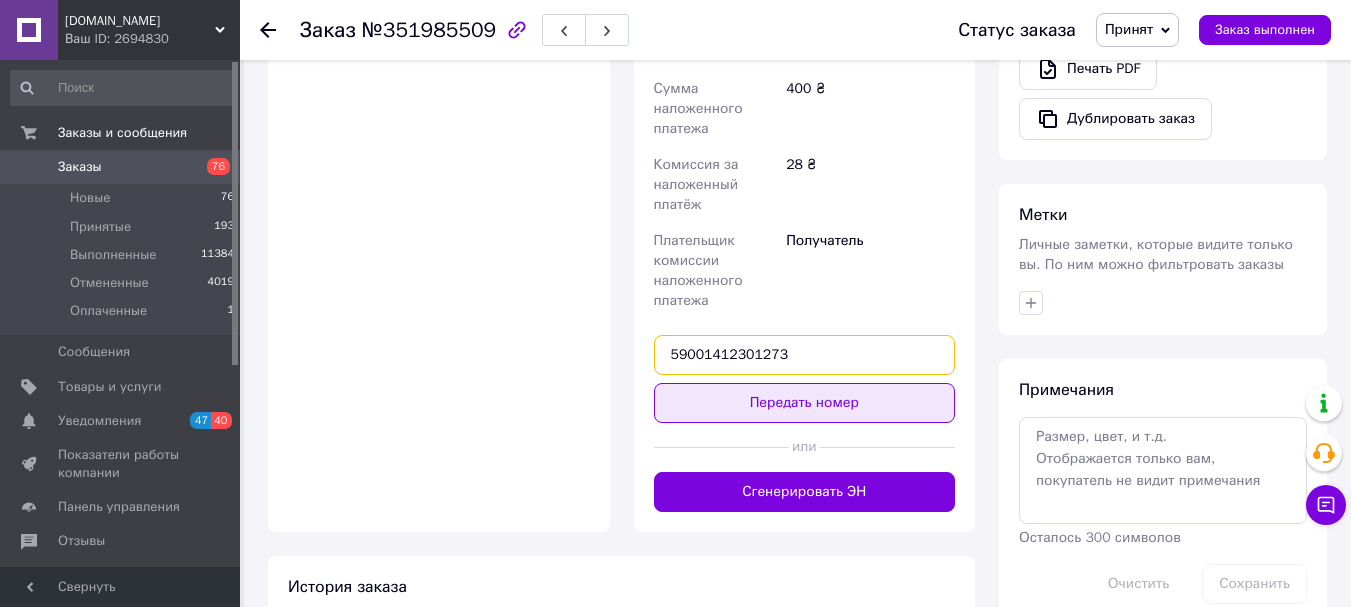type on "59001412301273" 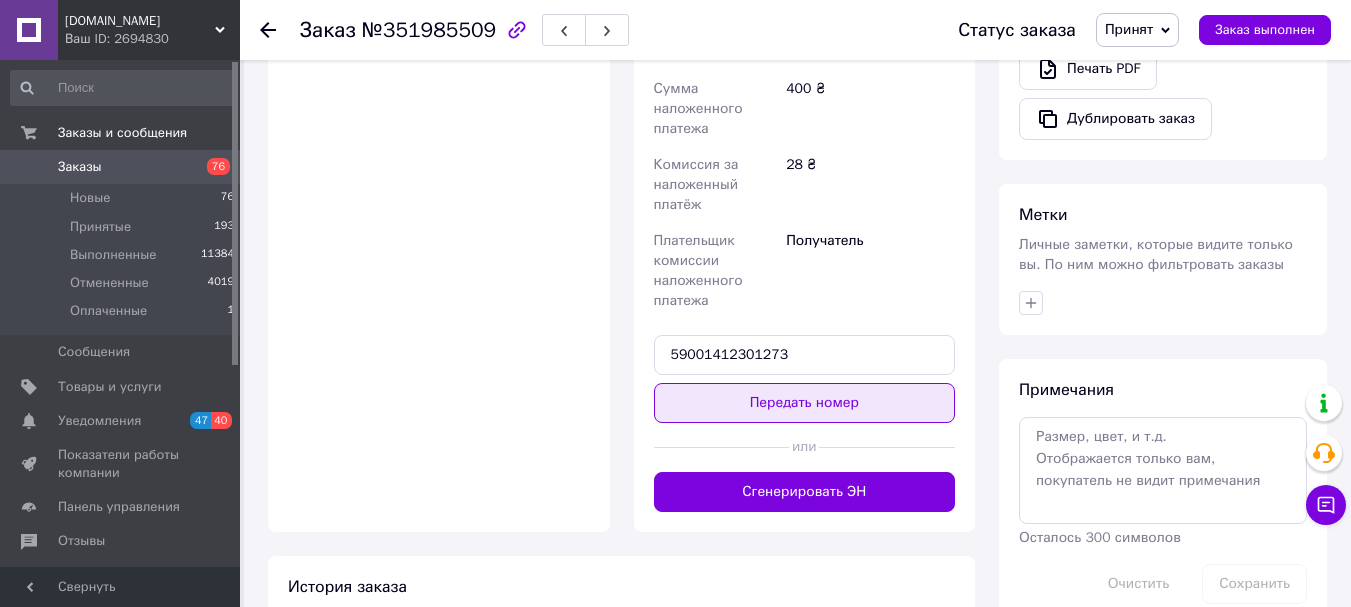 click on "Передать номер" at bounding box center [805, 403] 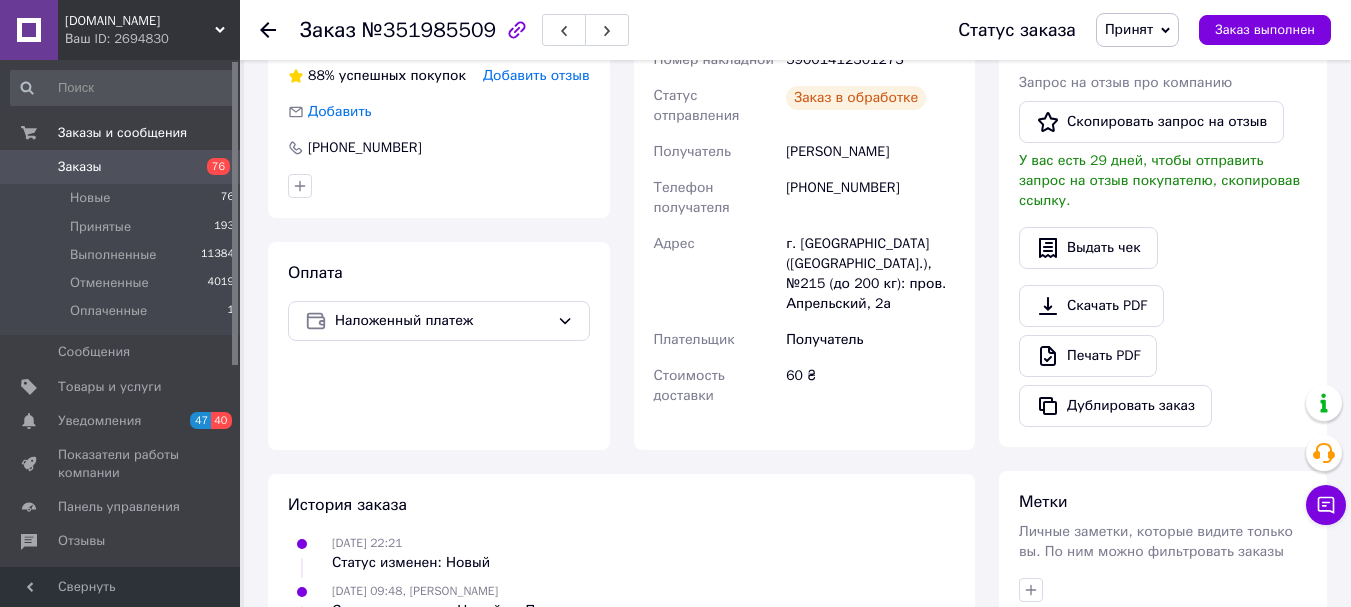 scroll, scrollTop: 507, scrollLeft: 0, axis: vertical 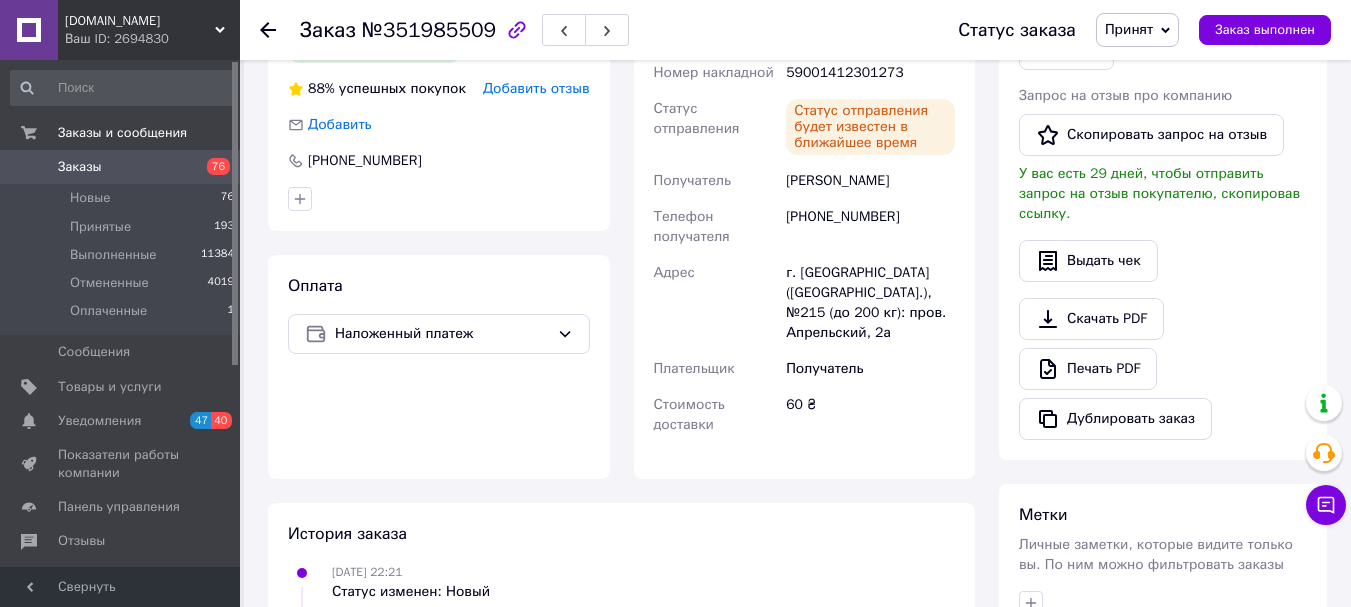 click on "Принят" at bounding box center [1129, 29] 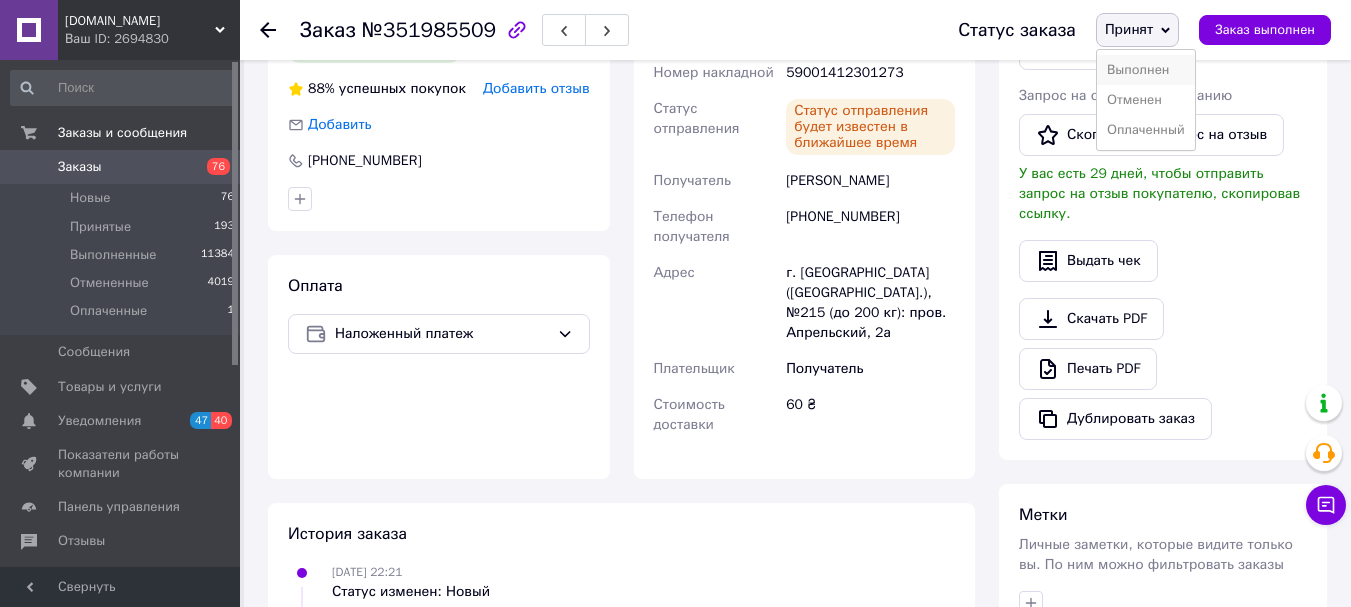 click on "Выполнен" at bounding box center [1146, 70] 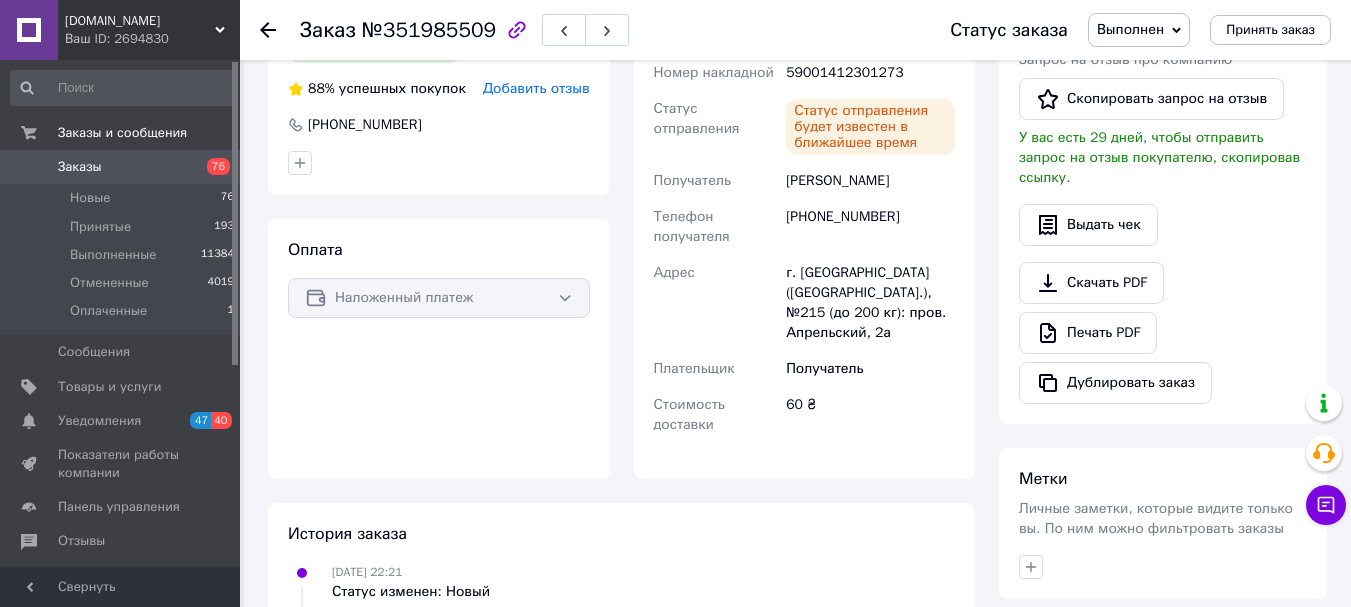 drag, startPoint x: 267, startPoint y: 31, endPoint x: 546, endPoint y: 151, distance: 303.71204 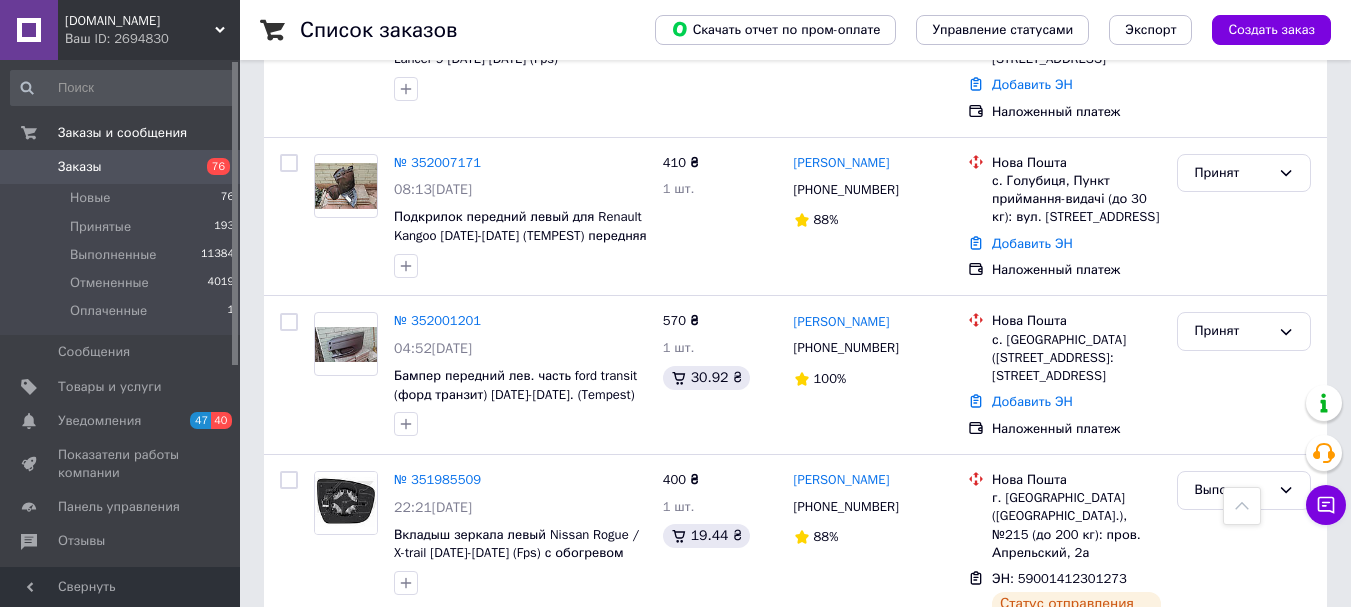 scroll, scrollTop: 3000, scrollLeft: 0, axis: vertical 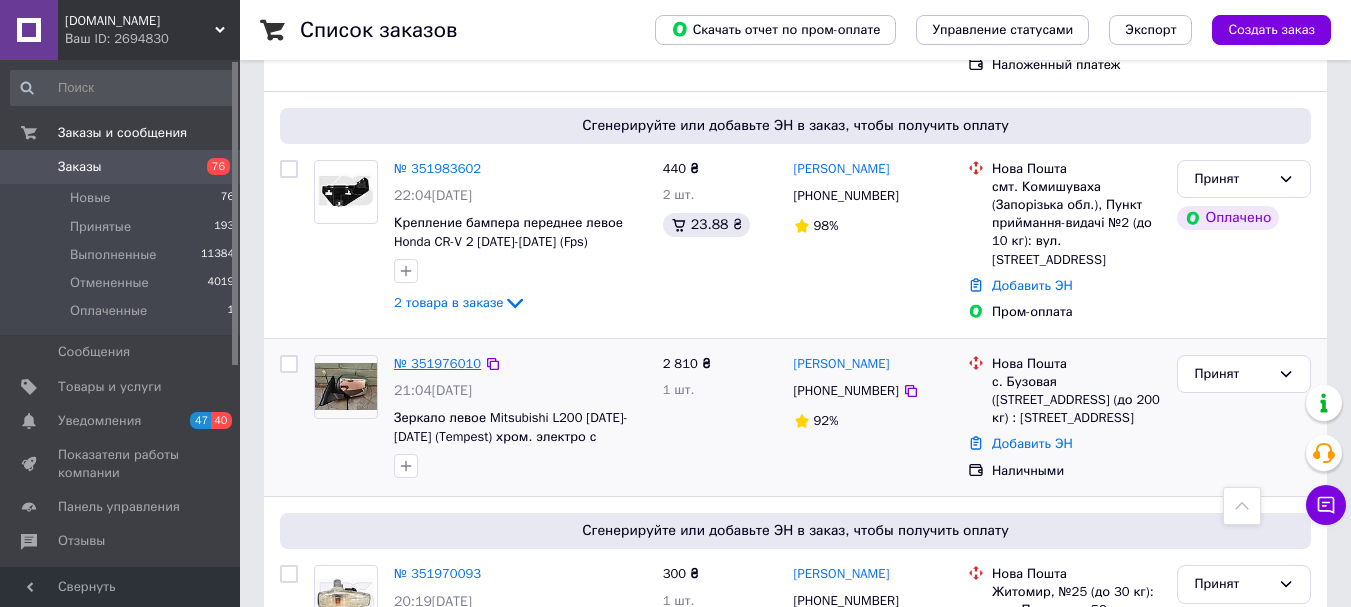 click on "№ 351976010" at bounding box center [437, 363] 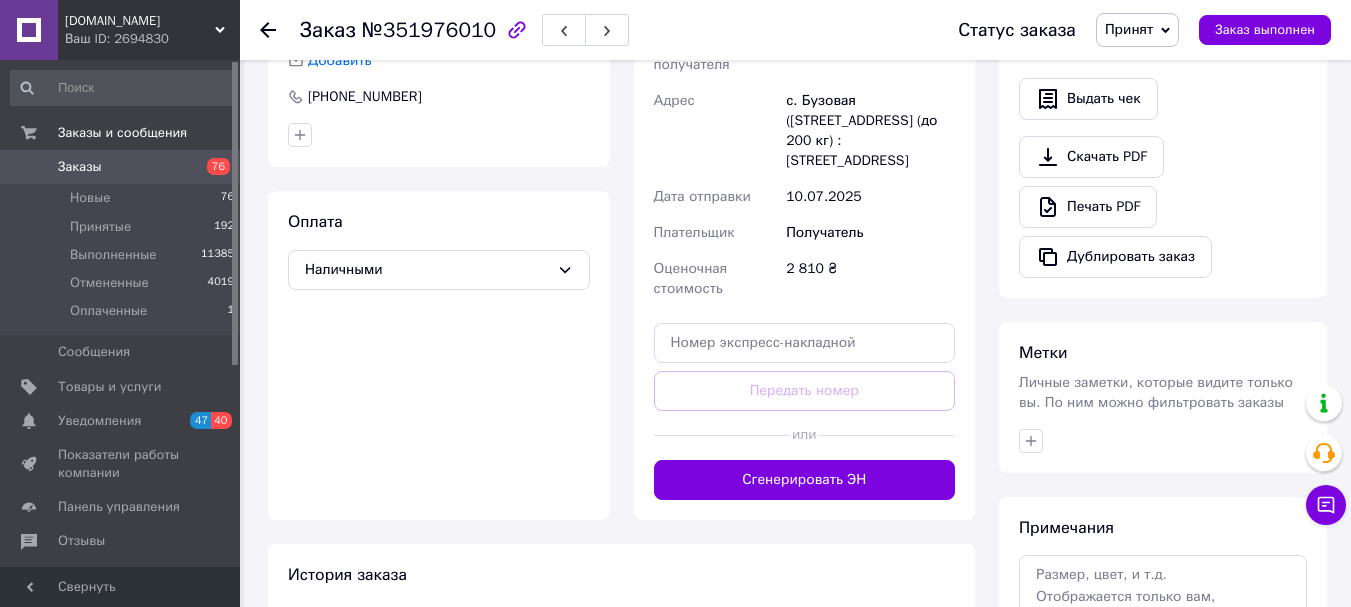 scroll, scrollTop: 574, scrollLeft: 0, axis: vertical 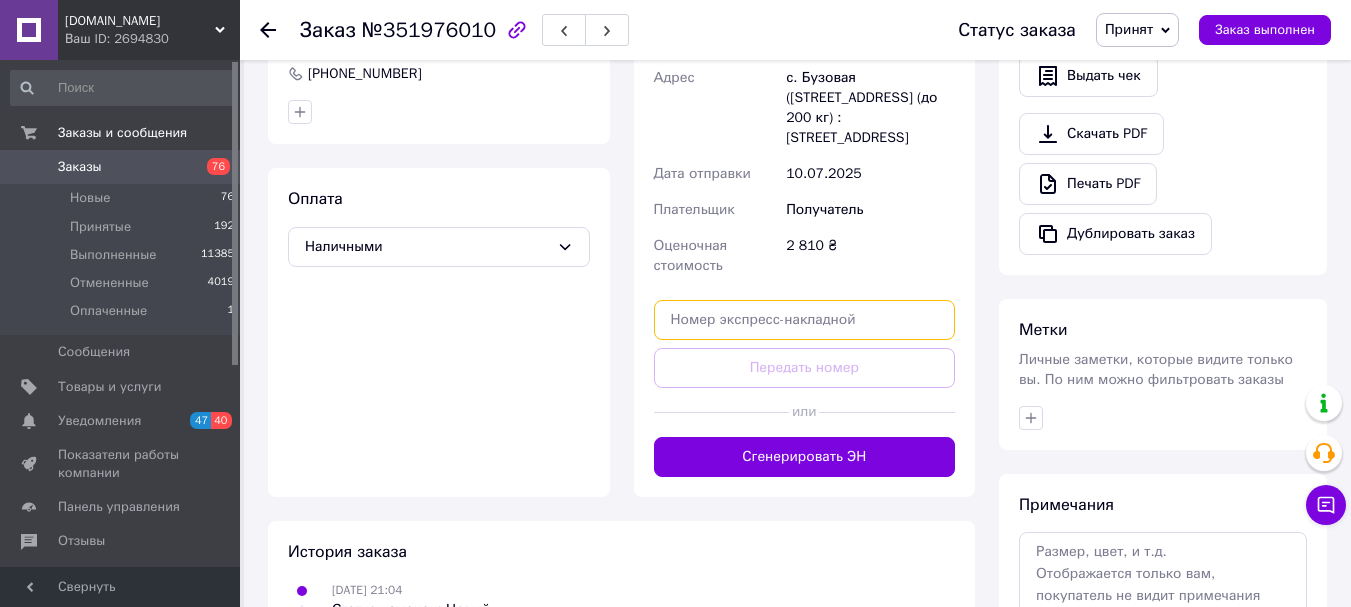 click at bounding box center [805, 320] 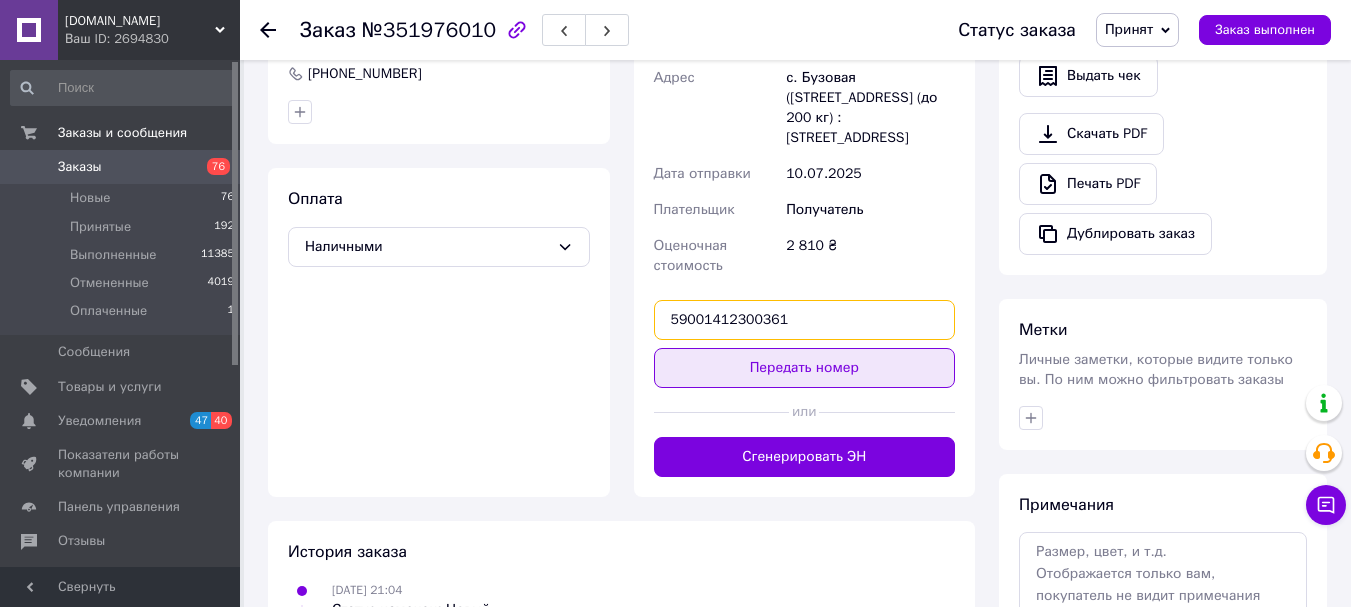 type on "59001412300361" 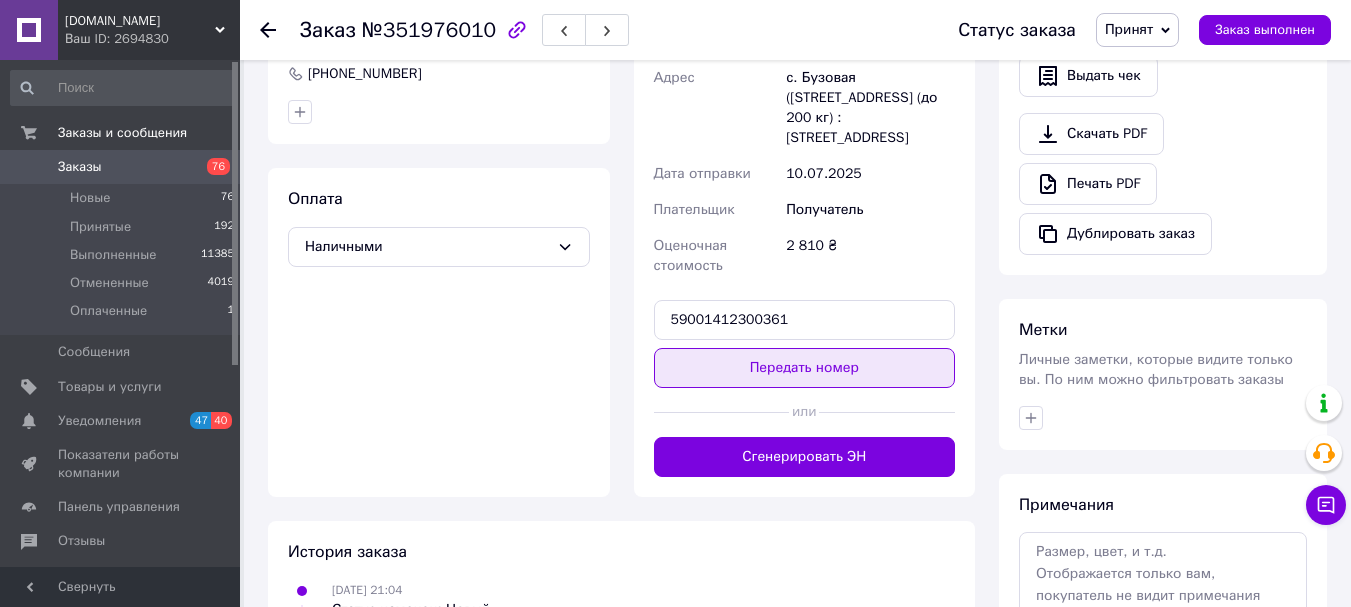 click on "Передать номер" at bounding box center (805, 368) 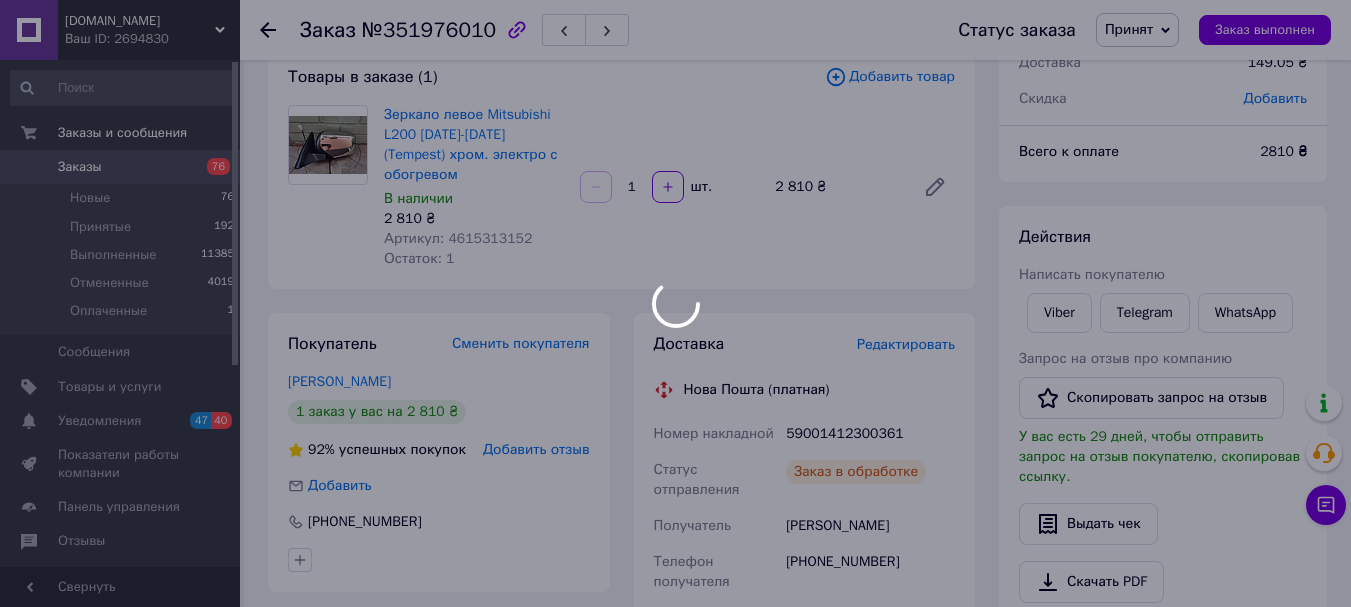 scroll, scrollTop: 74, scrollLeft: 0, axis: vertical 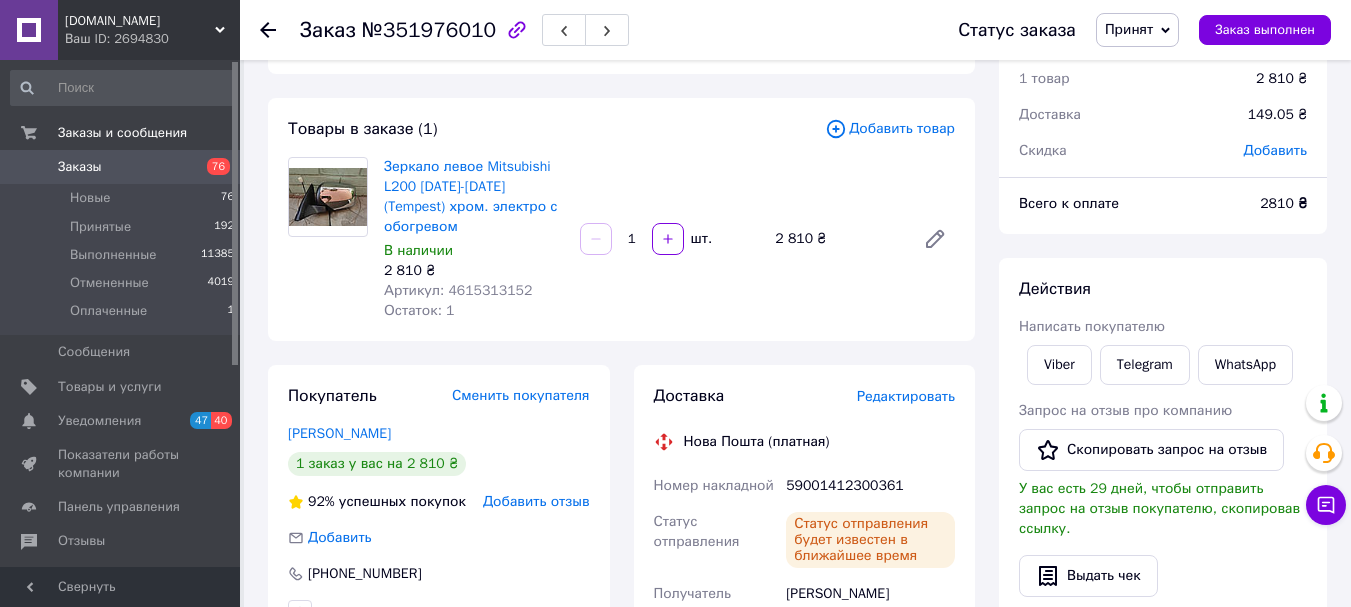 click on "Принят" at bounding box center [1129, 29] 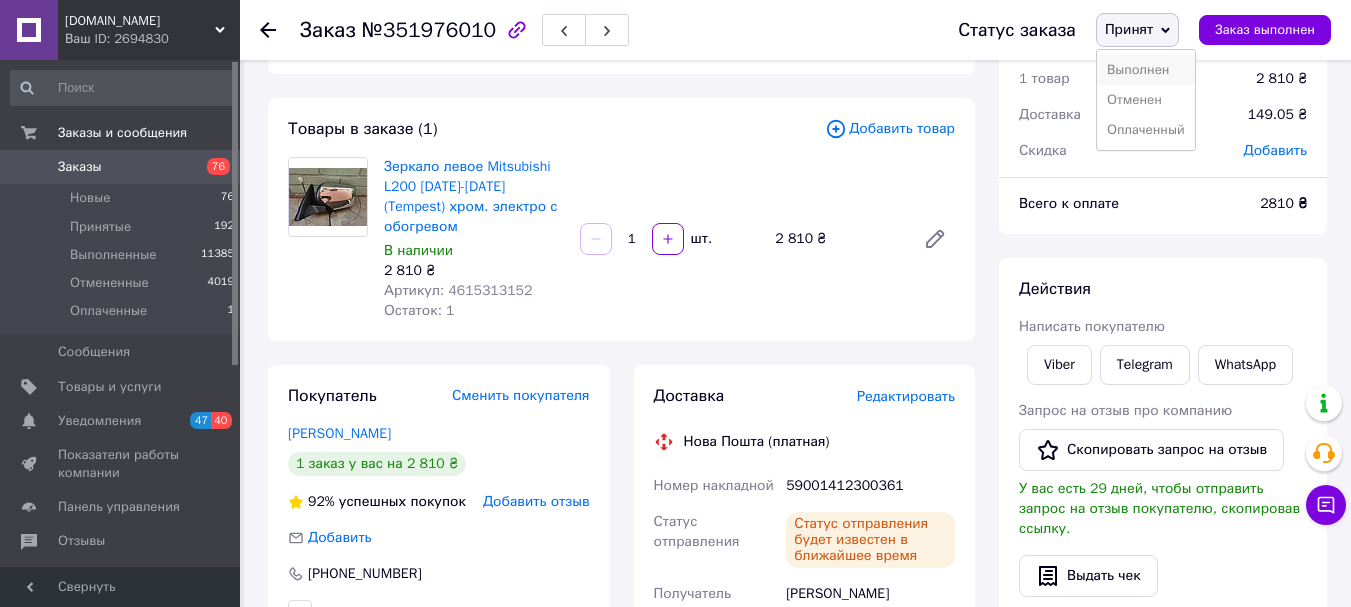 click on "Выполнен" at bounding box center (1146, 70) 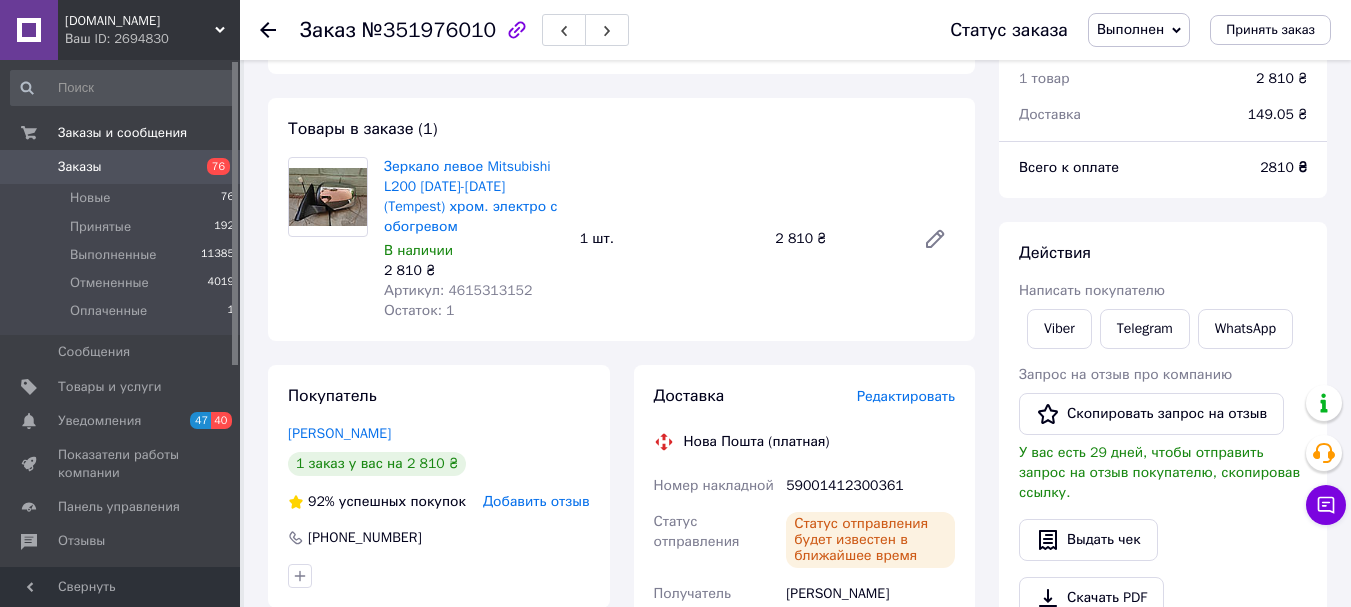 click 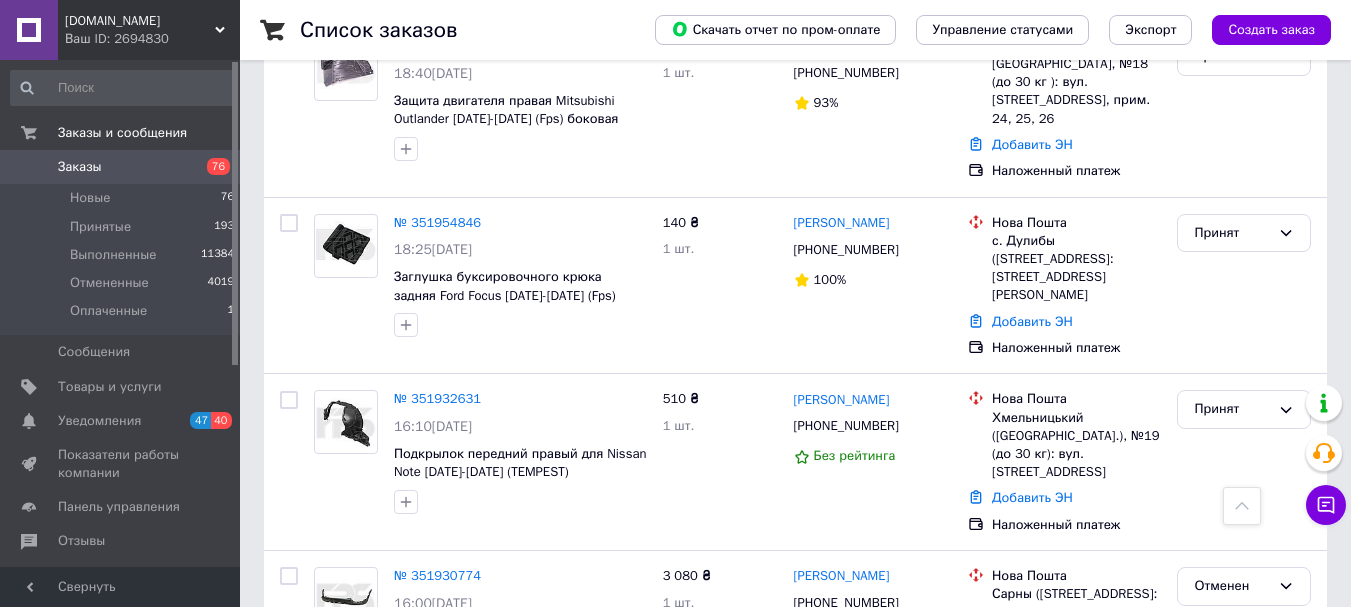 scroll, scrollTop: 4300, scrollLeft: 0, axis: vertical 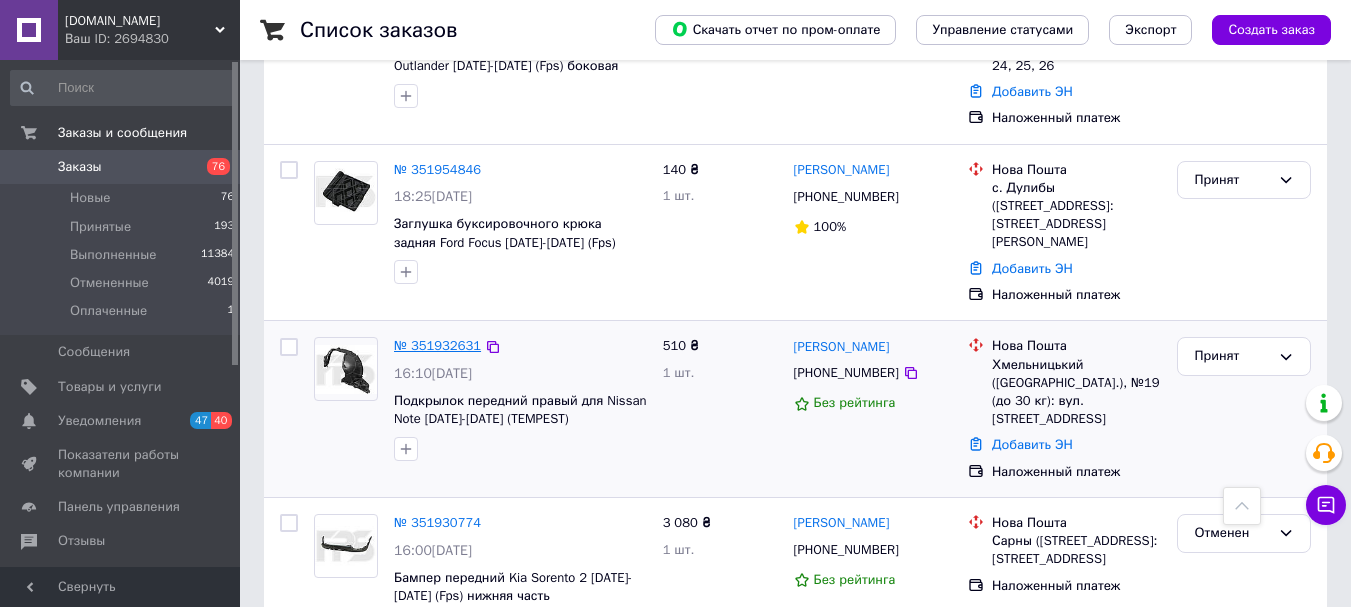click on "№ 351932631" at bounding box center (437, 345) 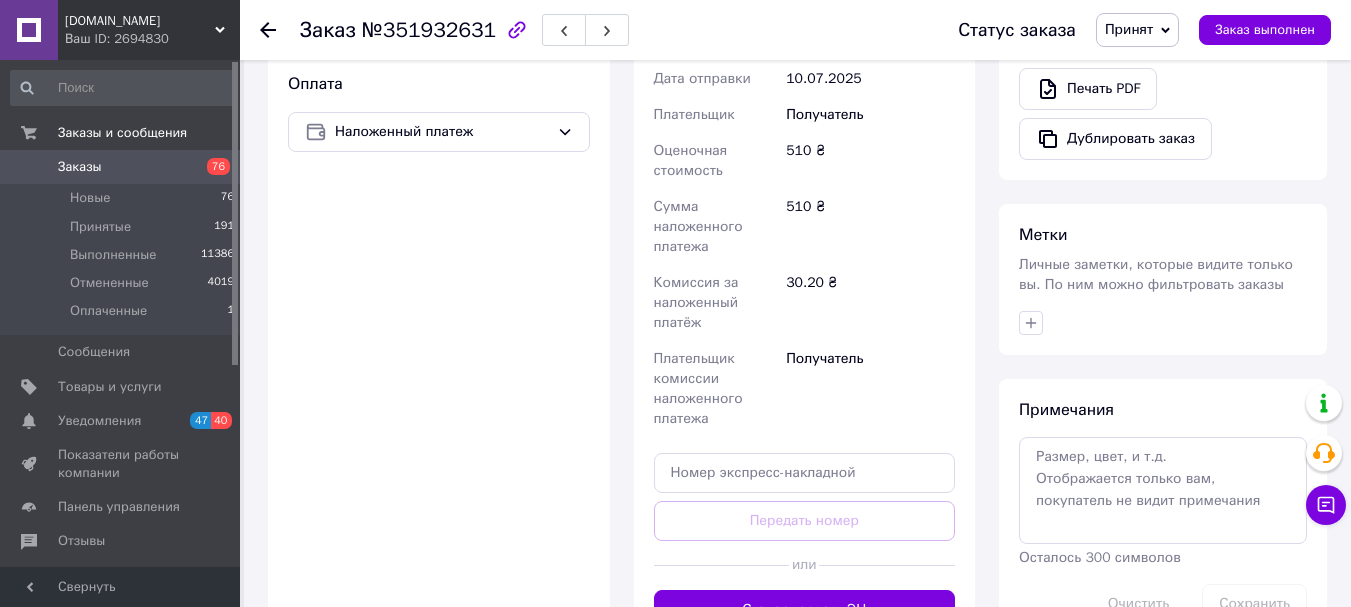scroll, scrollTop: 774, scrollLeft: 0, axis: vertical 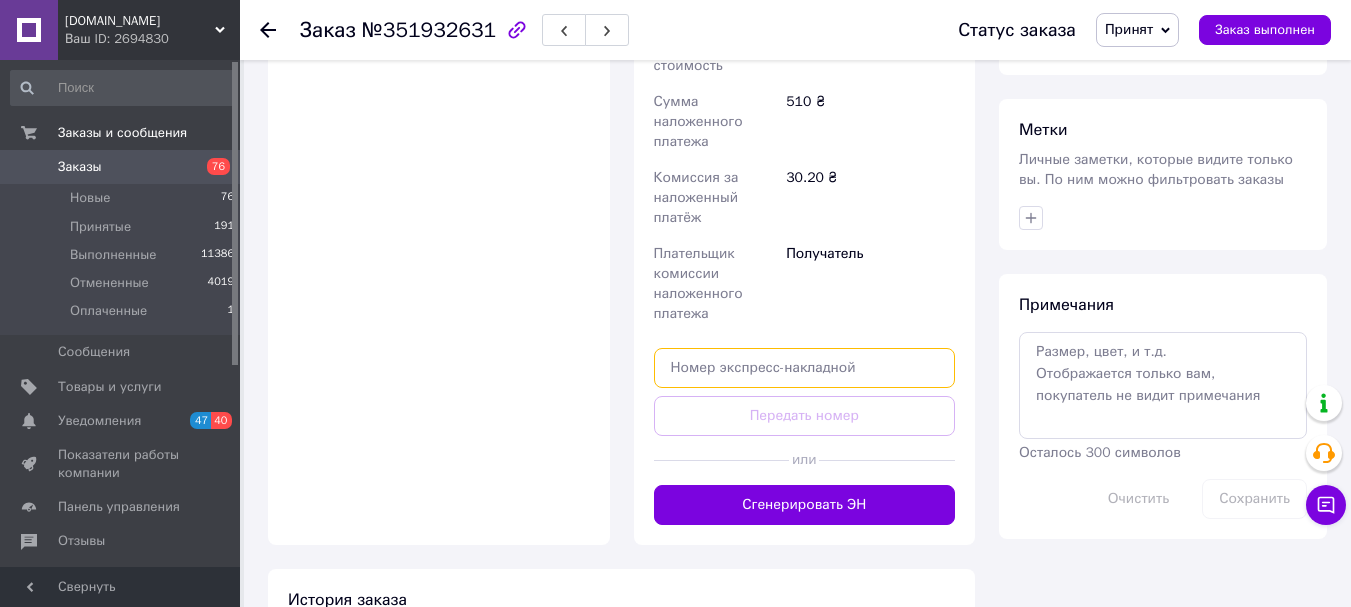 click at bounding box center (805, 368) 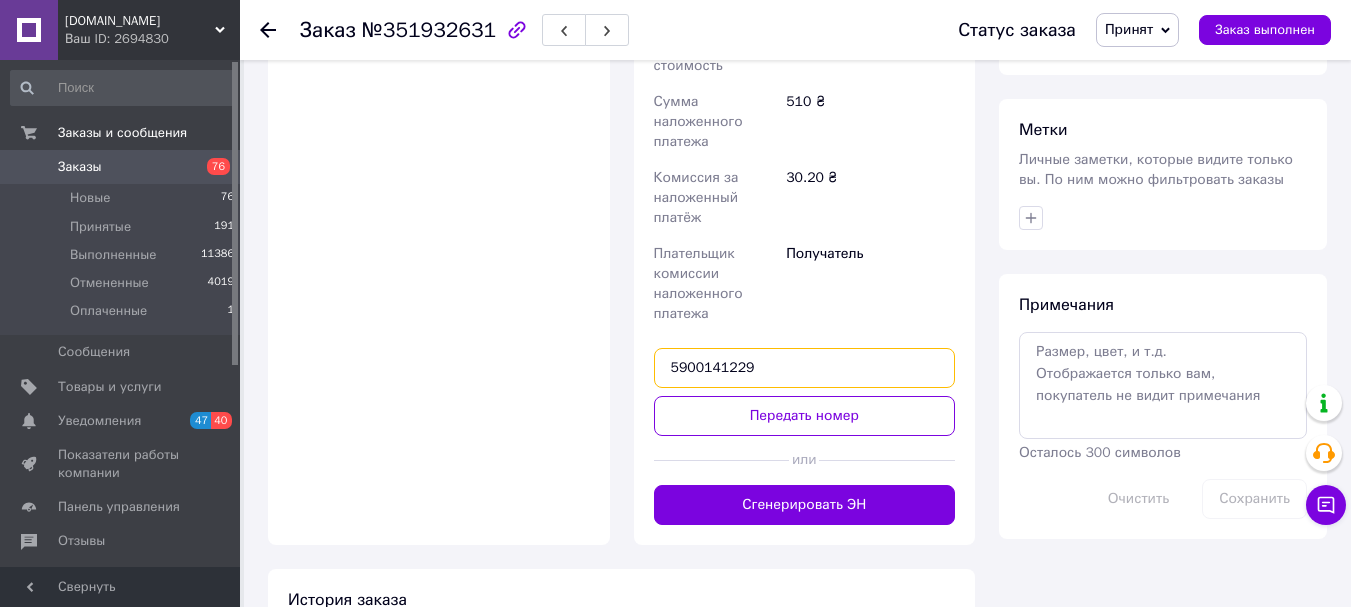 drag, startPoint x: 755, startPoint y: 352, endPoint x: 661, endPoint y: 340, distance: 94.76286 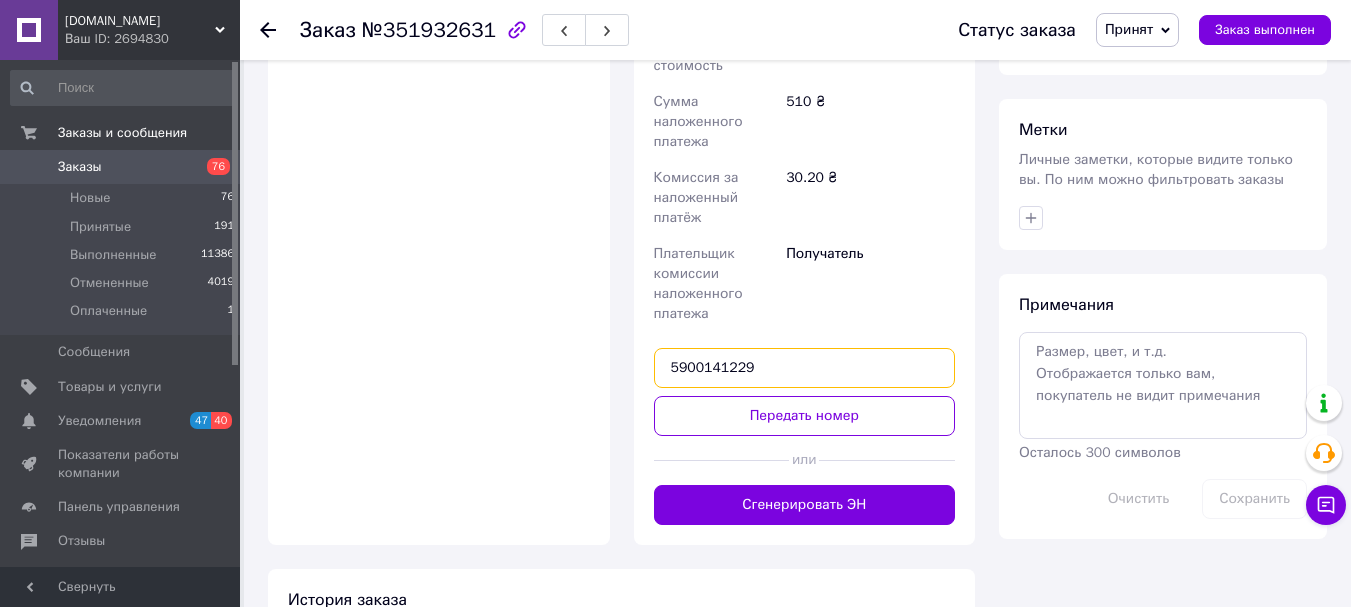 click on "5900141229" at bounding box center [805, 368] 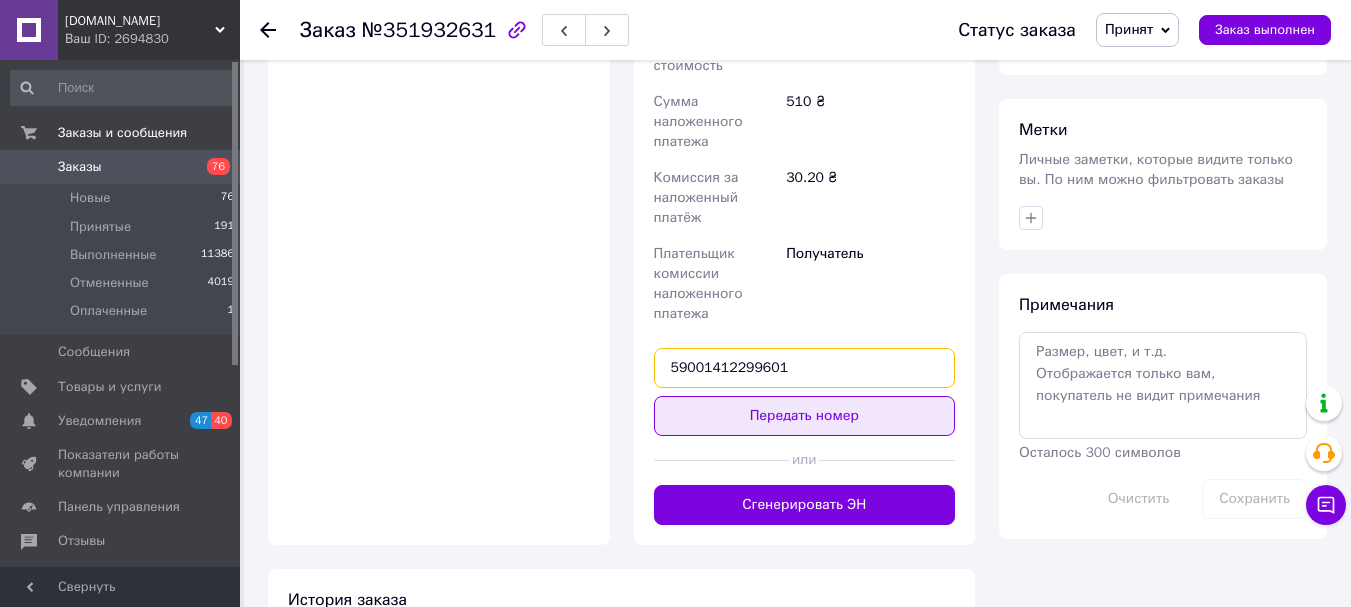 type on "59001412299601" 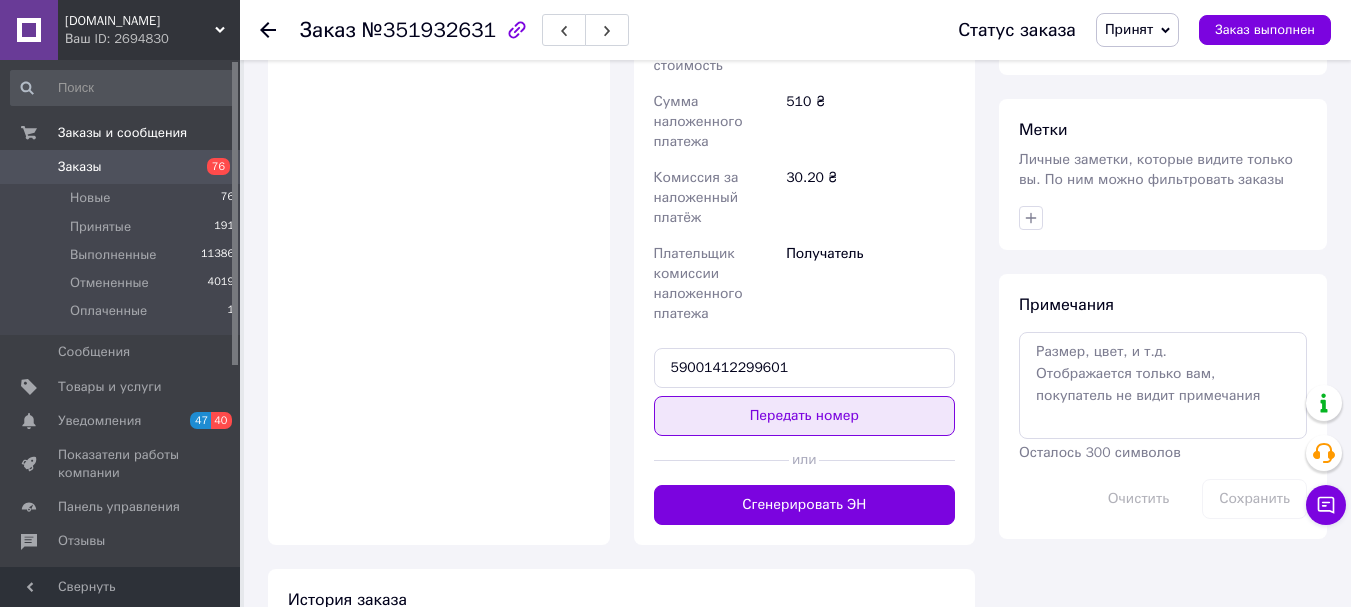 click on "Передать номер" at bounding box center [805, 416] 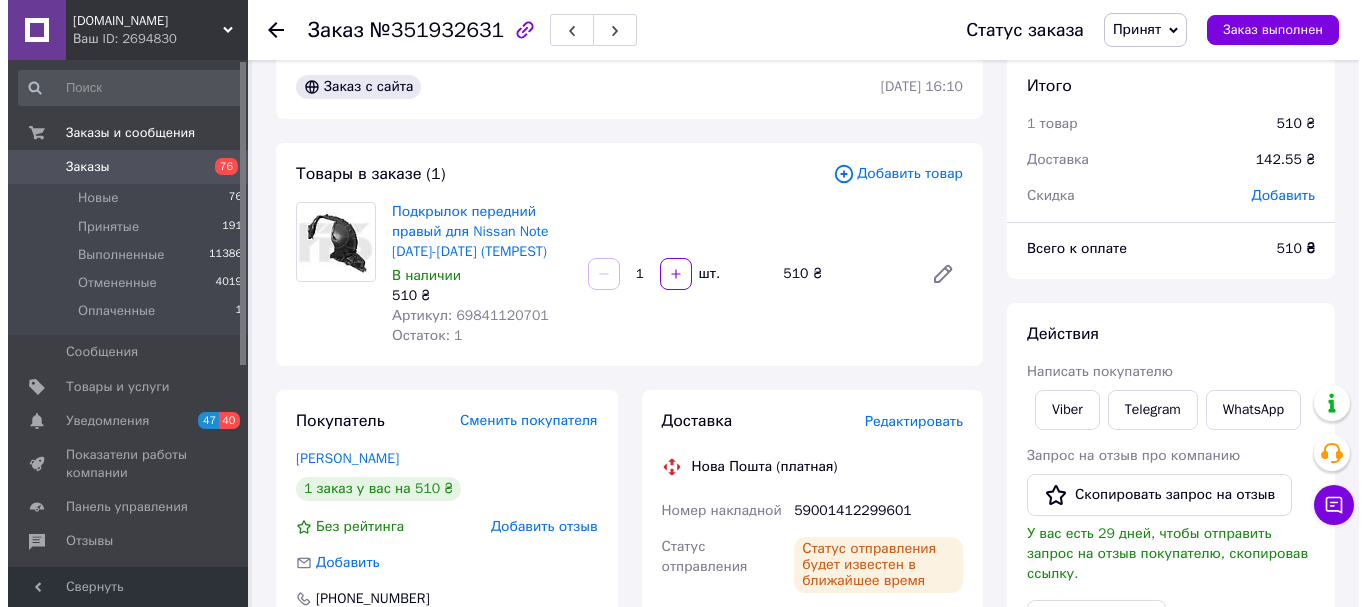 scroll, scrollTop: 0, scrollLeft: 0, axis: both 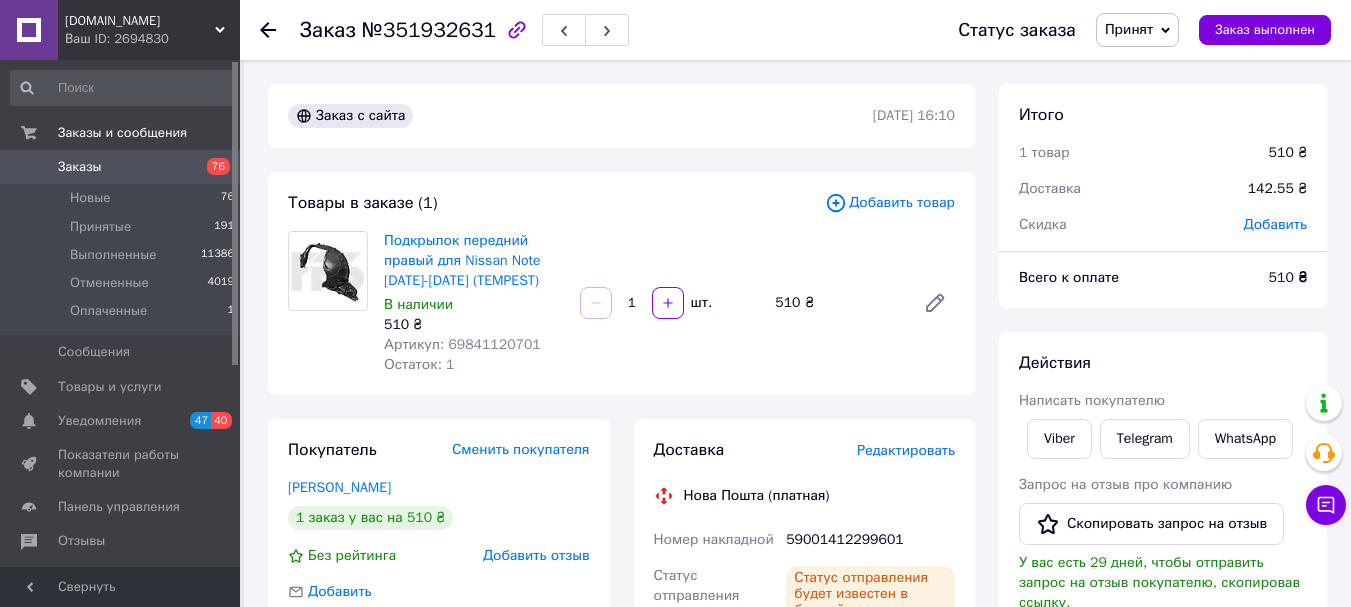 click on "Принят" at bounding box center [1129, 29] 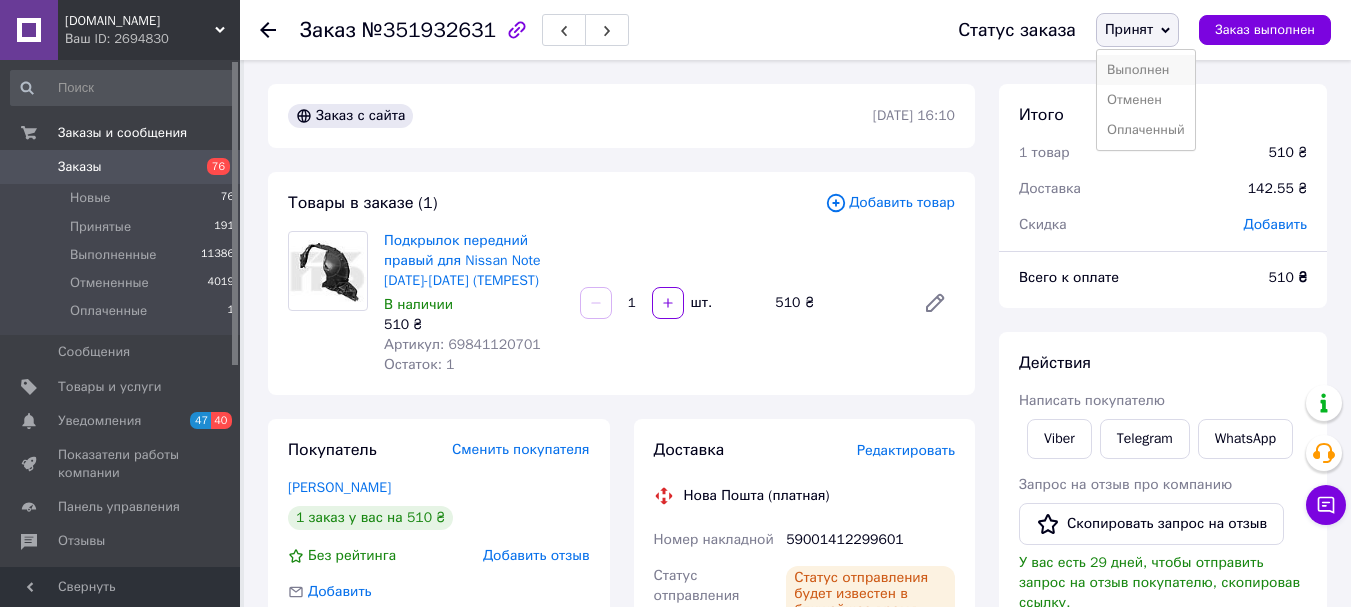 click on "Выполнен" at bounding box center (1146, 70) 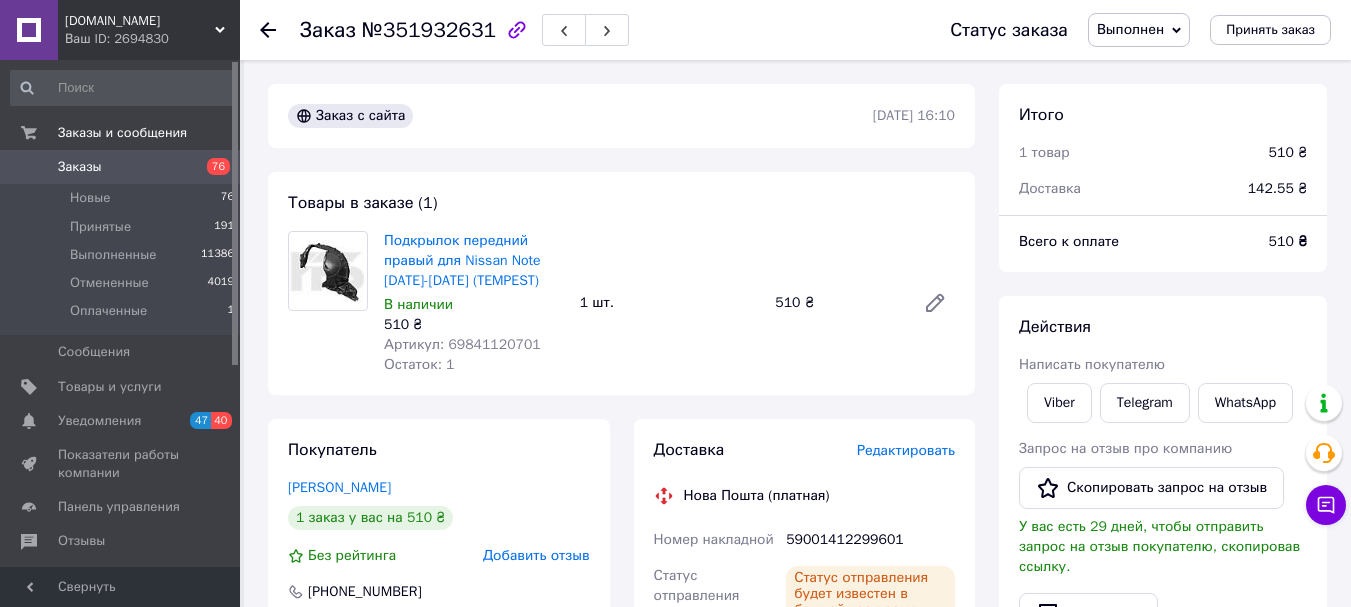 click 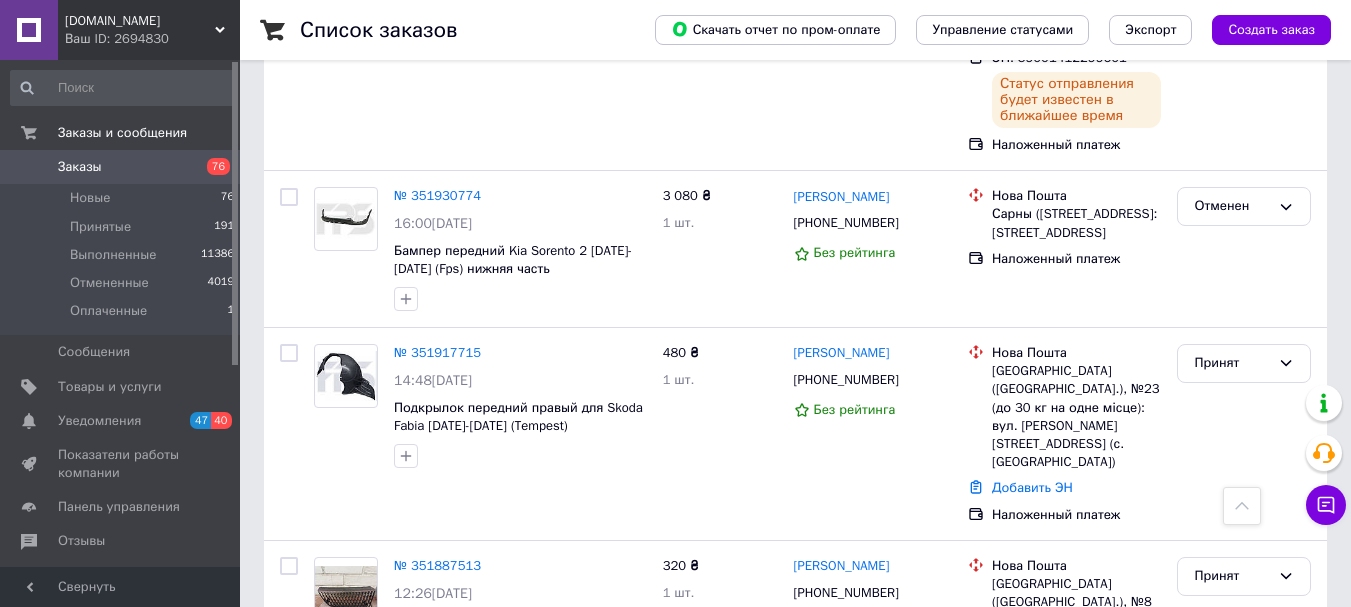 scroll, scrollTop: 4700, scrollLeft: 0, axis: vertical 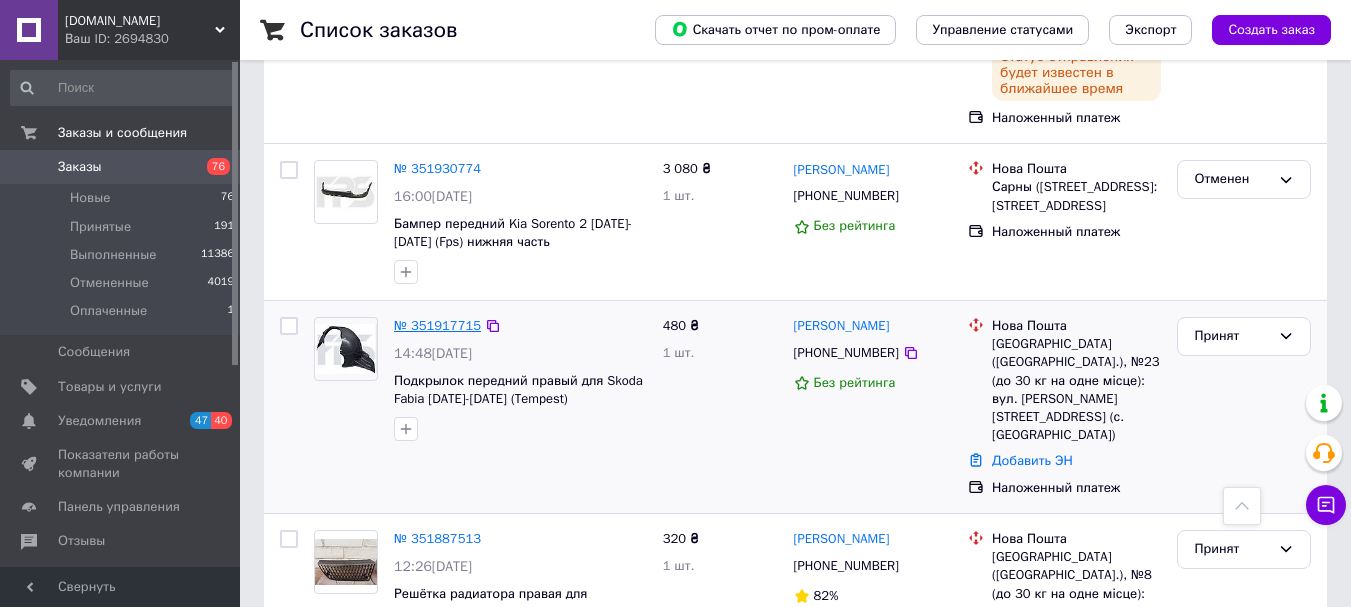 click on "№ 351917715" at bounding box center (437, 325) 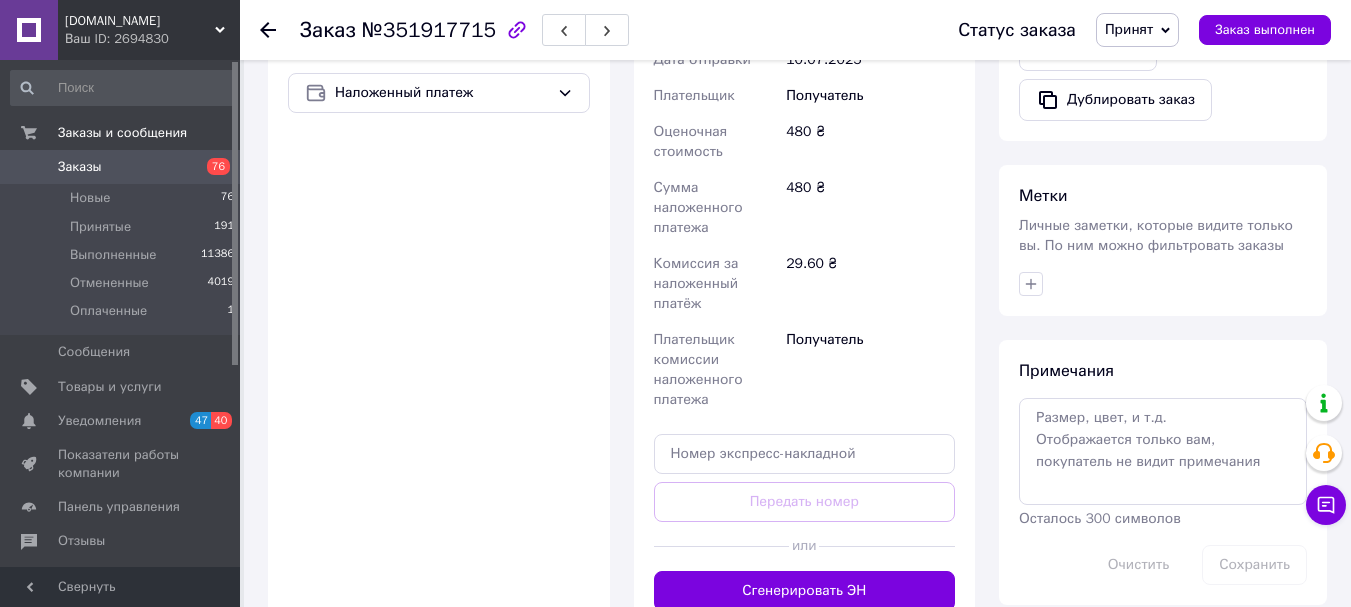 scroll, scrollTop: 707, scrollLeft: 0, axis: vertical 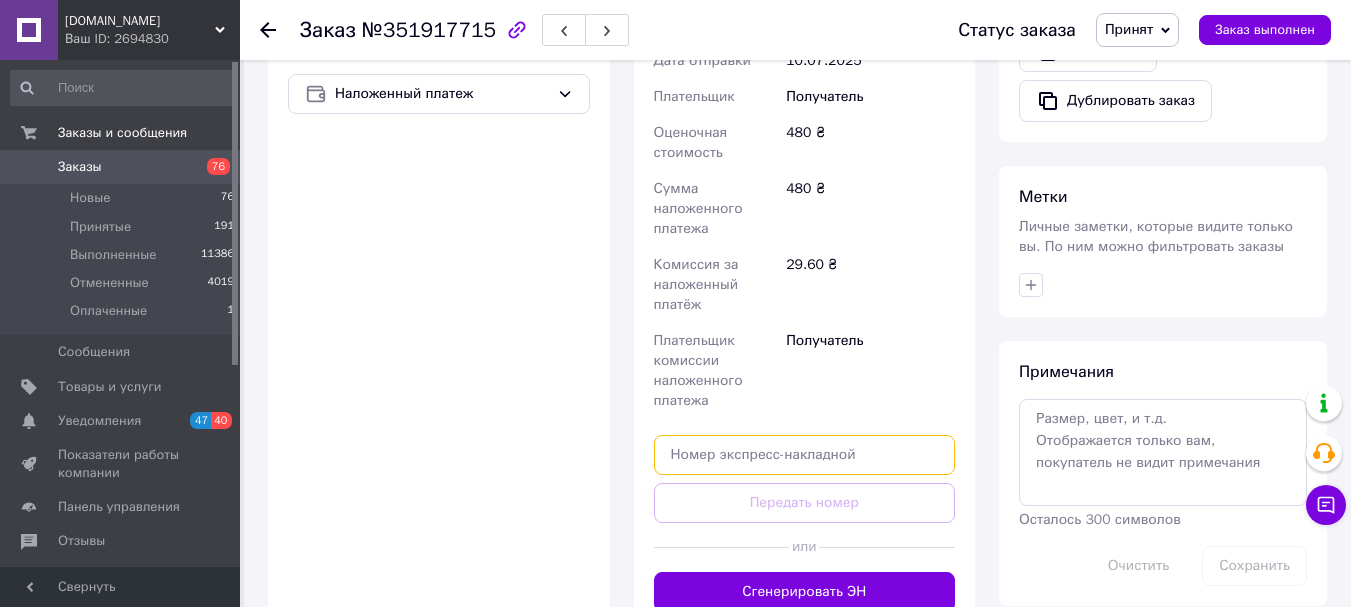 click at bounding box center [805, 455] 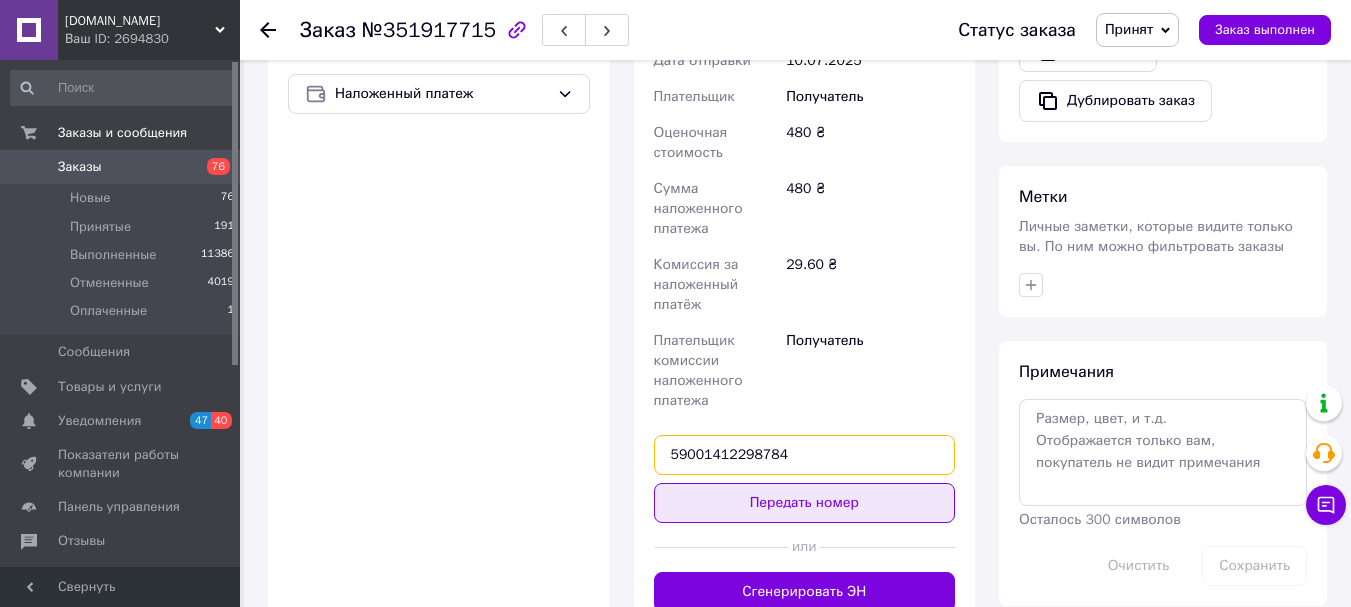 type on "59001412298784" 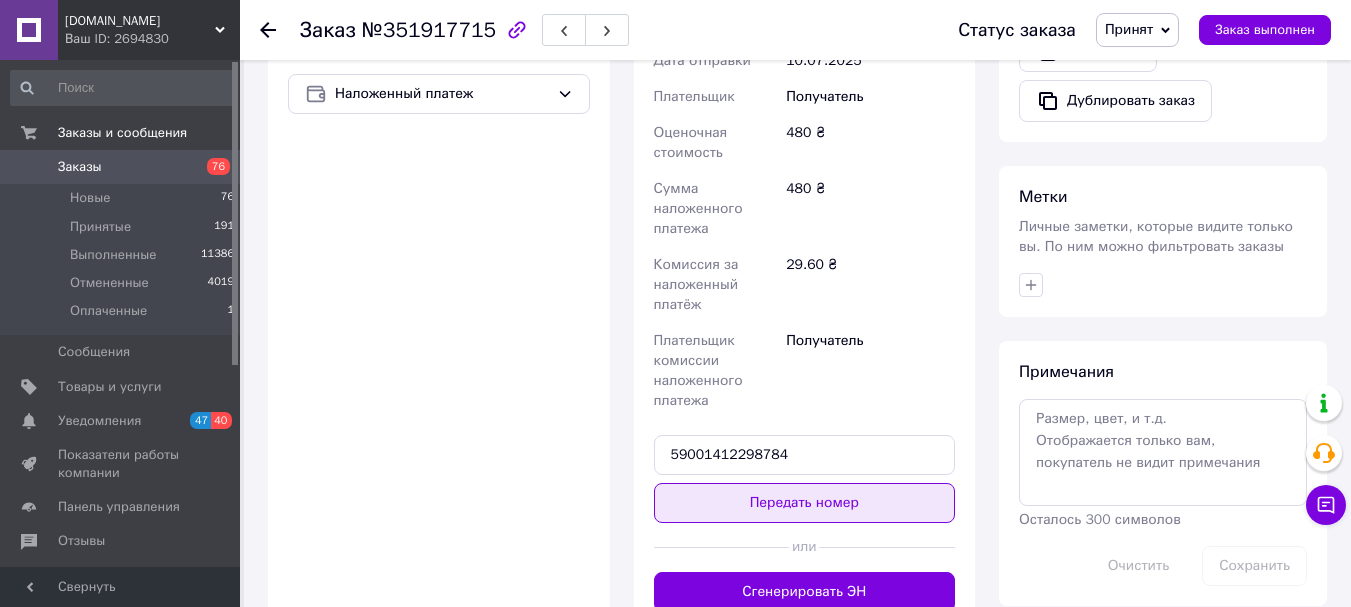 click on "Передать номер" at bounding box center (805, 503) 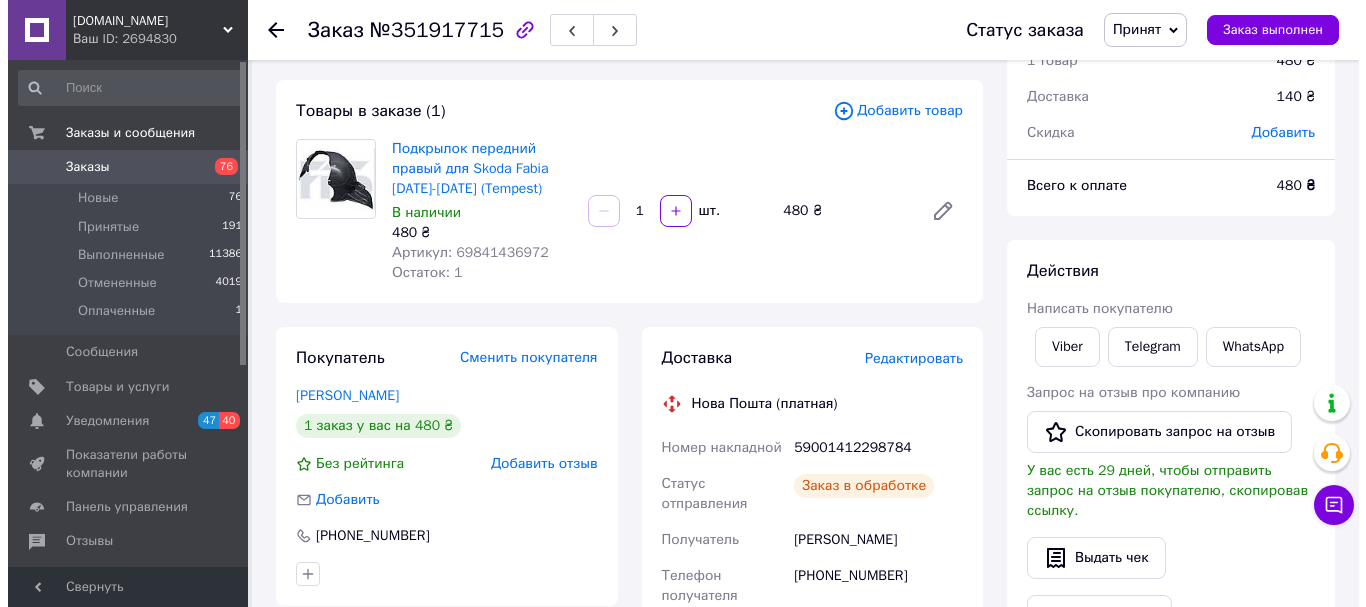 scroll, scrollTop: 0, scrollLeft: 0, axis: both 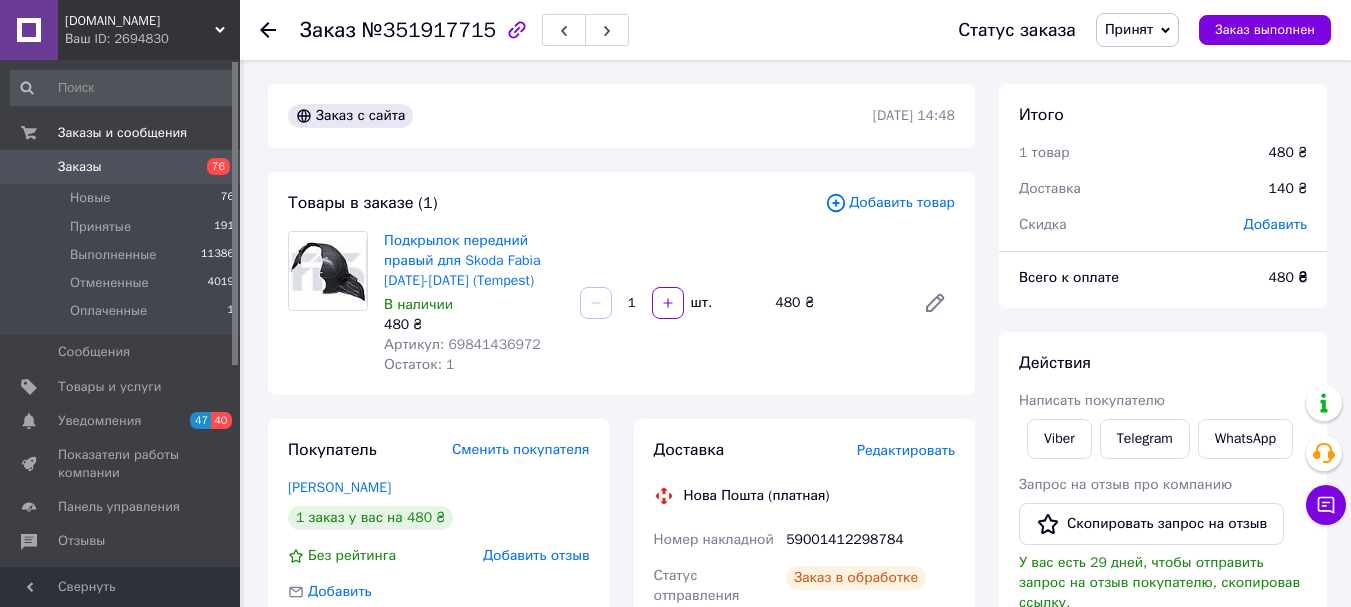 click on "Принят" at bounding box center (1129, 29) 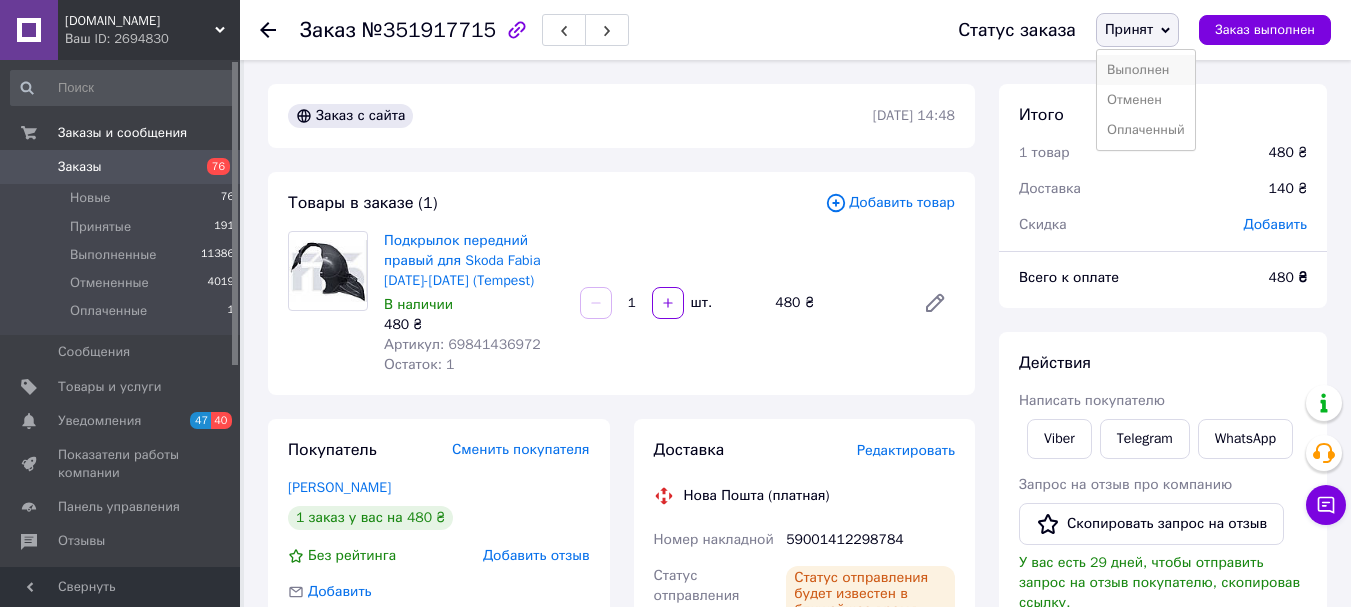 click on "Выполнен" at bounding box center (1146, 70) 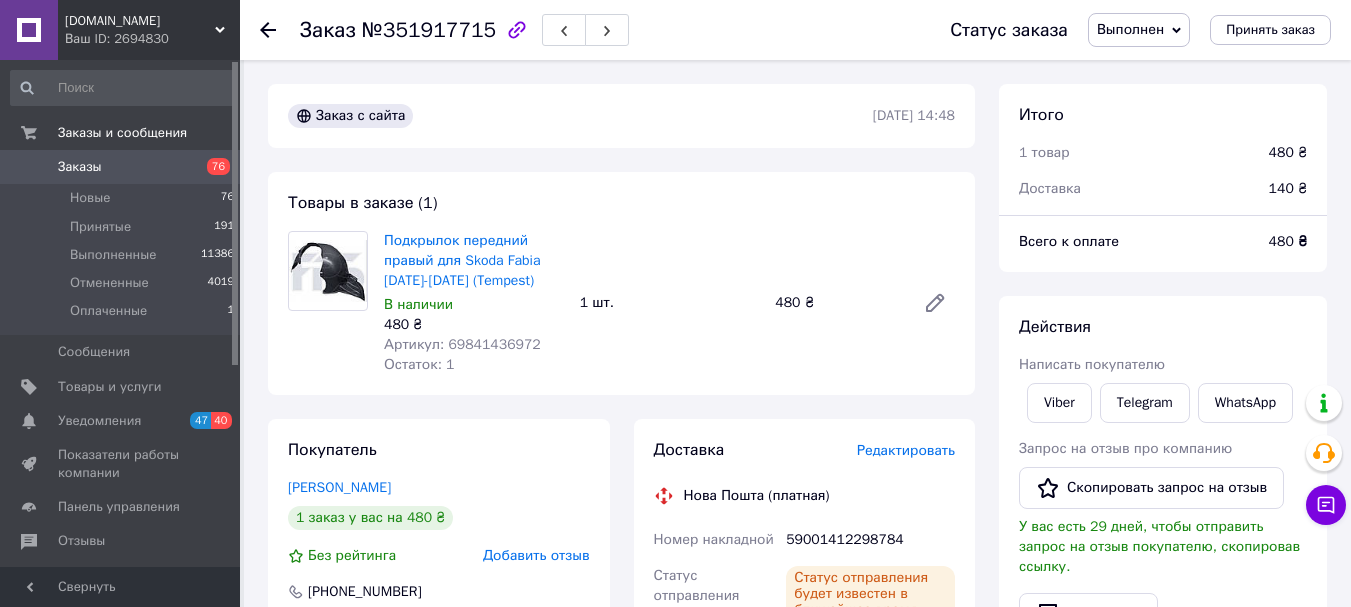 click 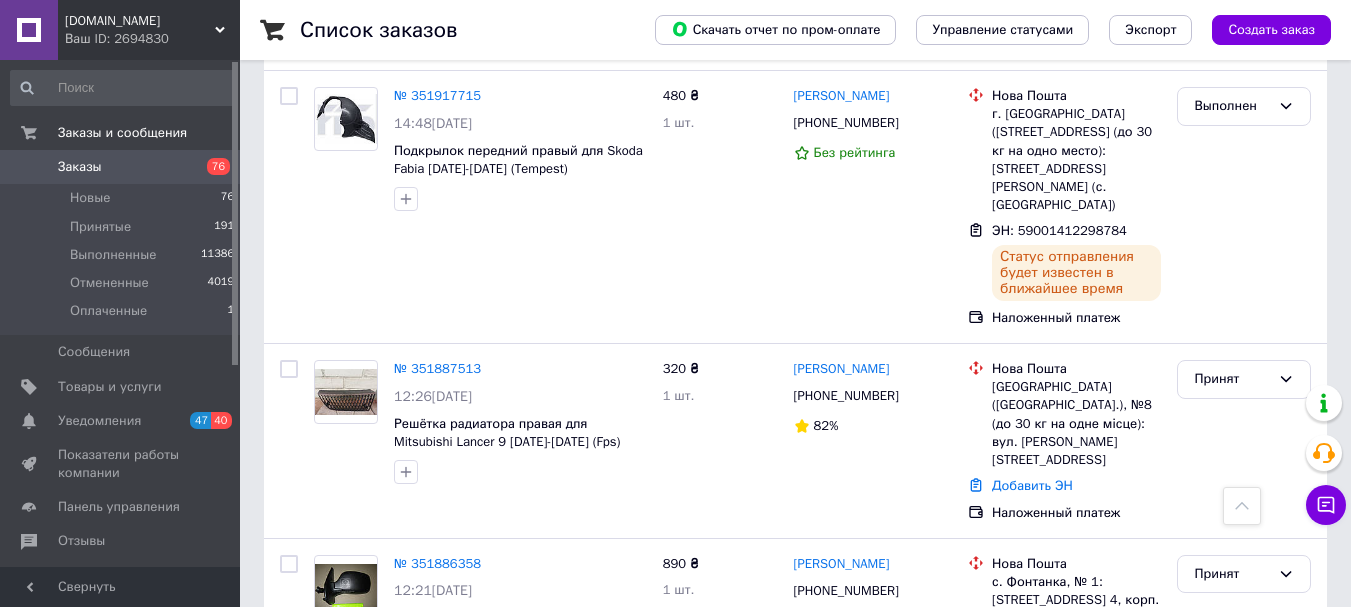 scroll, scrollTop: 4890, scrollLeft: 0, axis: vertical 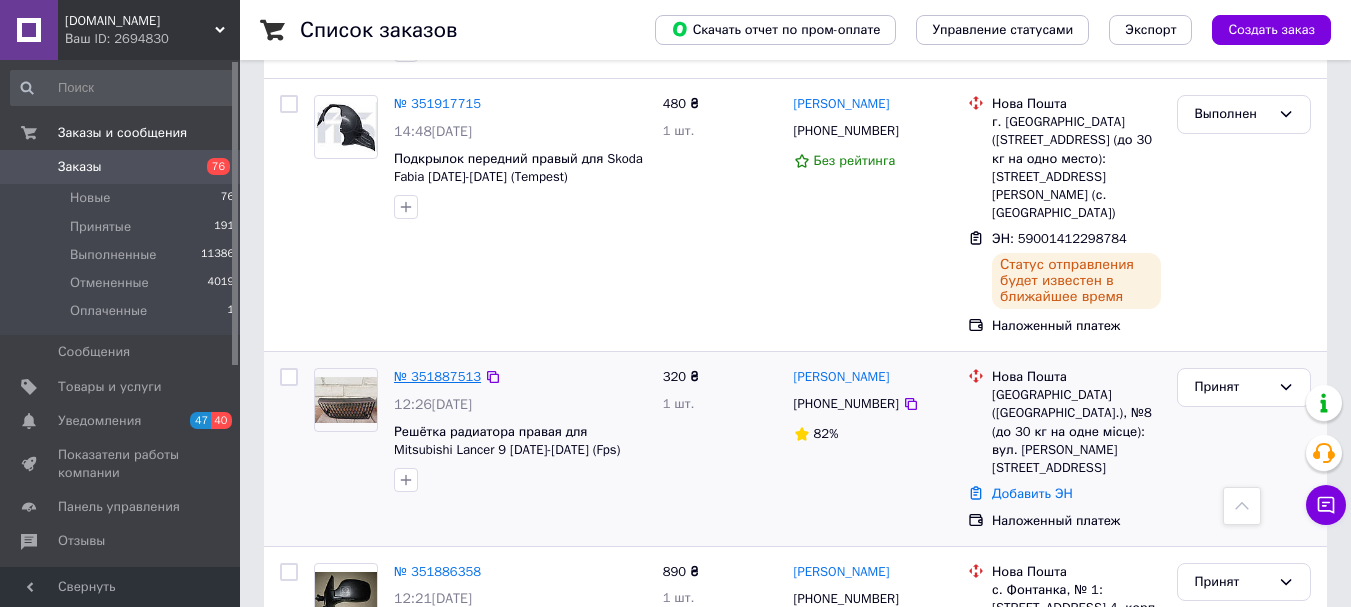 click on "№ 351887513" at bounding box center (437, 376) 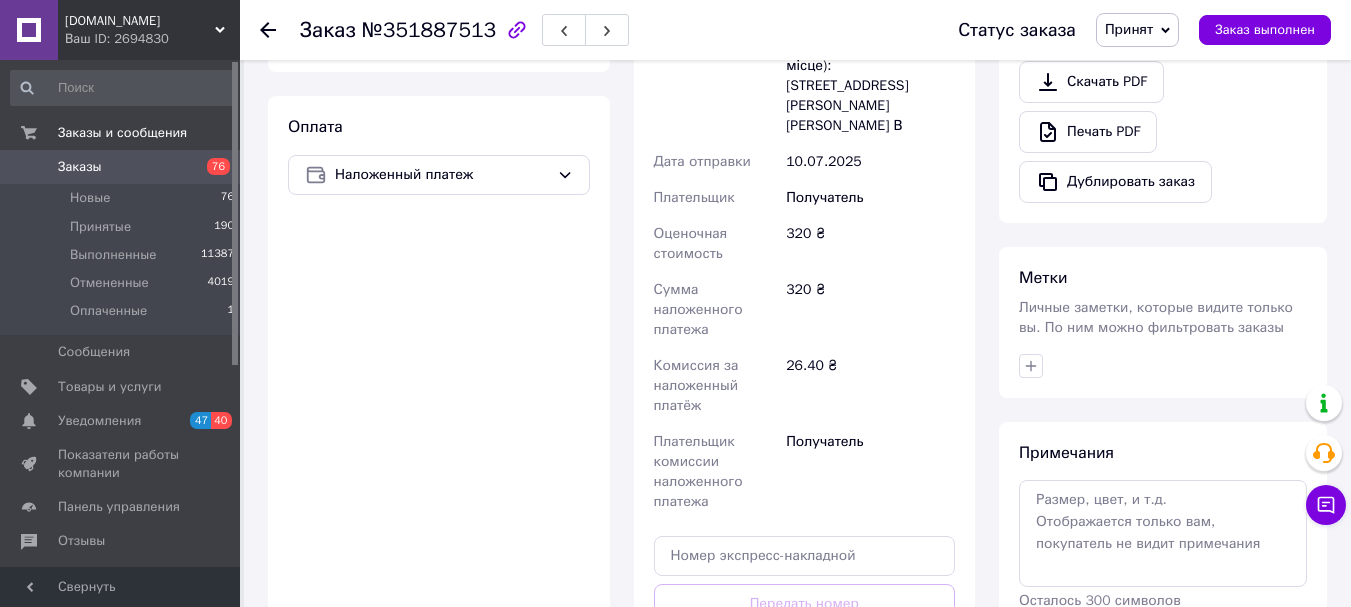 scroll, scrollTop: 674, scrollLeft: 0, axis: vertical 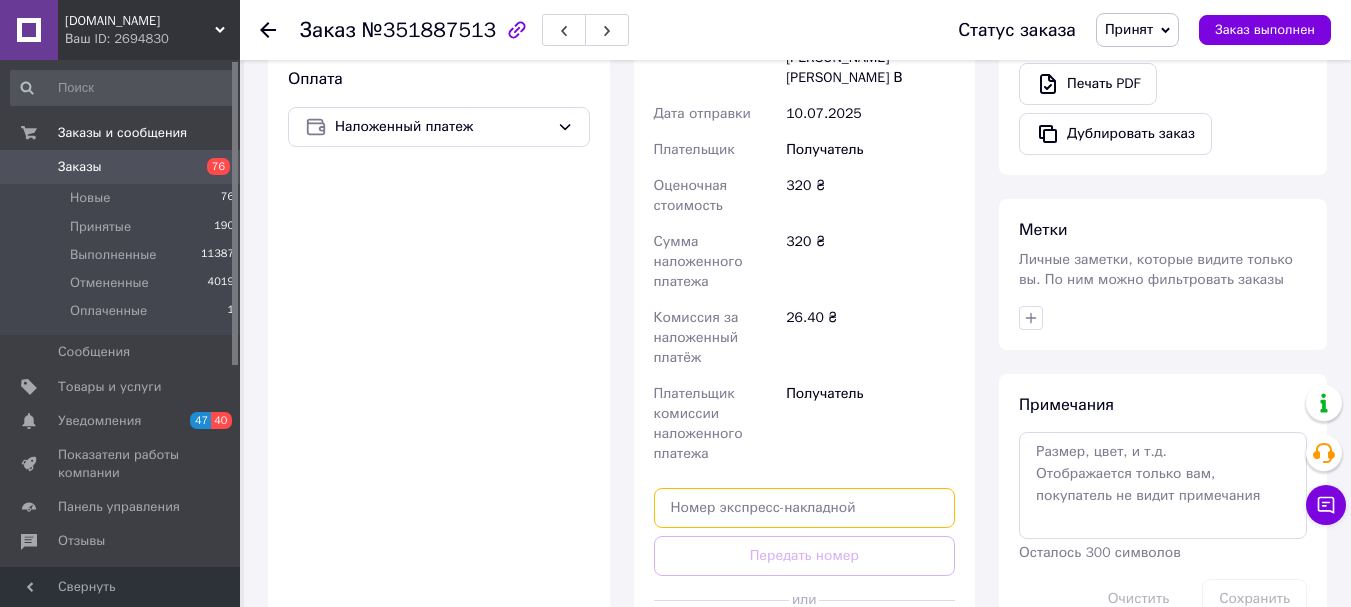 click at bounding box center [805, 508] 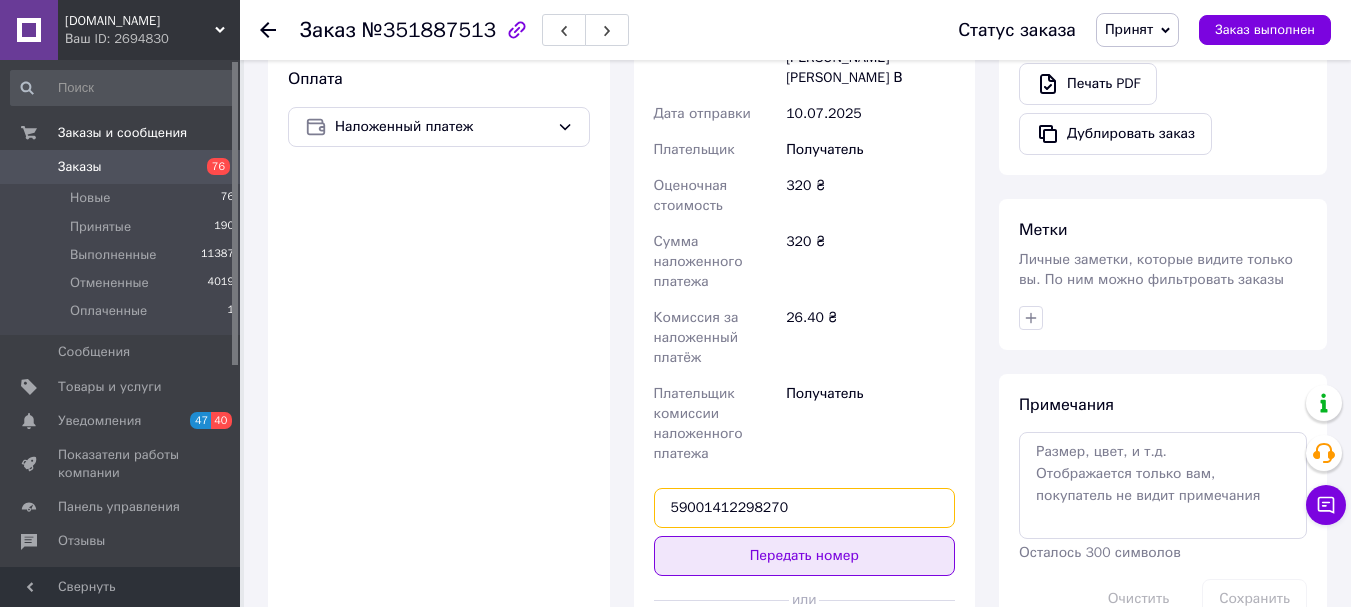type on "59001412298270" 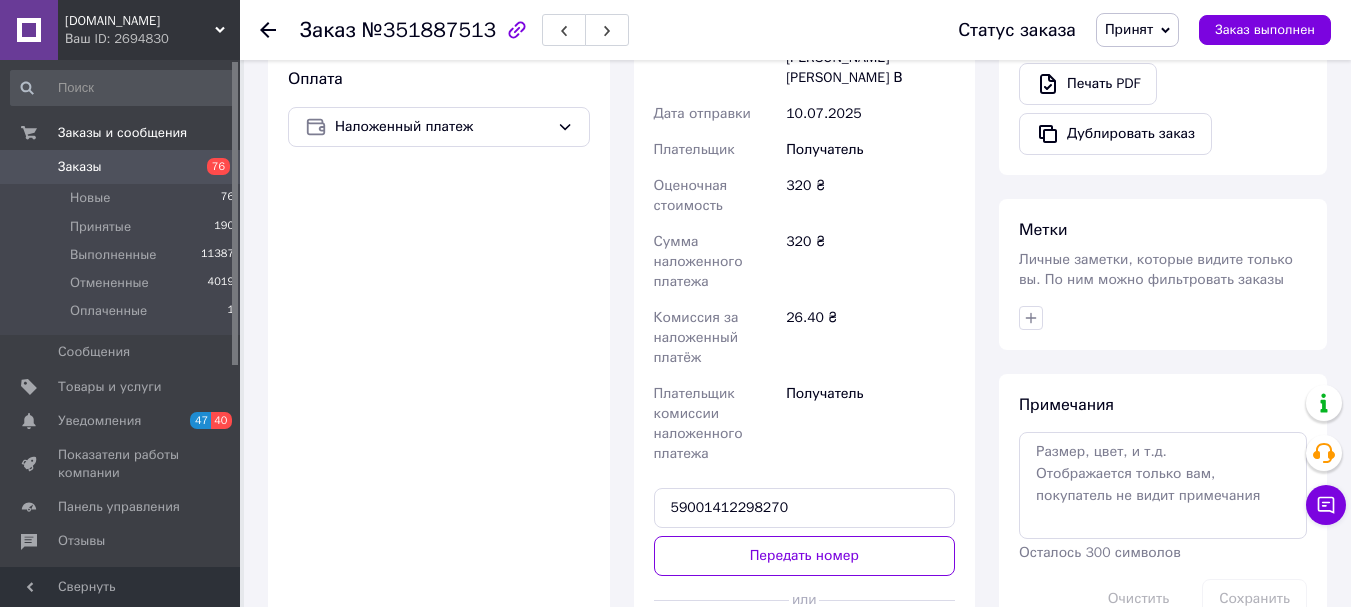 drag, startPoint x: 755, startPoint y: 515, endPoint x: 793, endPoint y: 501, distance: 40.496914 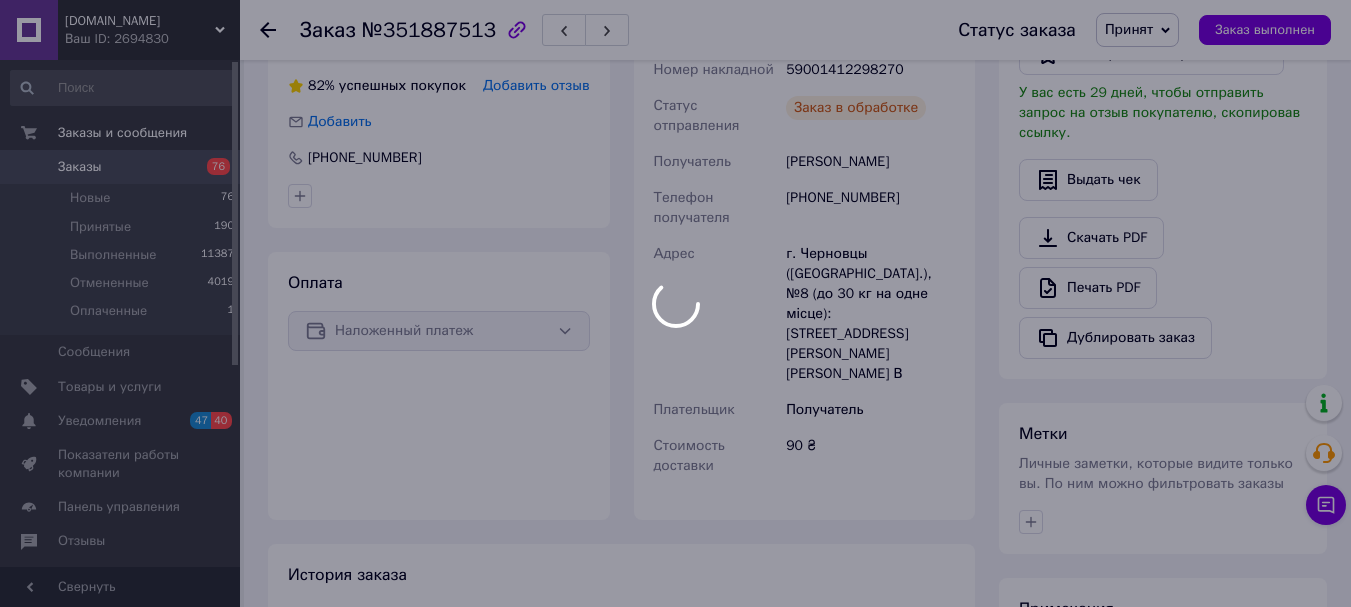 scroll, scrollTop: 74, scrollLeft: 0, axis: vertical 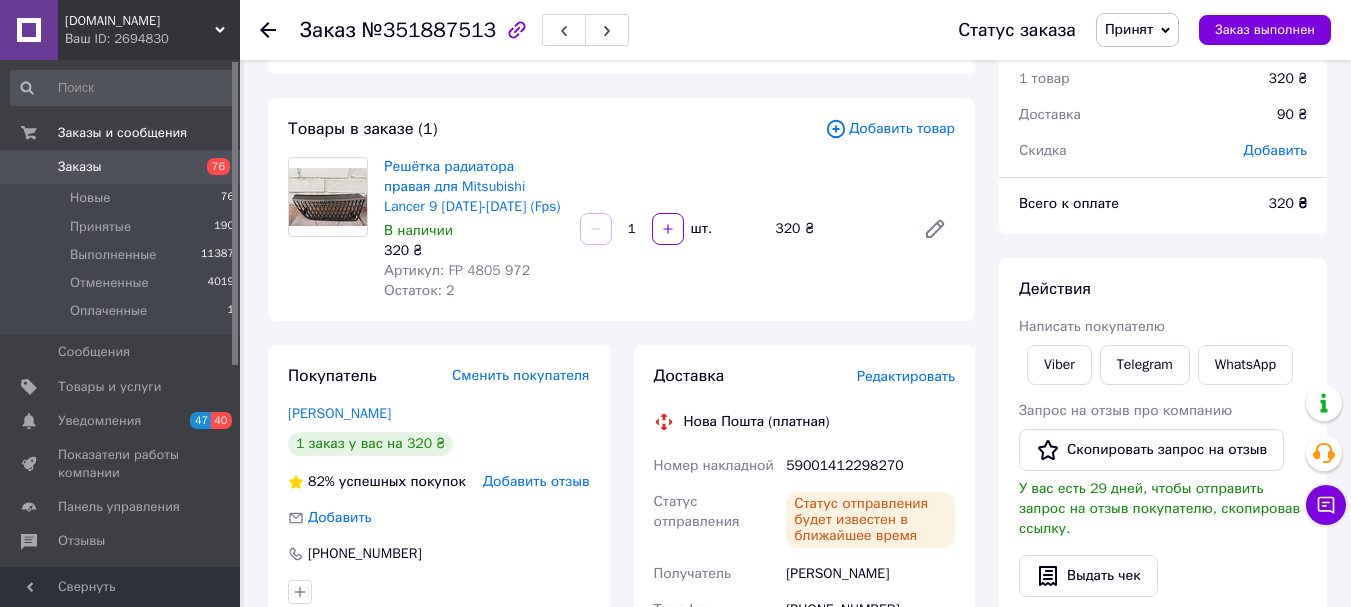 click on "Принят" at bounding box center (1129, 29) 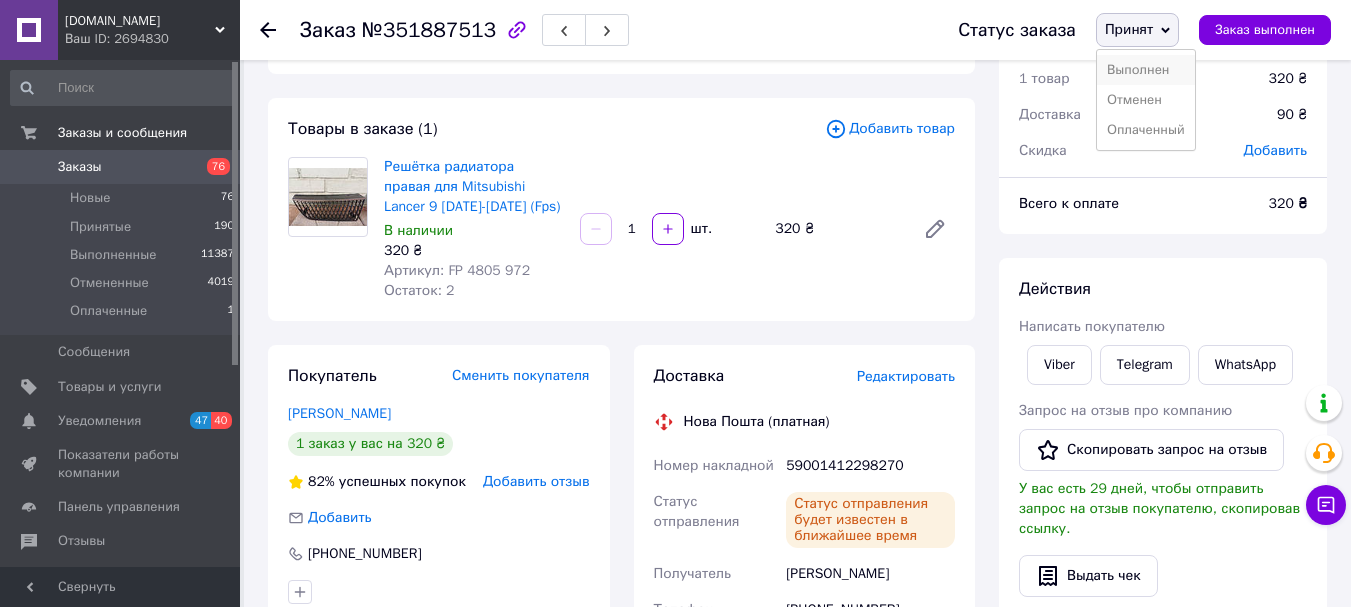 click on "Выполнен" at bounding box center [1146, 70] 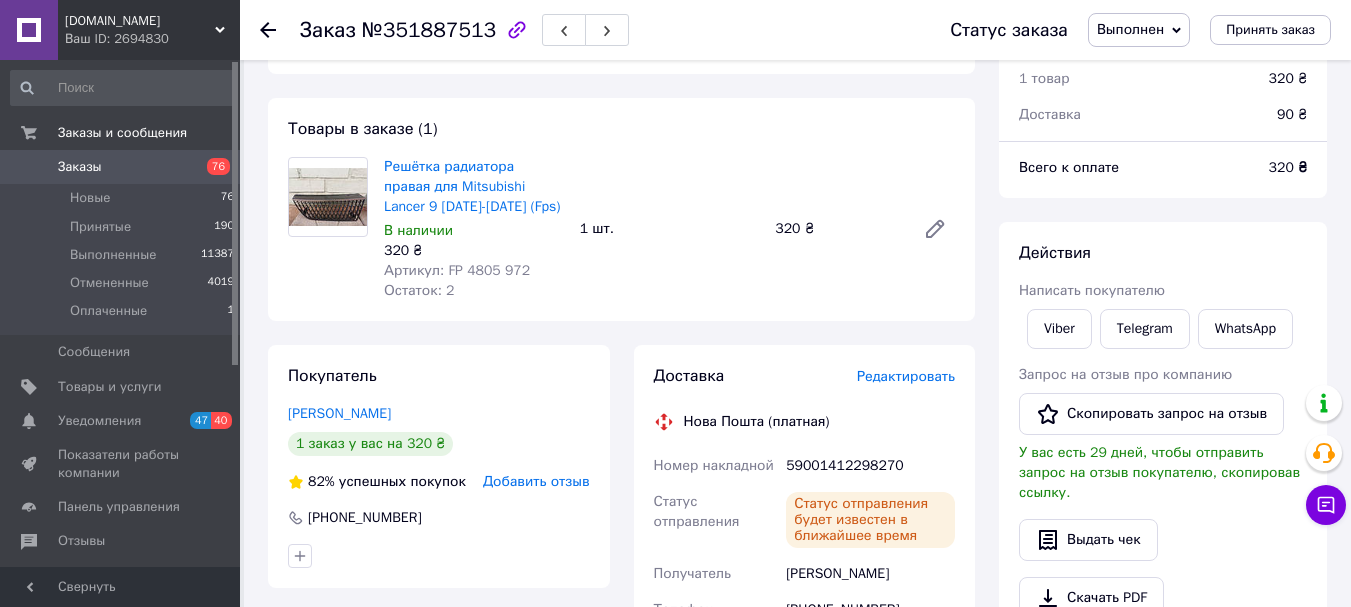 click 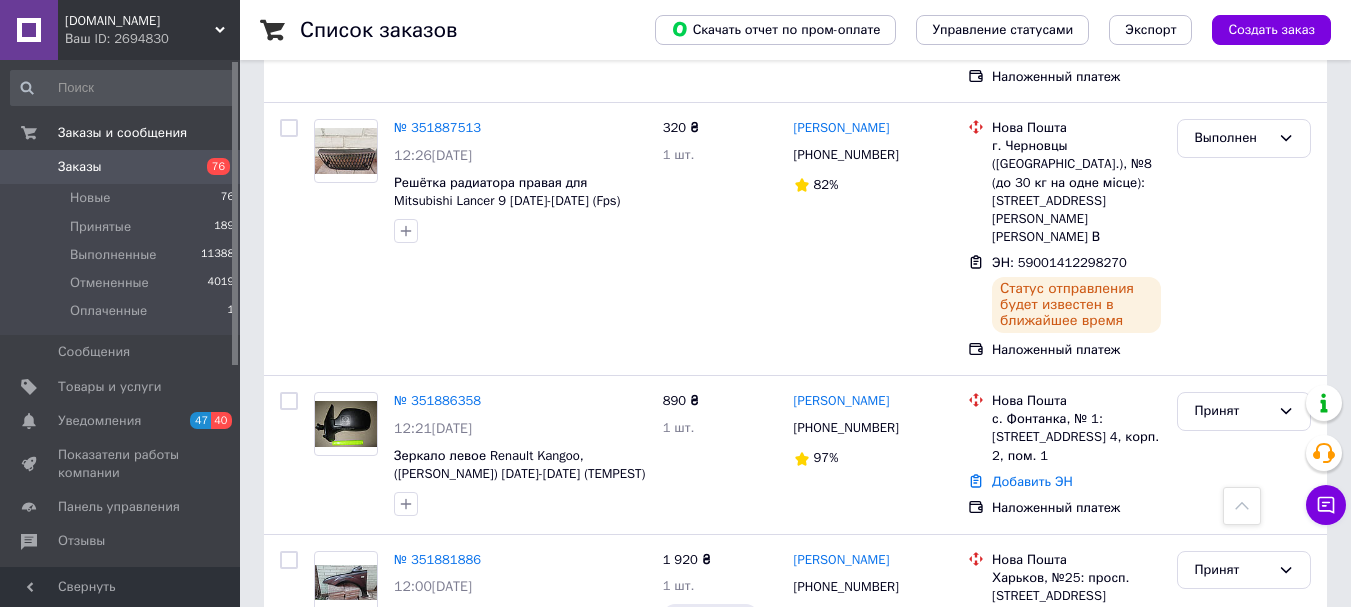 scroll, scrollTop: 5200, scrollLeft: 0, axis: vertical 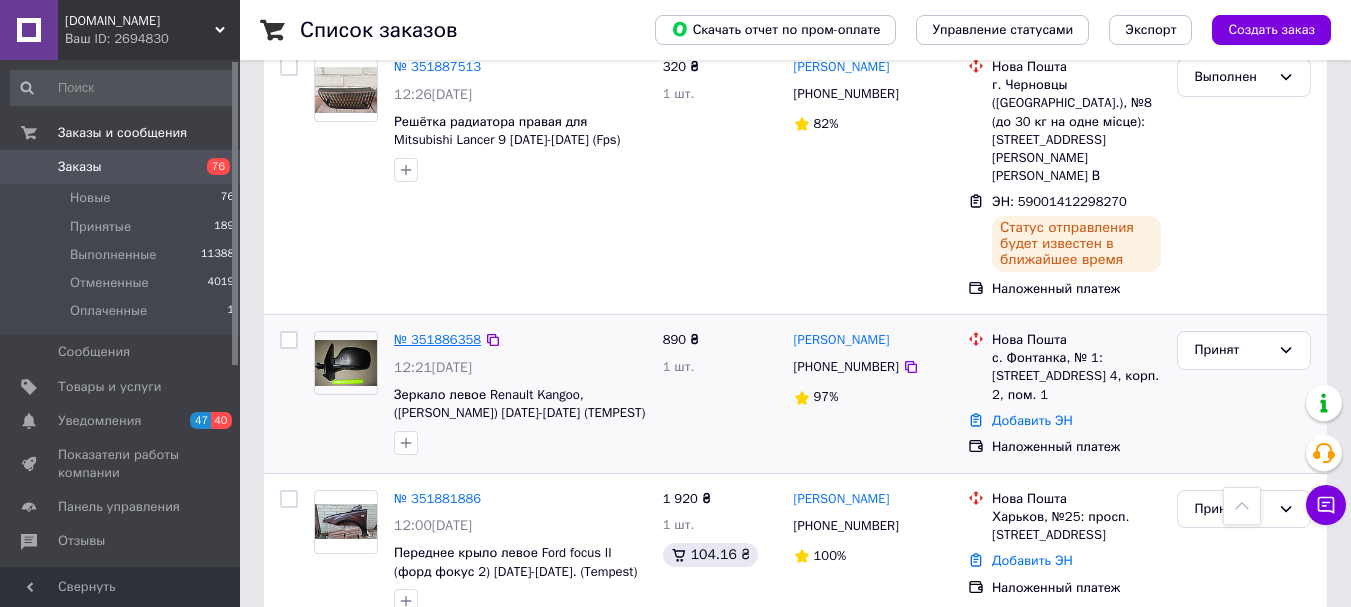 click on "№ 351886358" at bounding box center [437, 339] 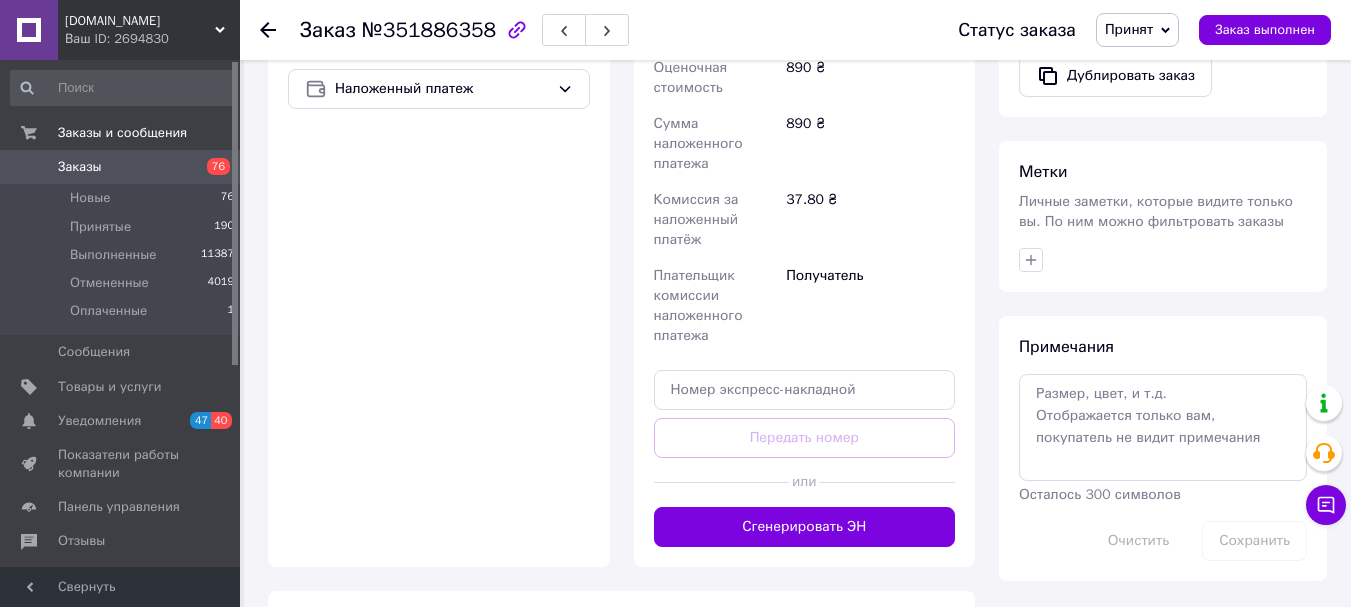 scroll, scrollTop: 774, scrollLeft: 0, axis: vertical 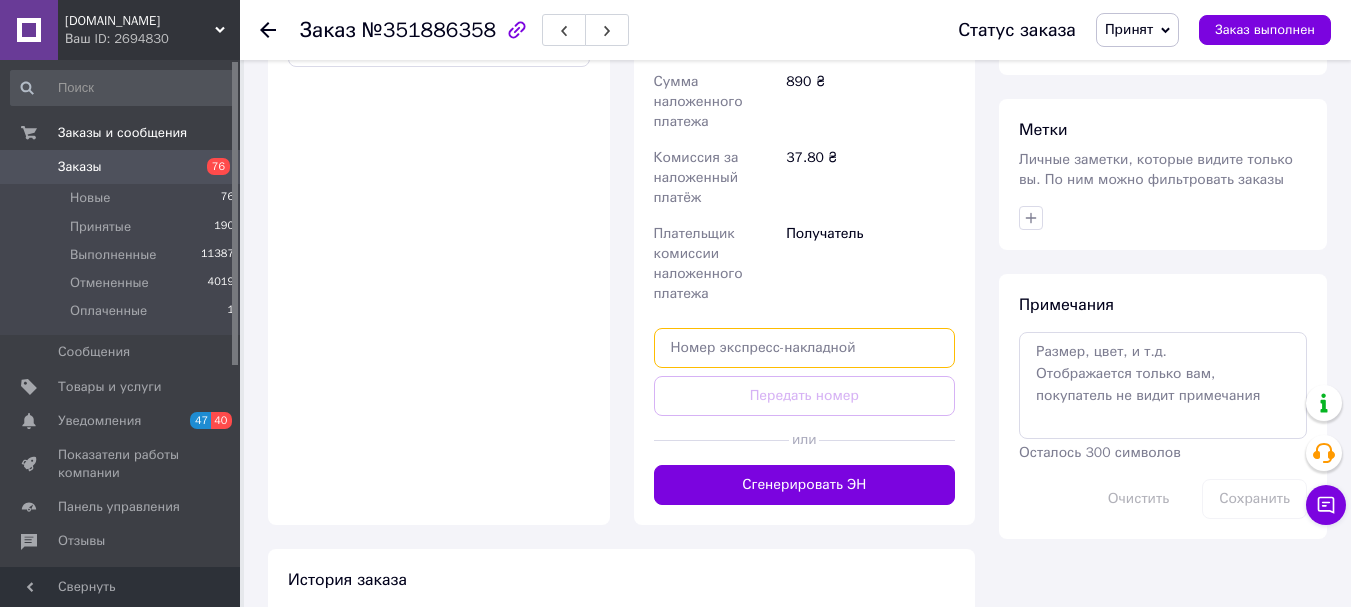 click at bounding box center (805, 348) 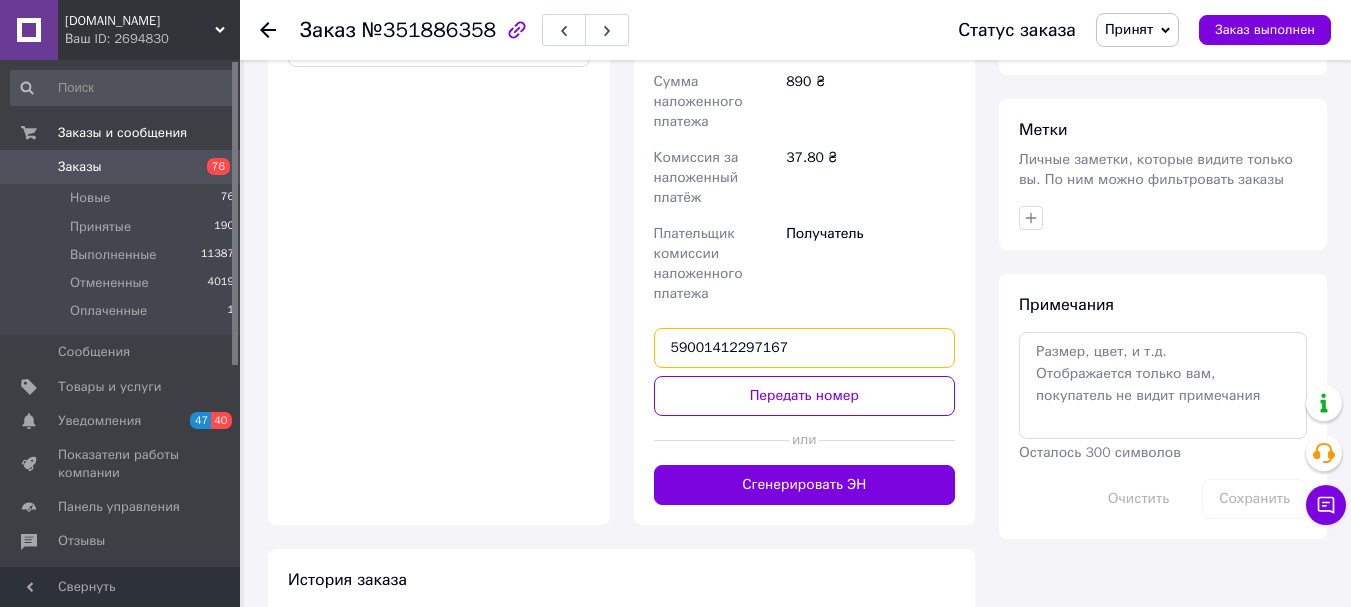 type on "59001412297167" 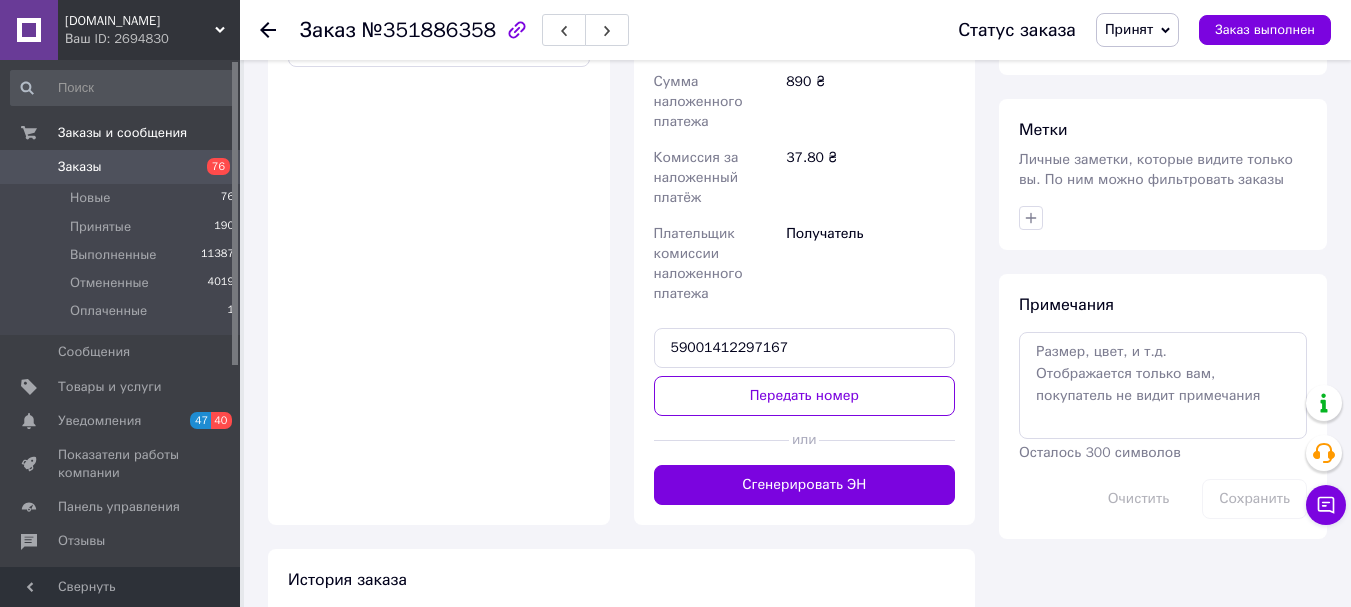 click on "Передать номер" at bounding box center (805, 396) 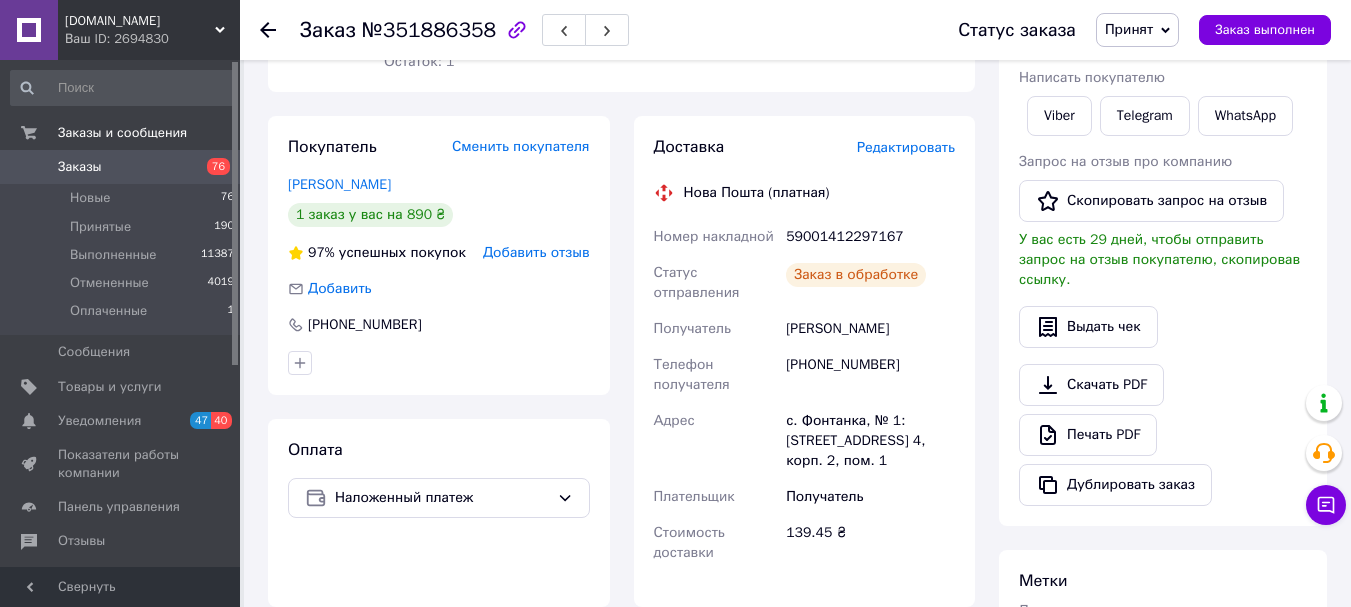 scroll, scrollTop: 210, scrollLeft: 0, axis: vertical 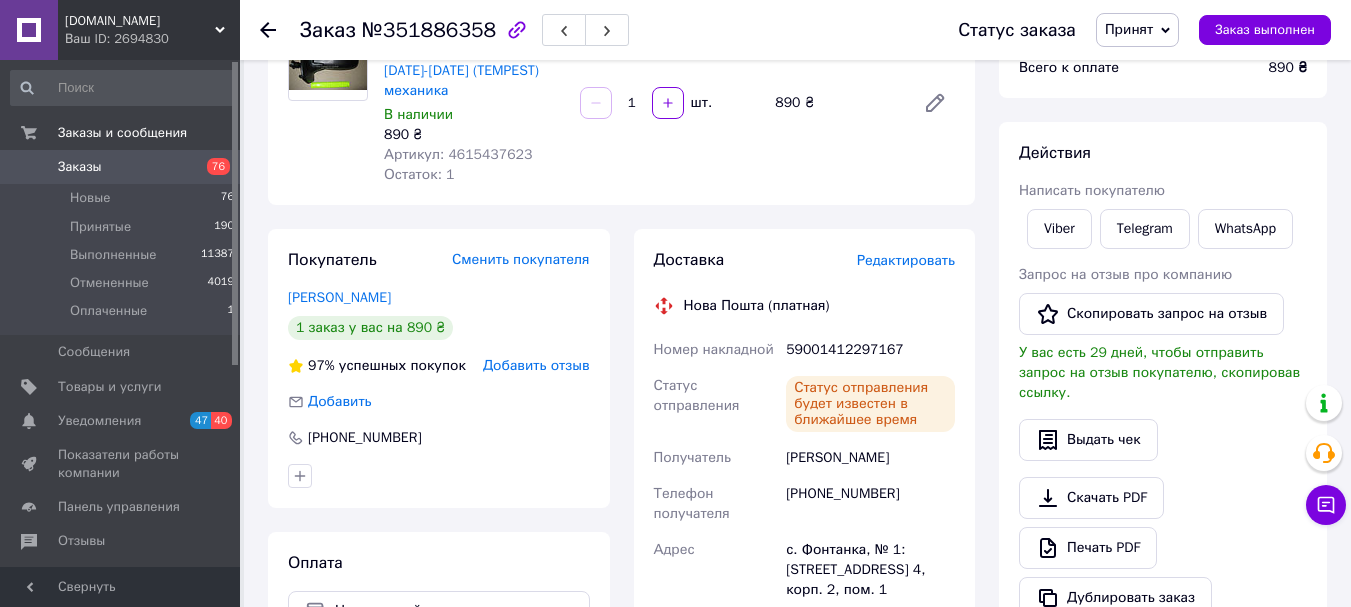 click on "Принят" at bounding box center [1129, 29] 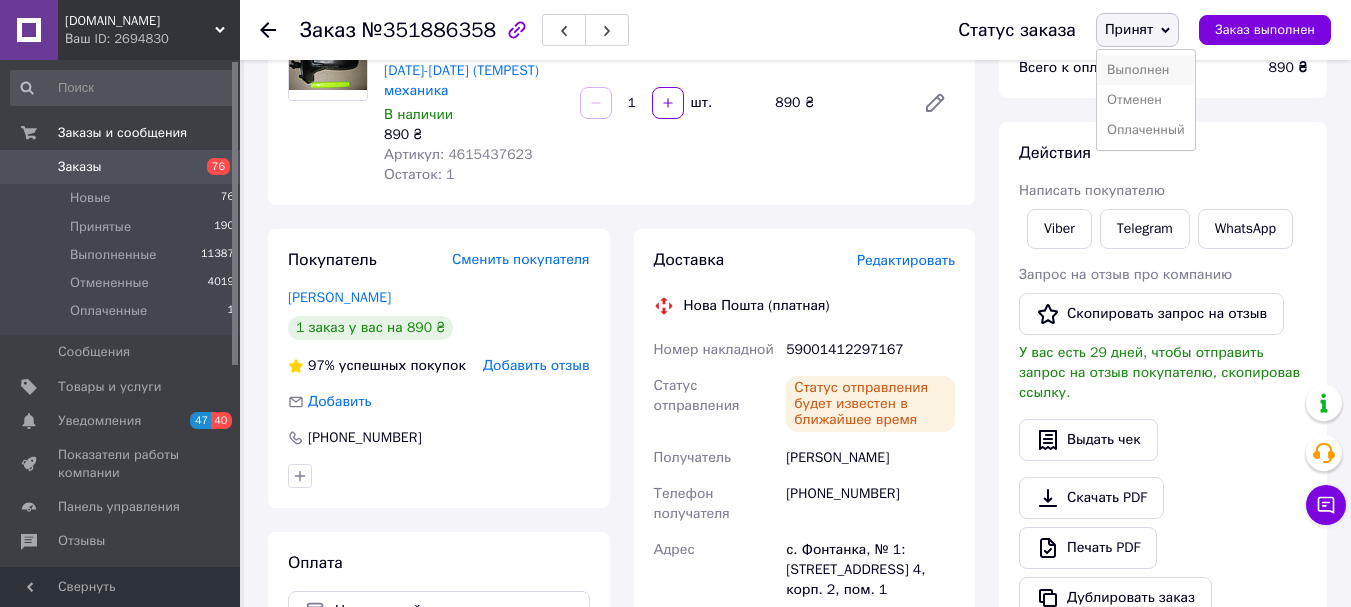 click on "Выполнен" at bounding box center (1146, 70) 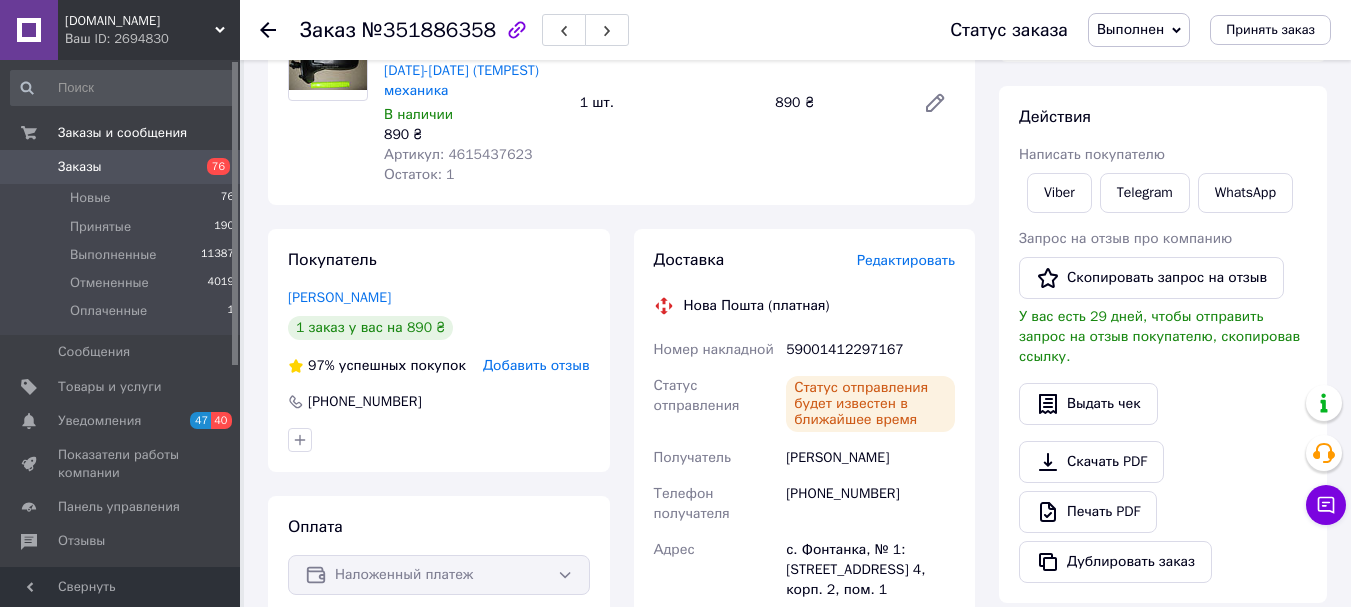 click 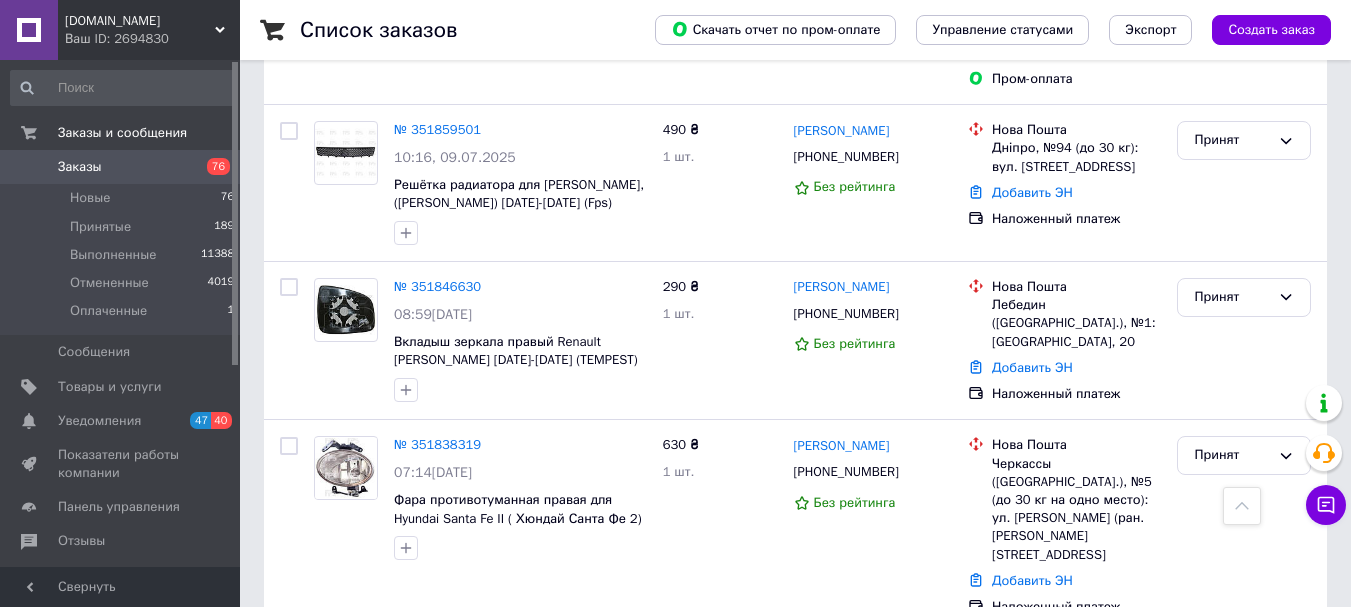 scroll, scrollTop: 5600, scrollLeft: 0, axis: vertical 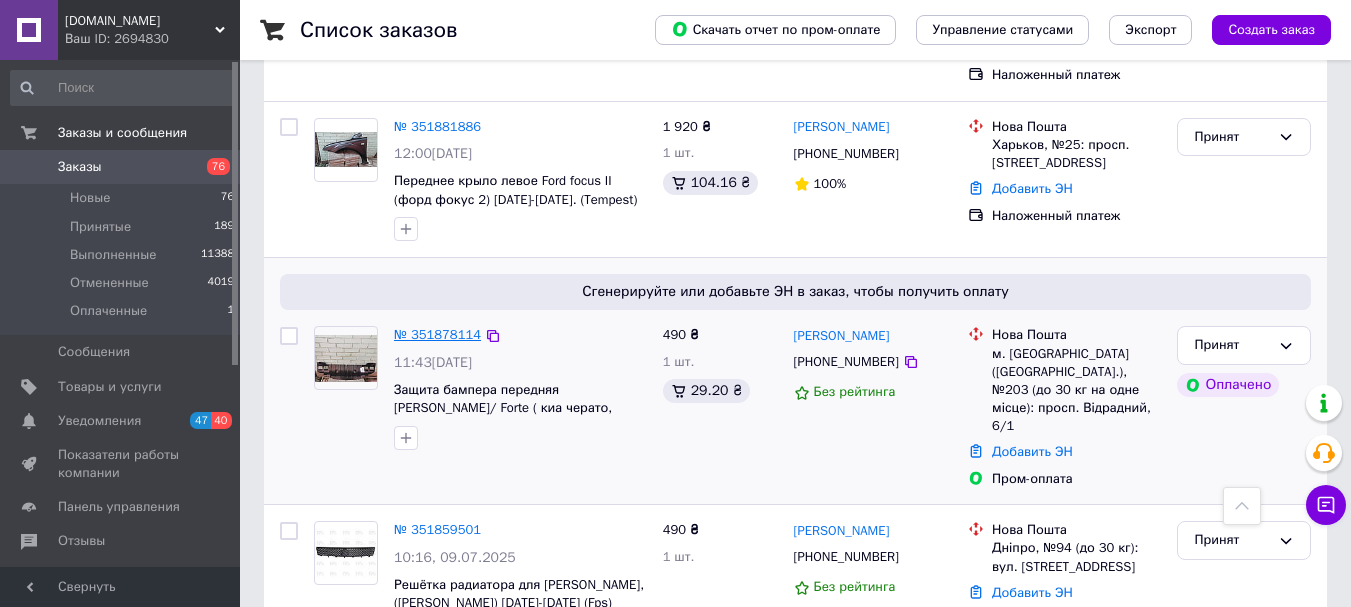 click on "№ 351878114" at bounding box center (437, 334) 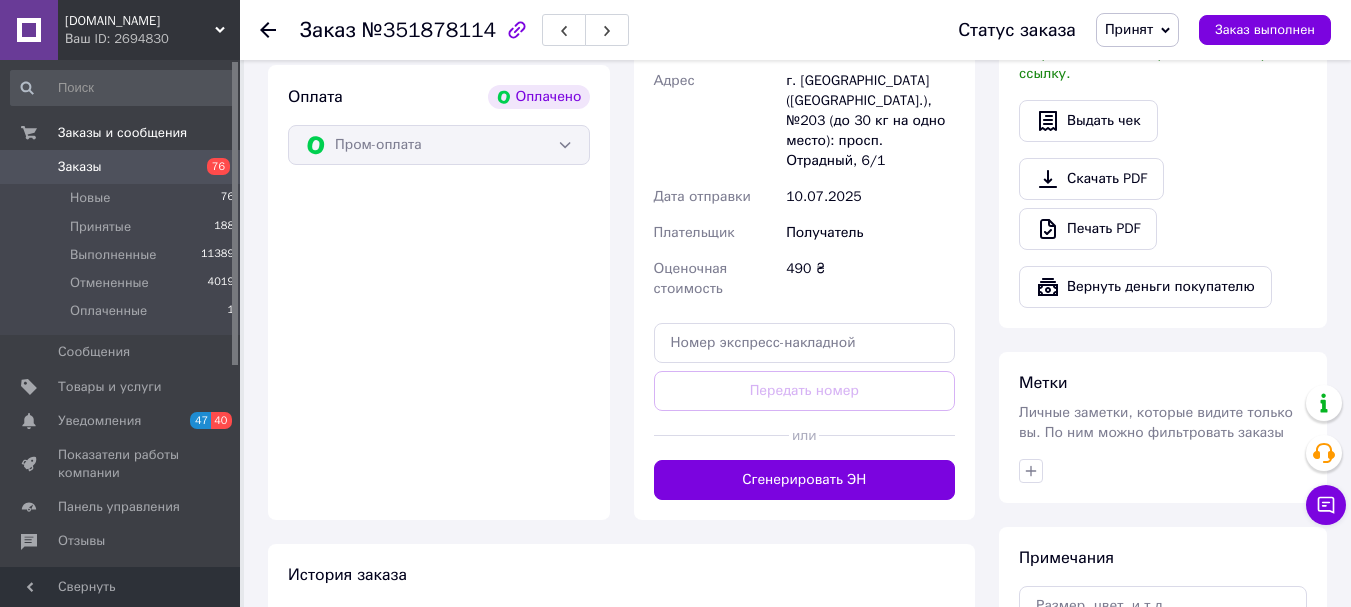 scroll, scrollTop: 1287, scrollLeft: 0, axis: vertical 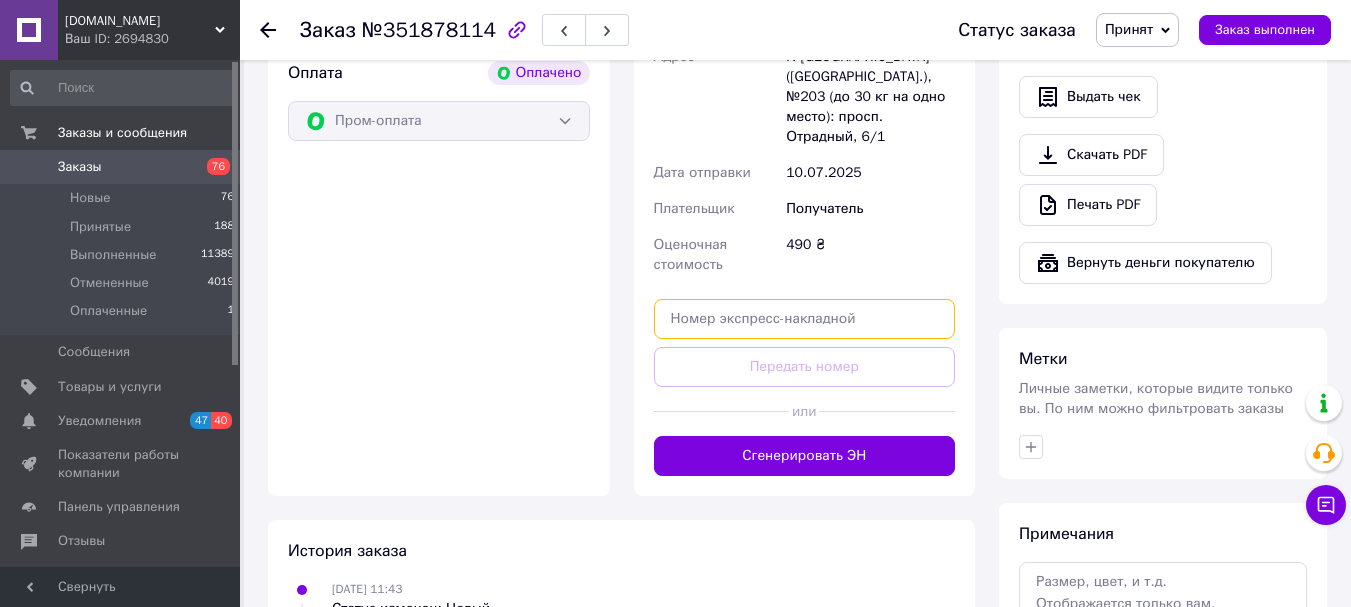 click at bounding box center (805, 319) 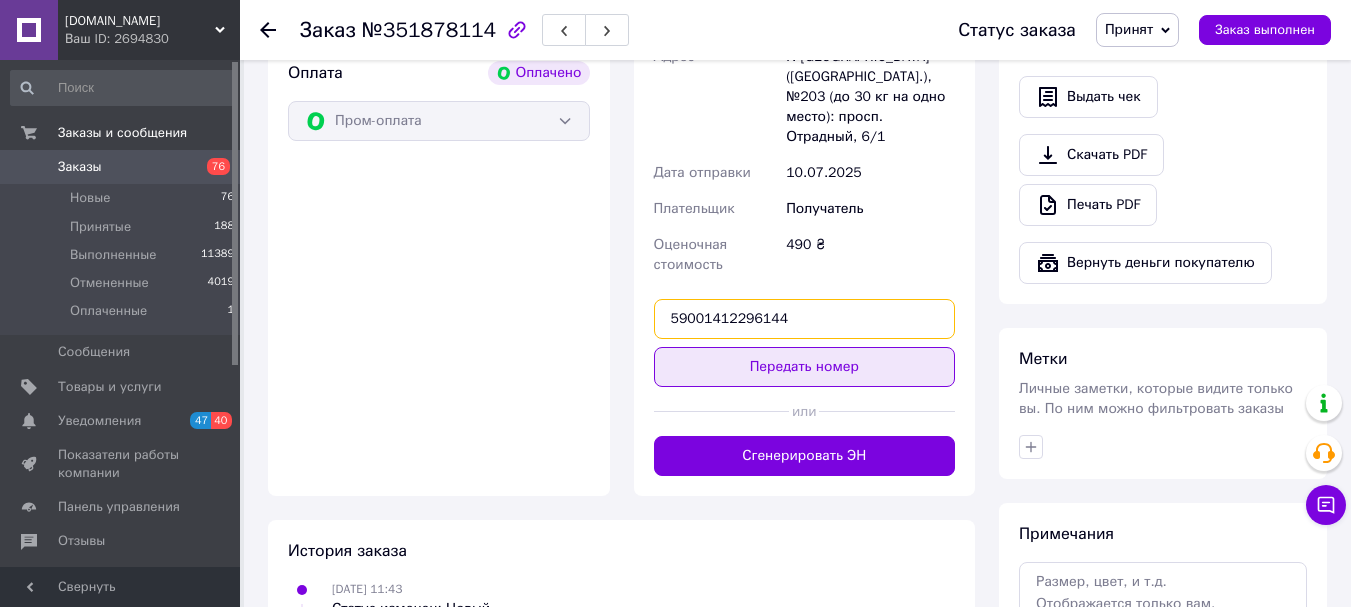 type on "59001412296144" 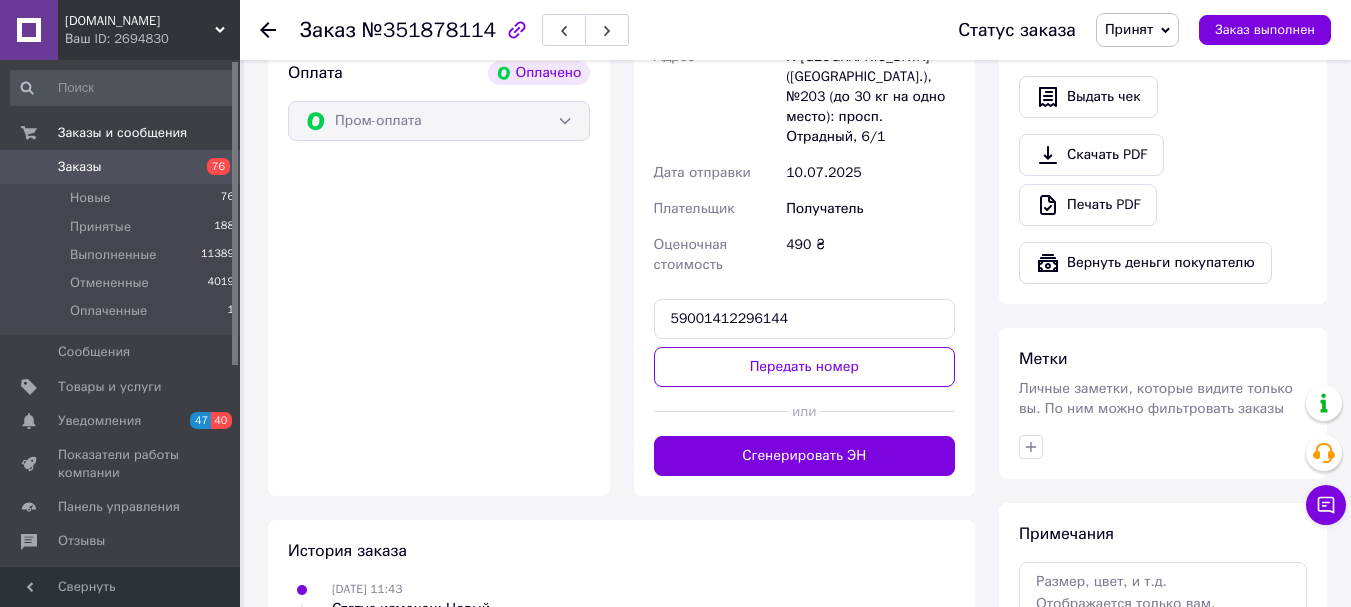 drag, startPoint x: 759, startPoint y: 370, endPoint x: 832, endPoint y: 370, distance: 73 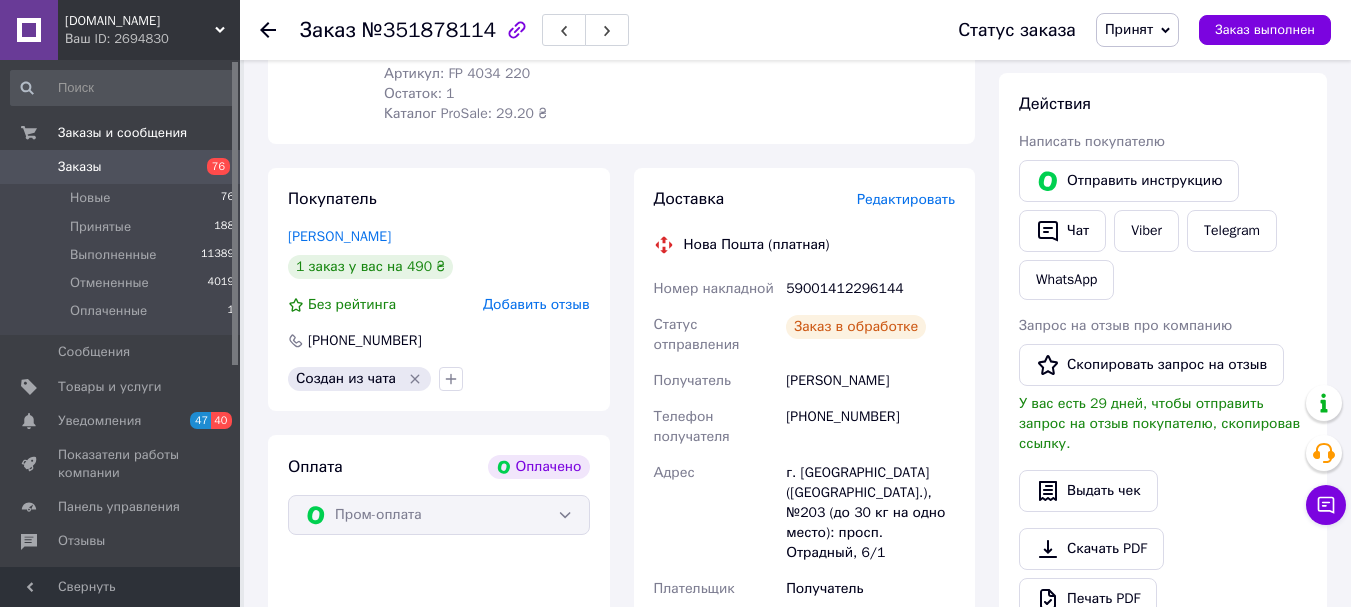 scroll, scrollTop: 887, scrollLeft: 0, axis: vertical 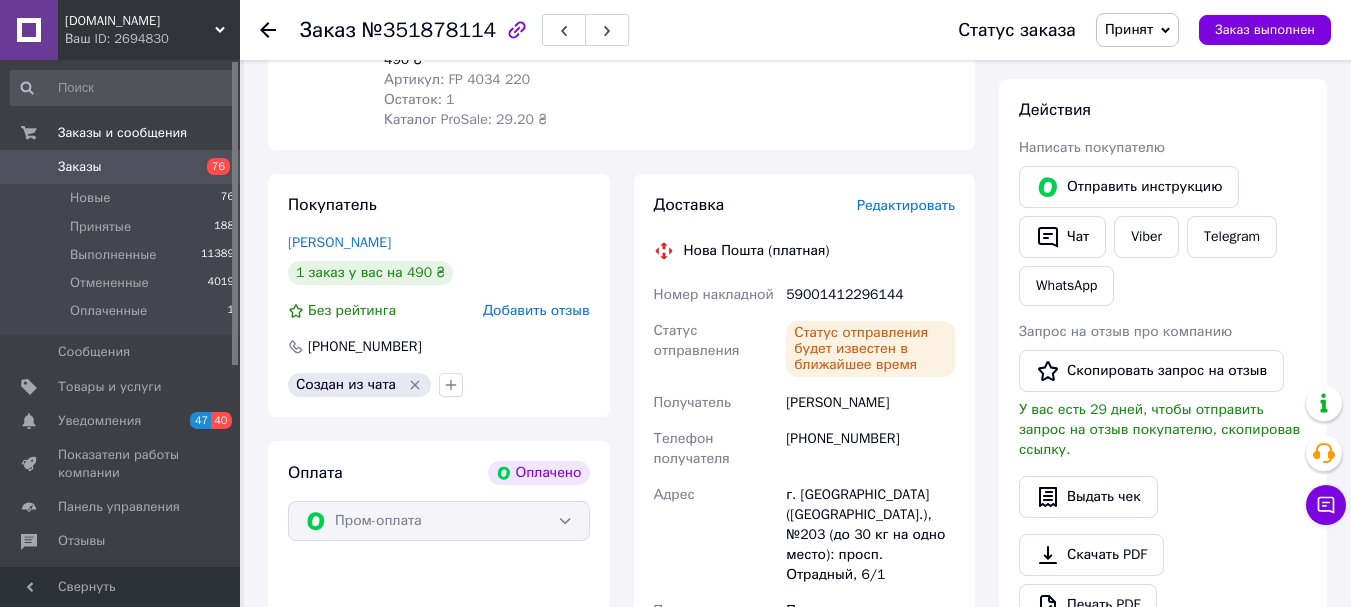click on "Принят" at bounding box center (1129, 29) 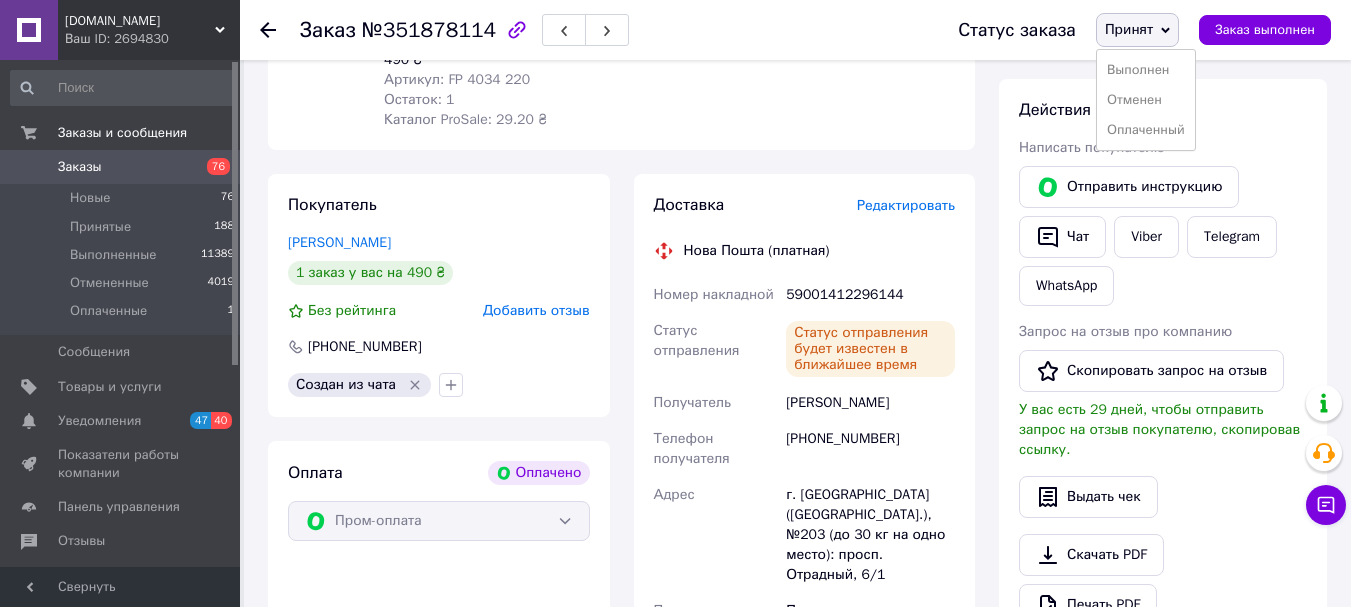 drag, startPoint x: 1148, startPoint y: 67, endPoint x: 933, endPoint y: 144, distance: 228.3725 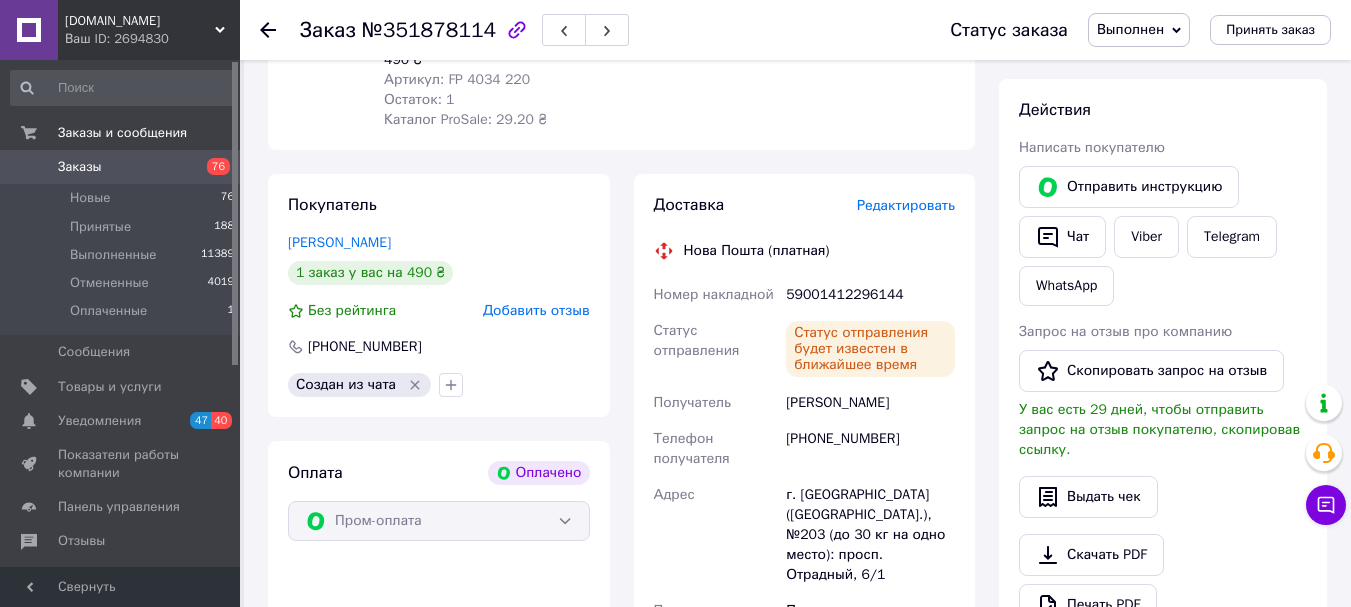 click 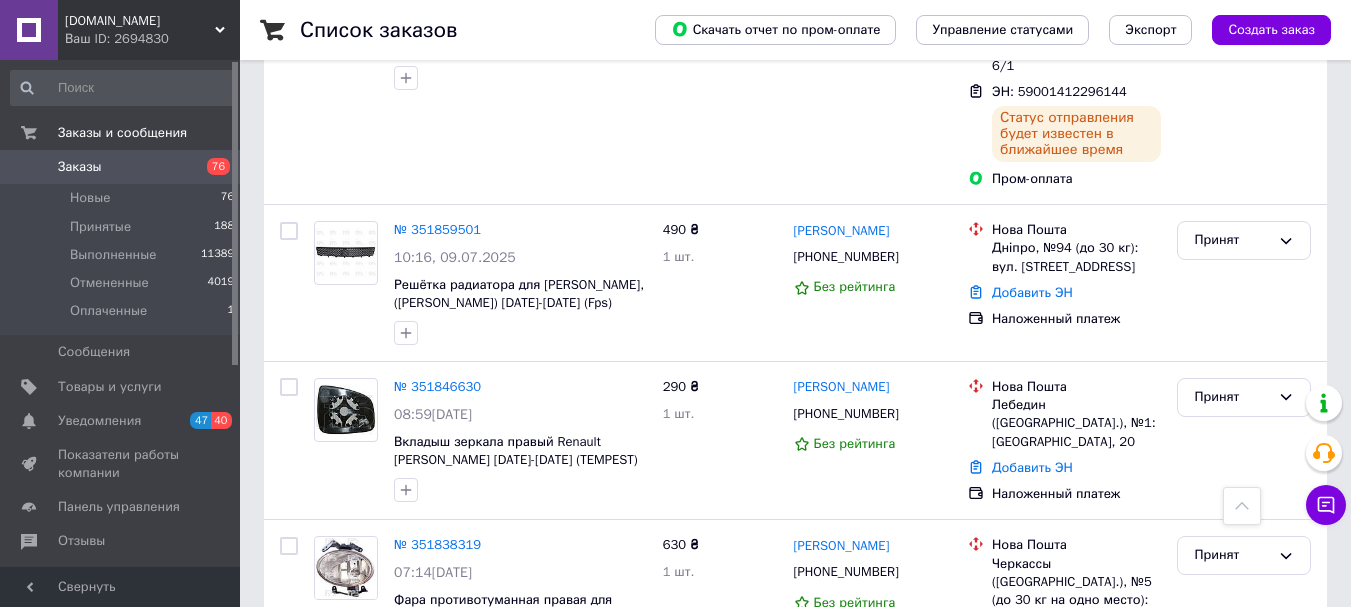 scroll, scrollTop: 5900, scrollLeft: 0, axis: vertical 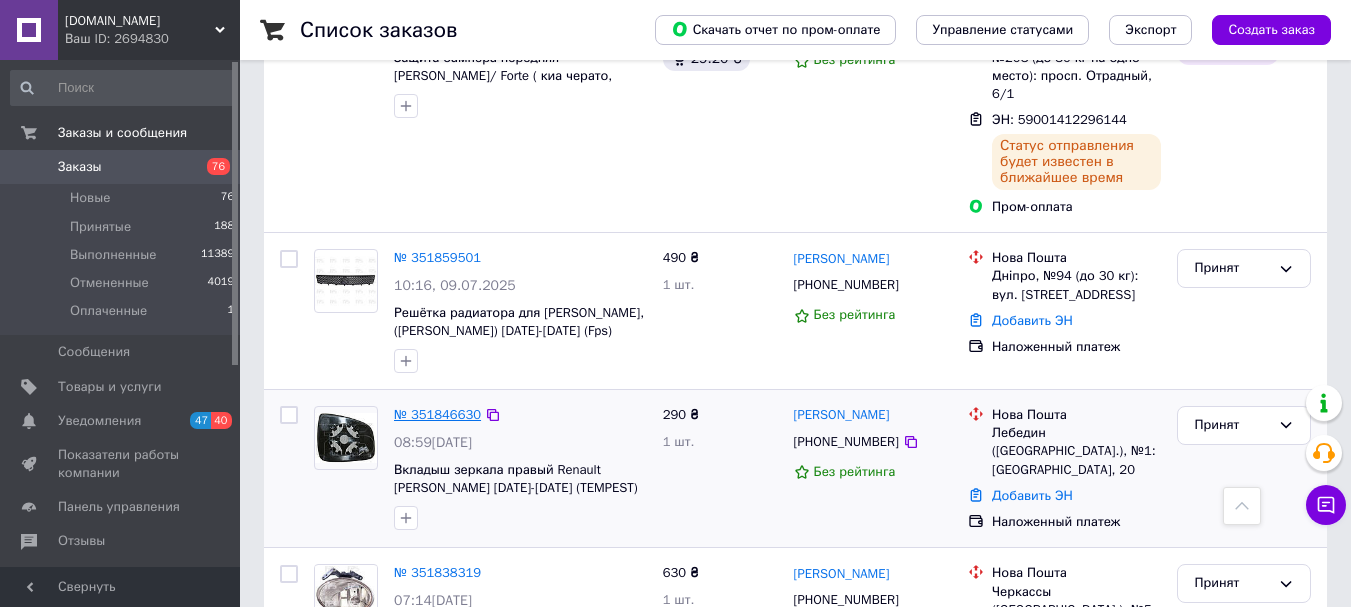click on "№ 351846630" at bounding box center (437, 414) 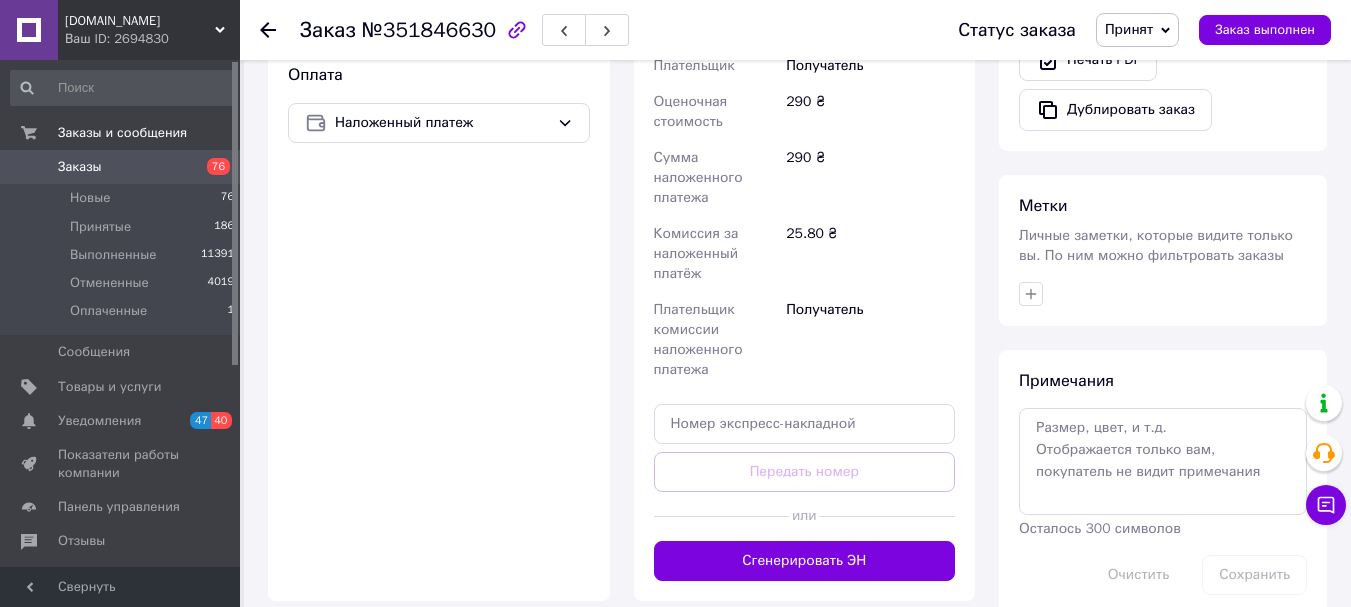 scroll, scrollTop: 700, scrollLeft: 0, axis: vertical 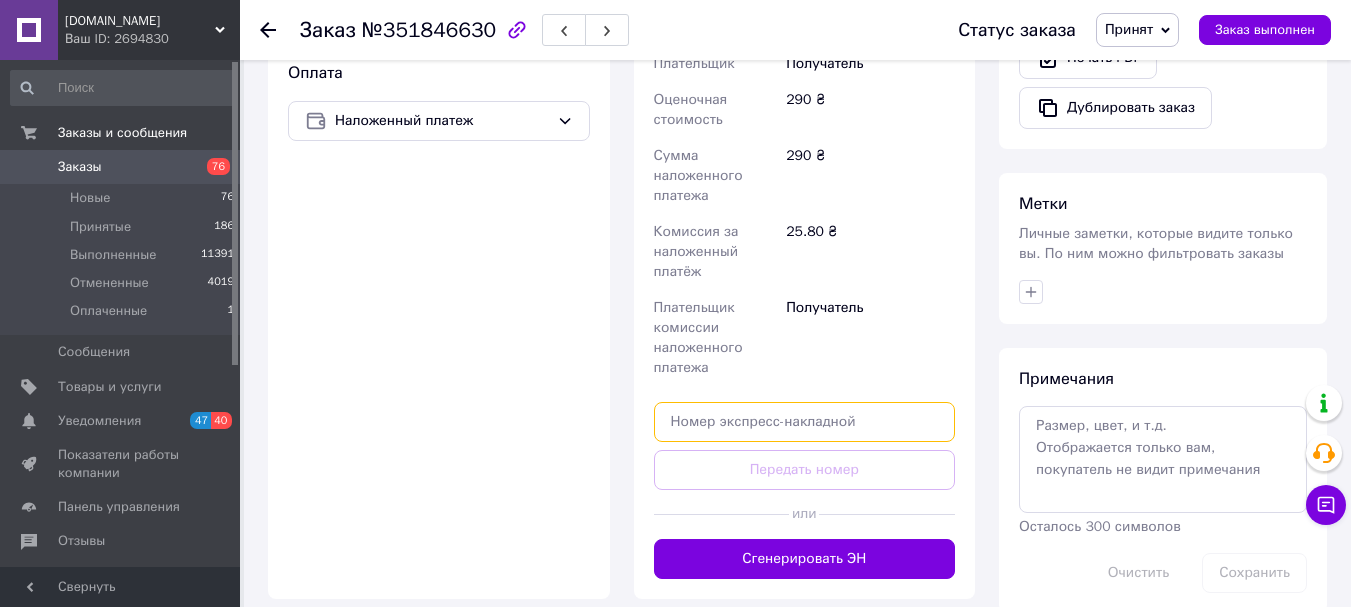 click at bounding box center (805, 422) 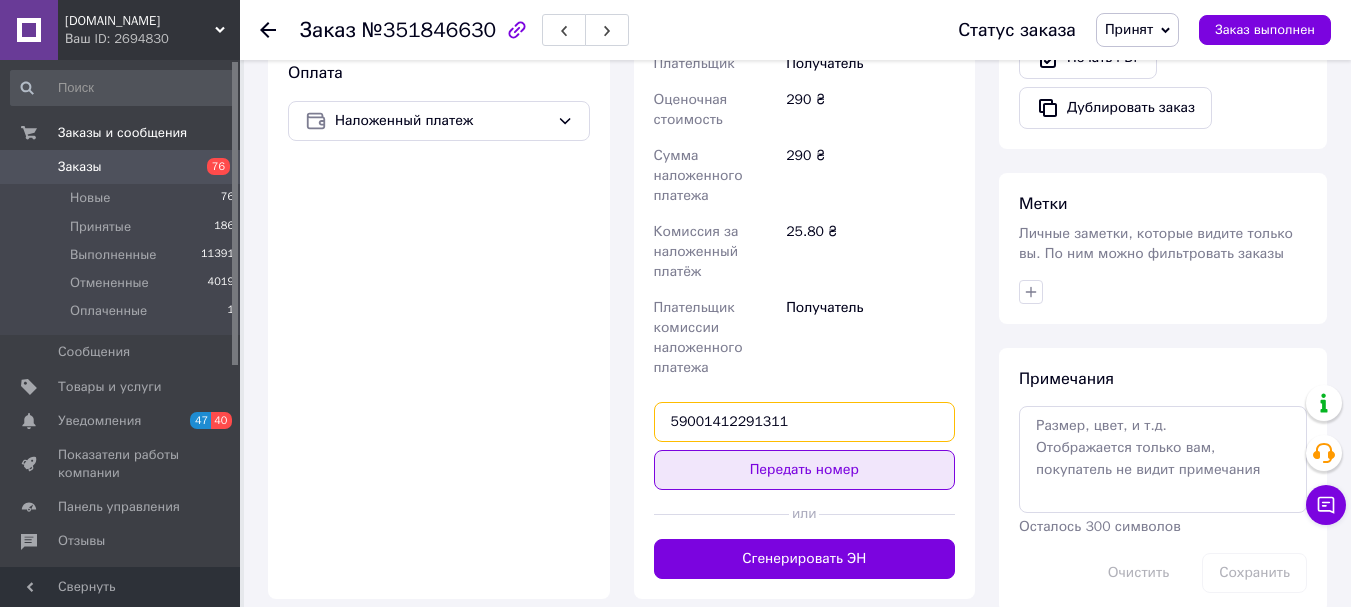 type on "59001412291311" 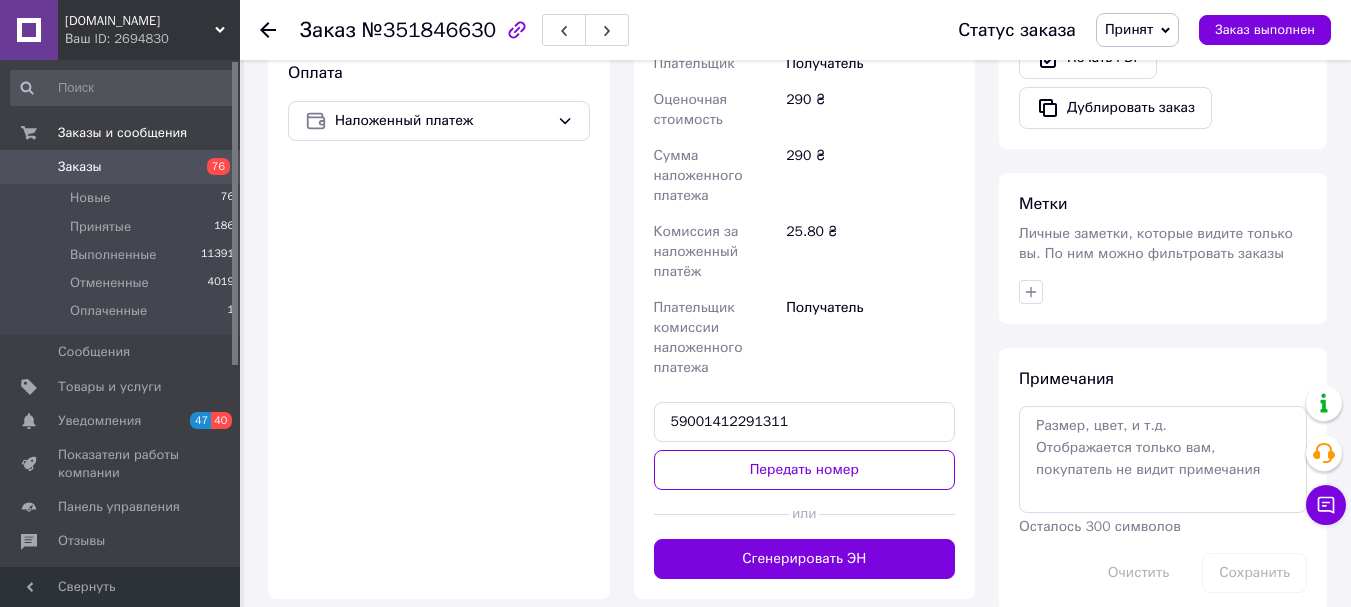 drag, startPoint x: 732, startPoint y: 456, endPoint x: 612, endPoint y: 435, distance: 121.82365 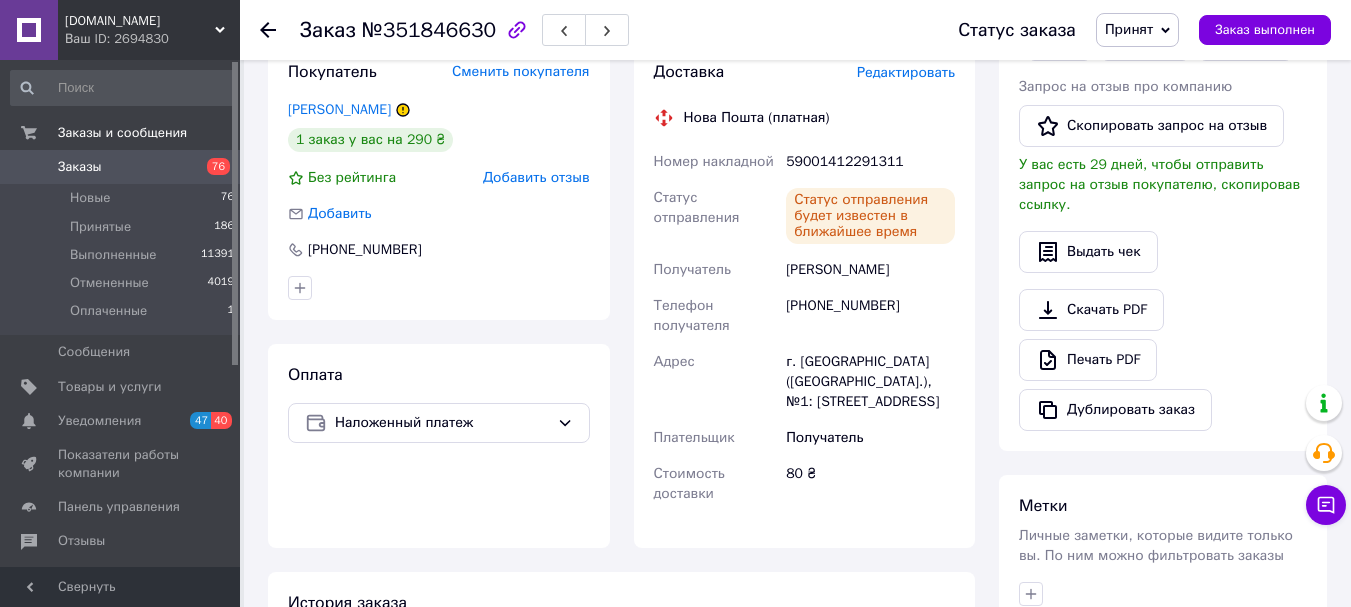 scroll, scrollTop: 300, scrollLeft: 0, axis: vertical 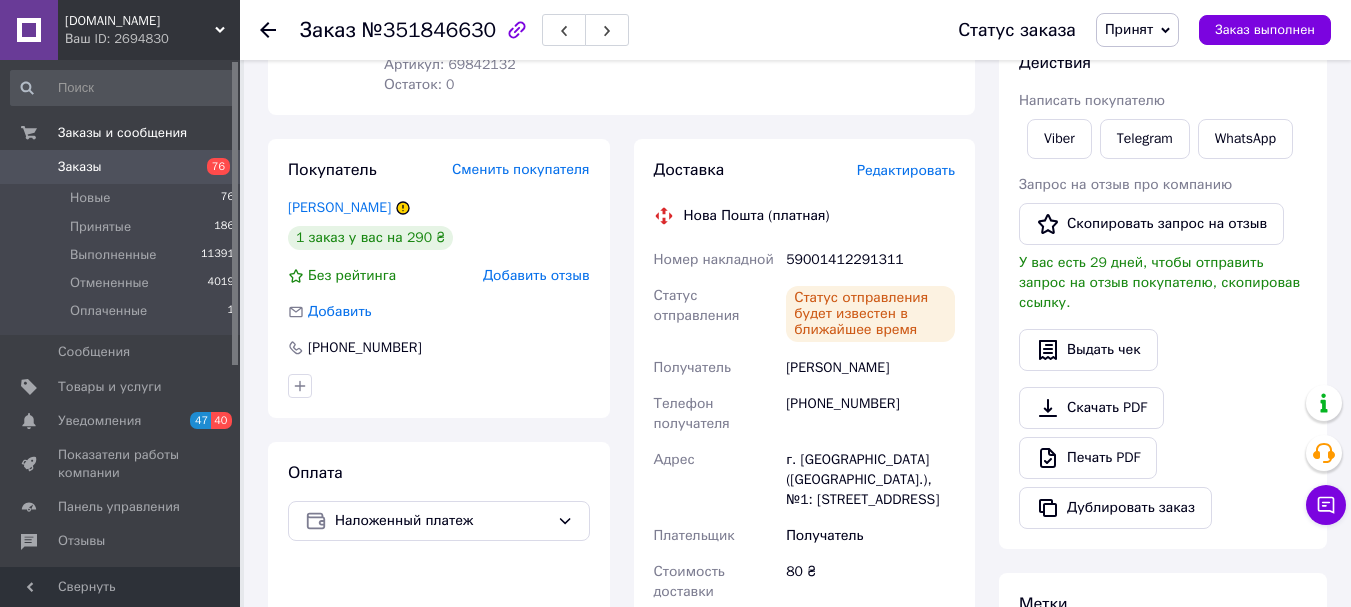 click on "Принят" at bounding box center (1129, 29) 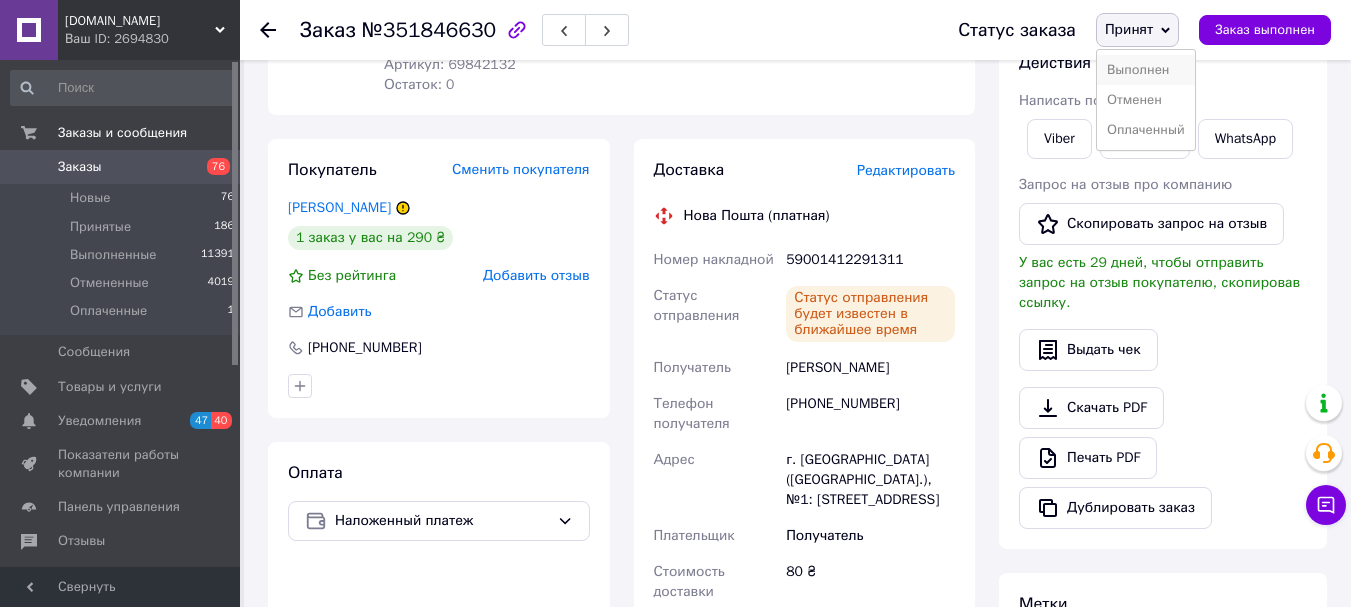 click on "Выполнен" at bounding box center (1146, 70) 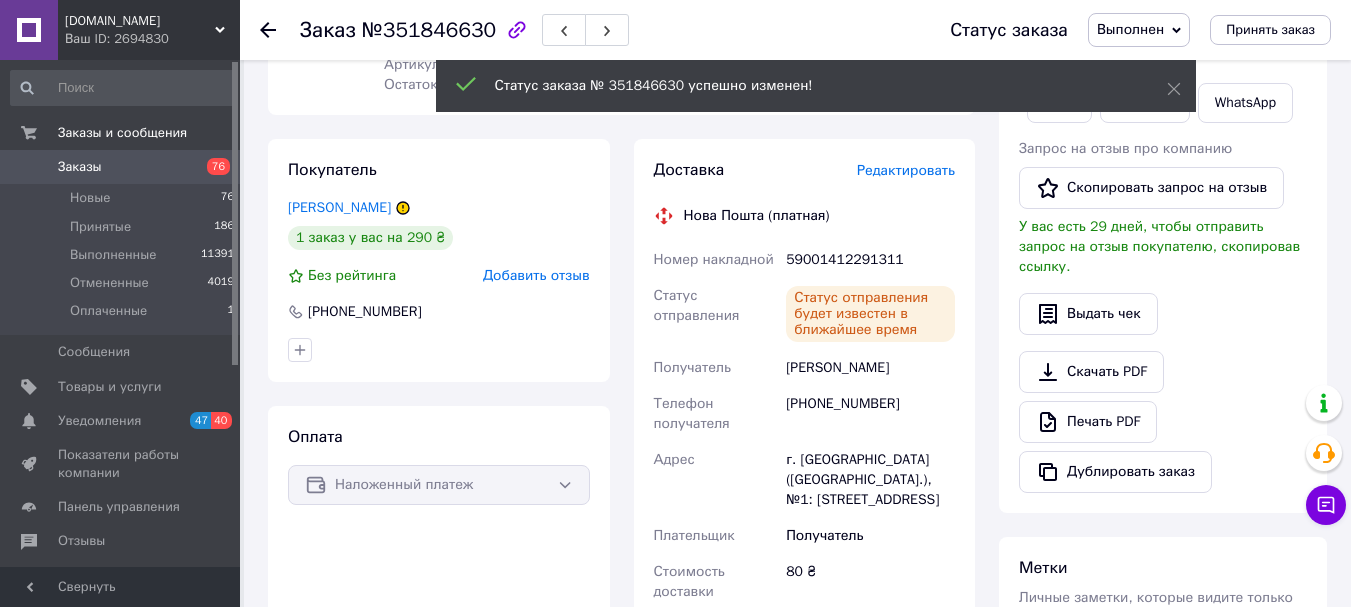 click 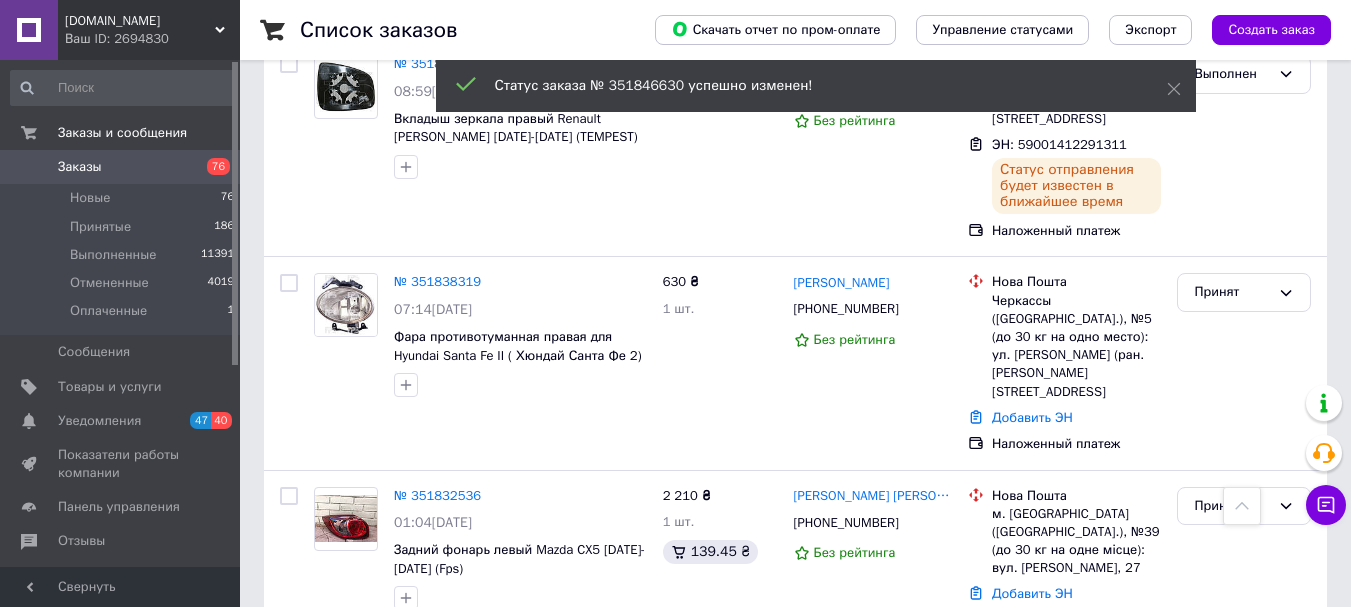 scroll, scrollTop: 6062, scrollLeft: 0, axis: vertical 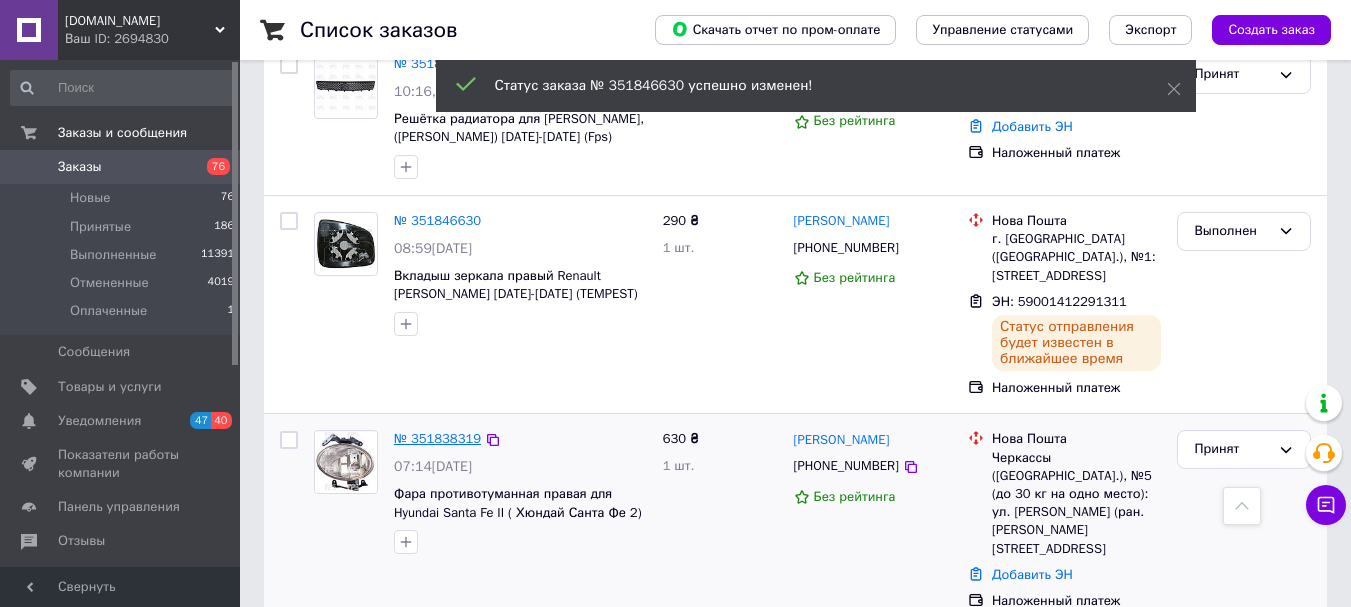 click on "№ 351838319" at bounding box center (437, 438) 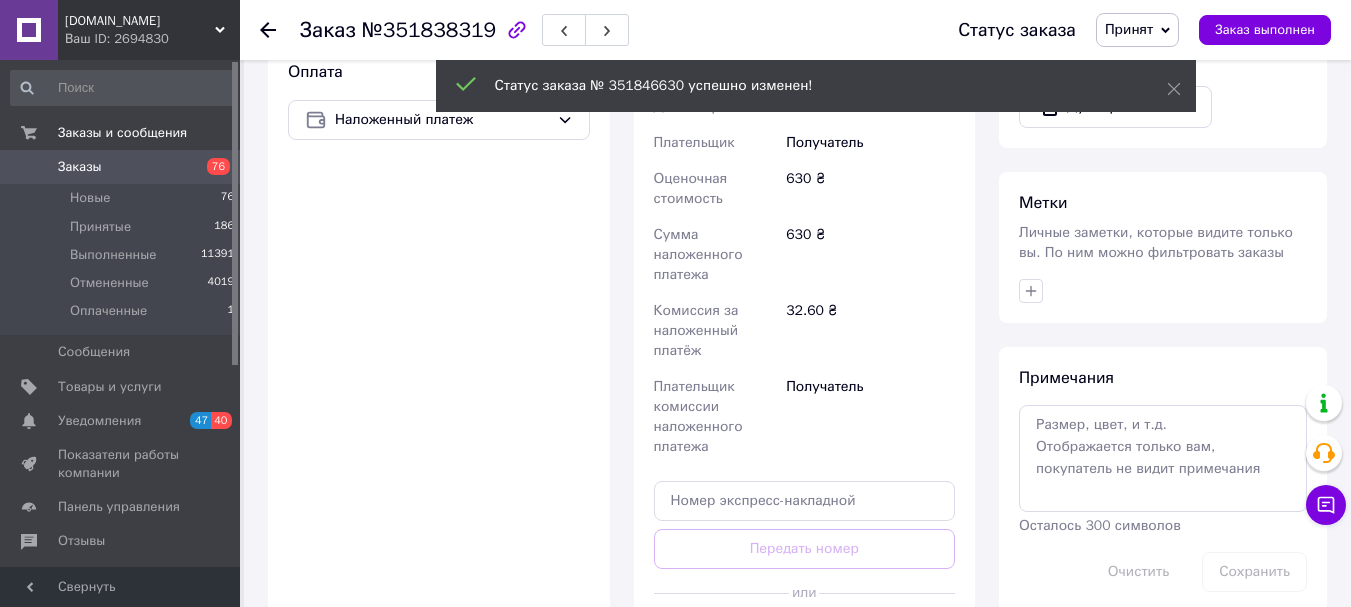 scroll, scrollTop: 747, scrollLeft: 0, axis: vertical 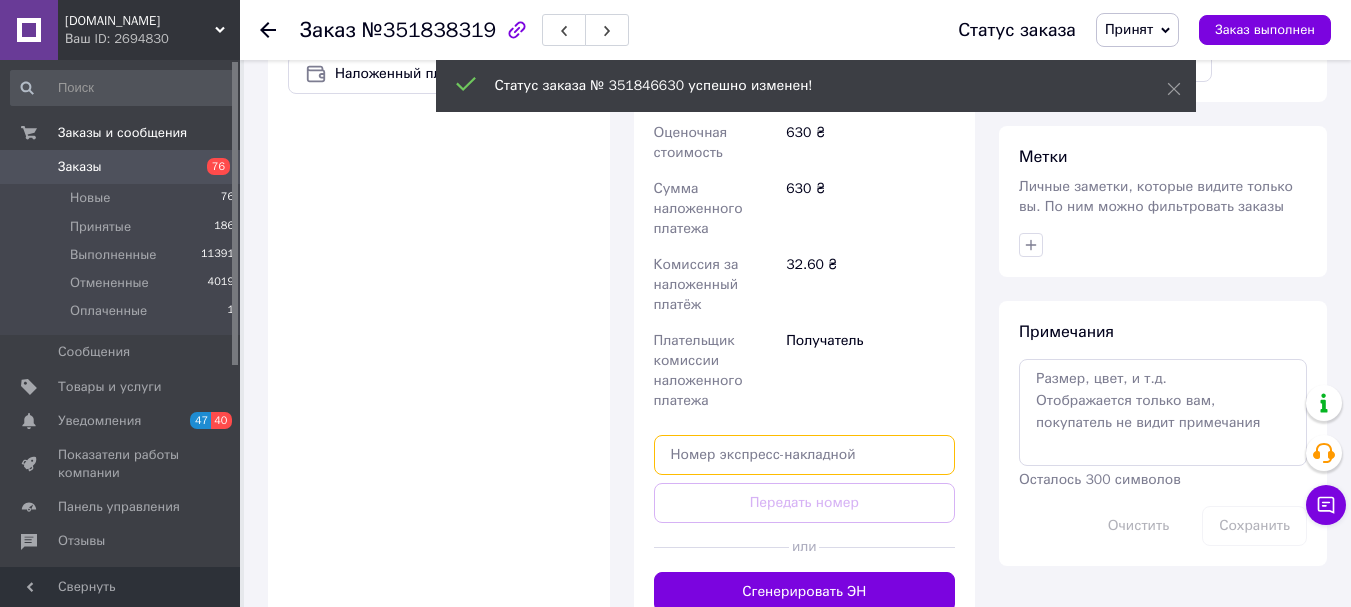 click at bounding box center (805, 455) 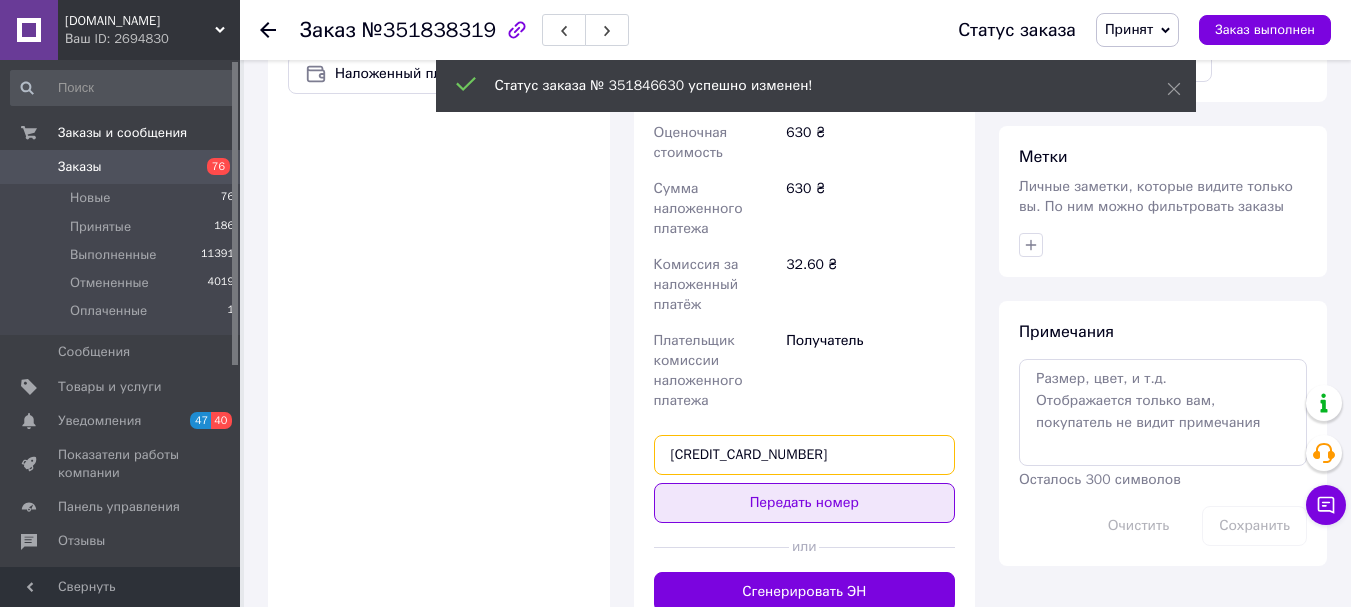 type on "59001412290635" 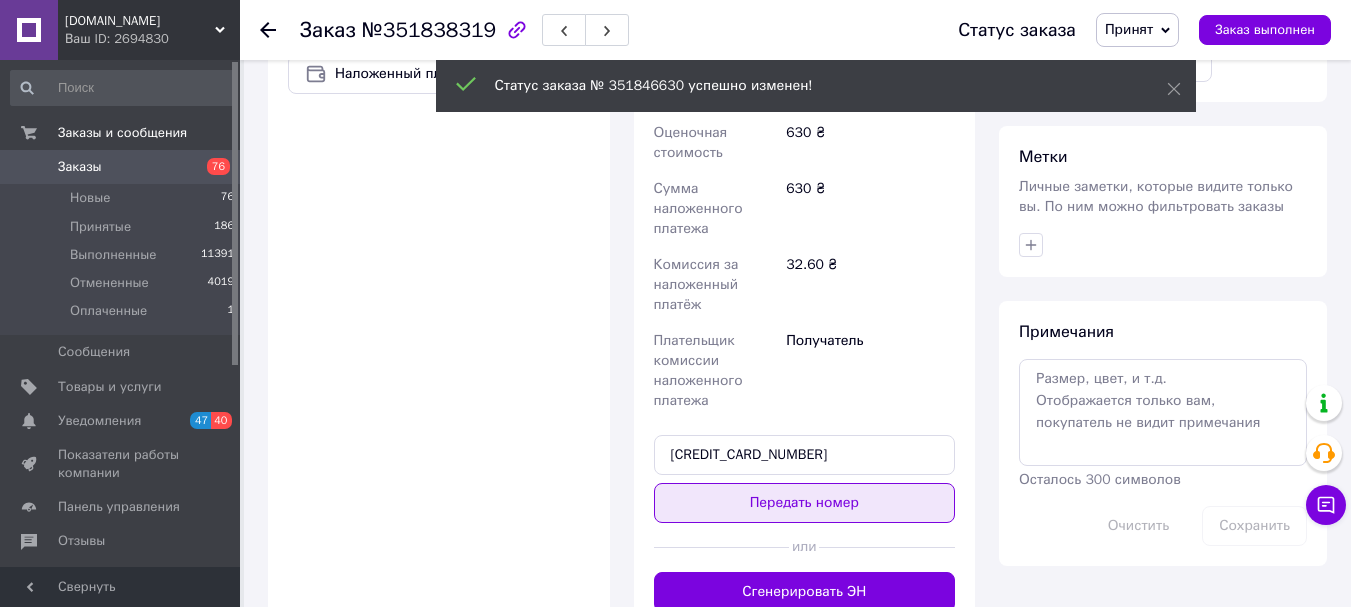 click on "Передать номер" at bounding box center [805, 503] 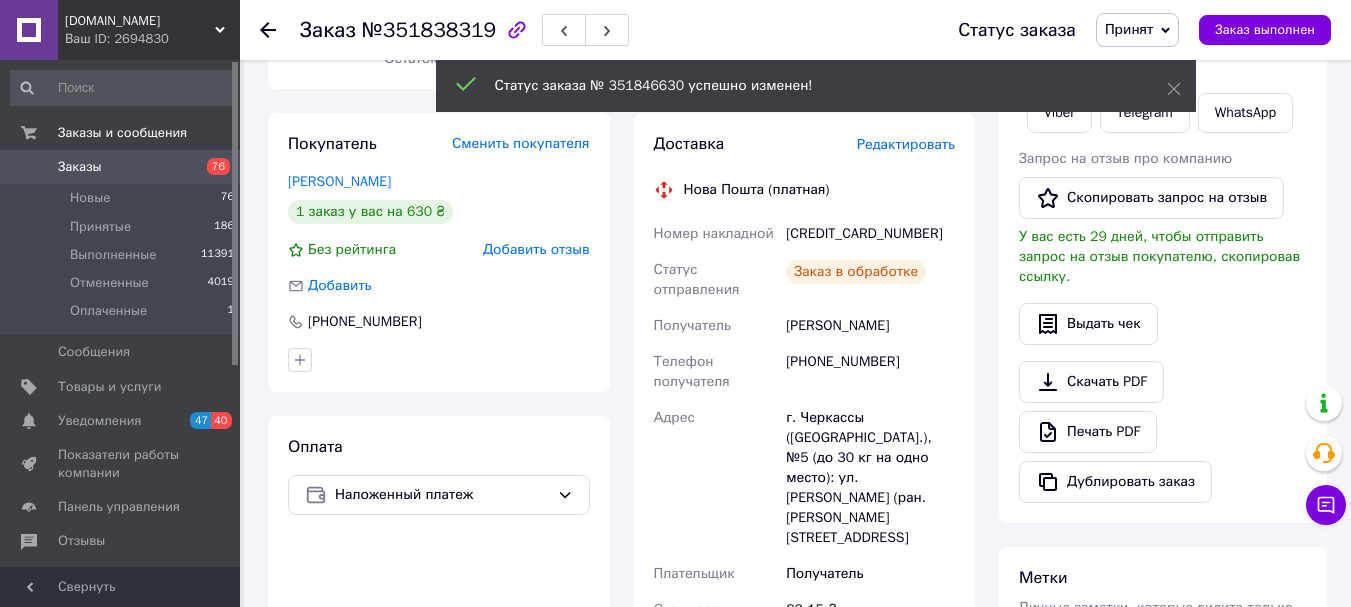 scroll, scrollTop: 310, scrollLeft: 0, axis: vertical 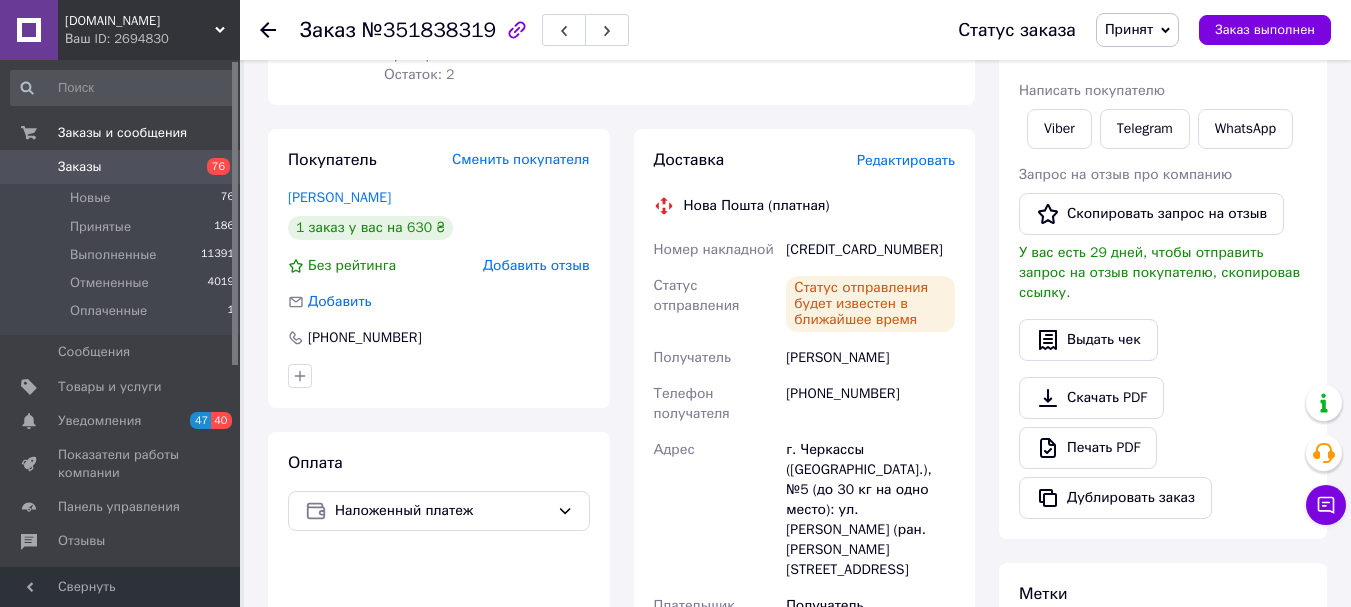click on "Принят" at bounding box center [1129, 29] 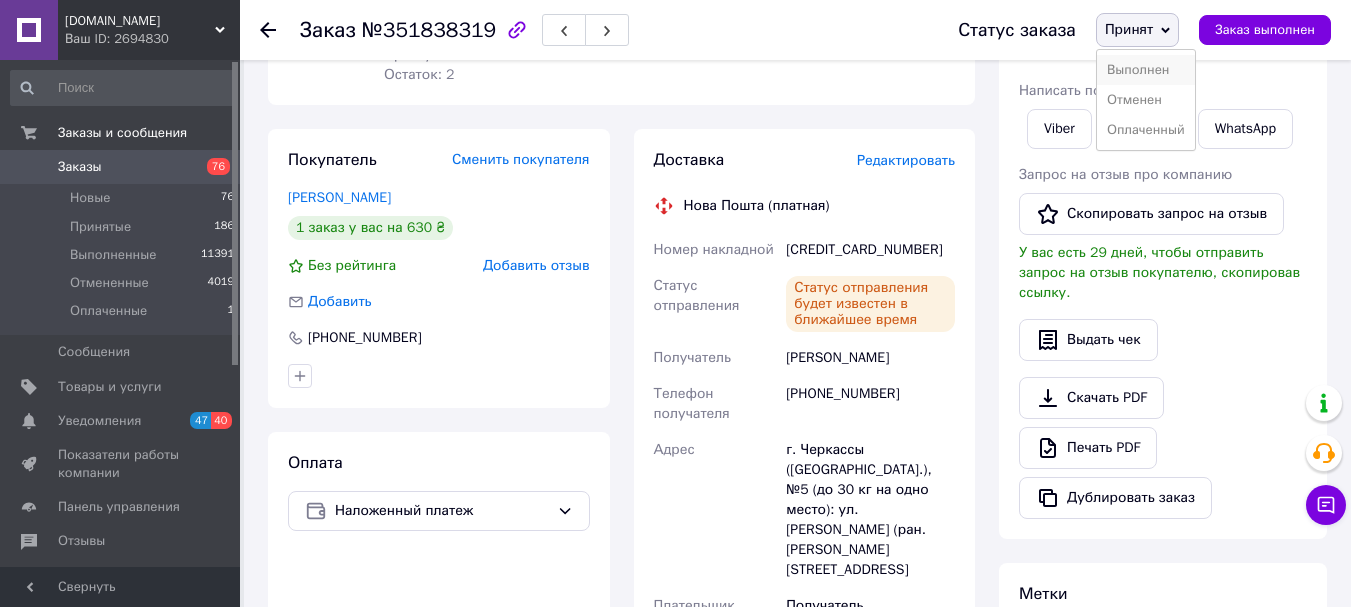 click on "Выполнен" at bounding box center (1146, 70) 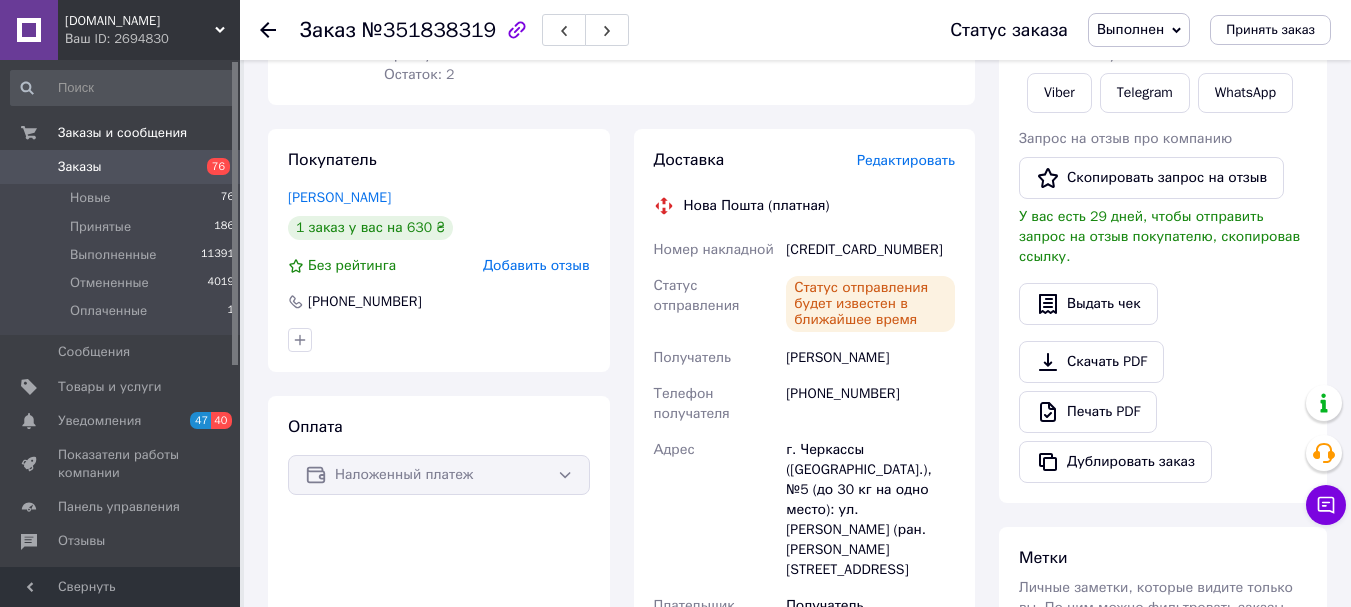 click 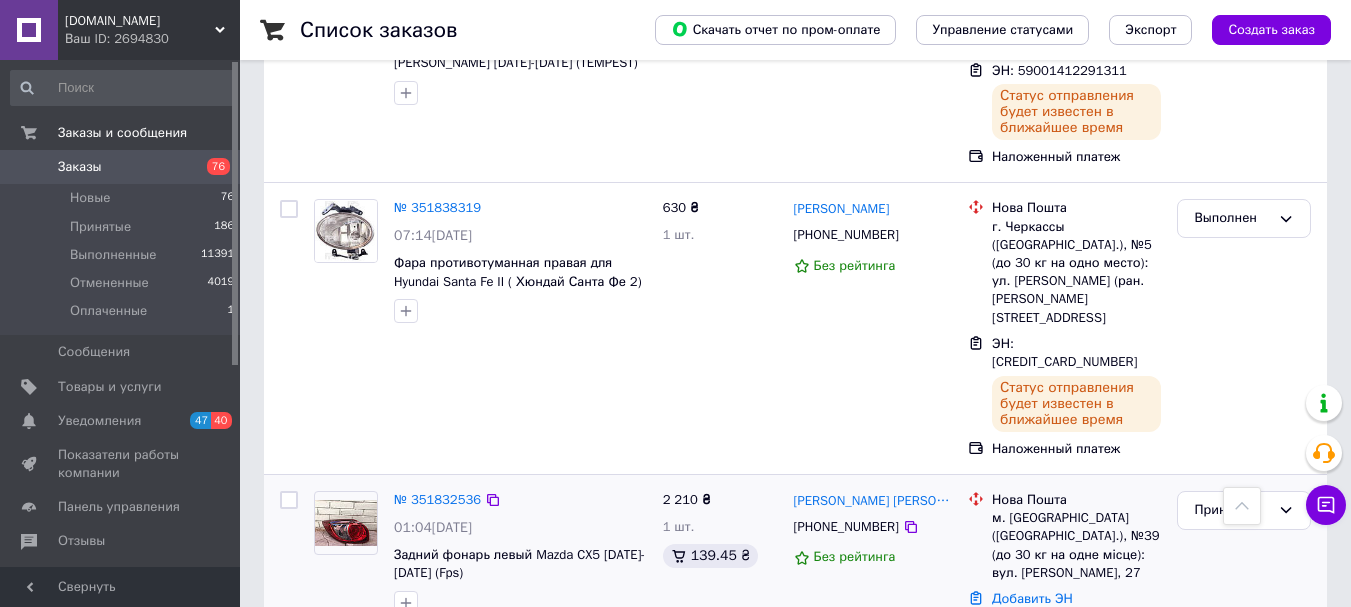 scroll, scrollTop: 6200, scrollLeft: 0, axis: vertical 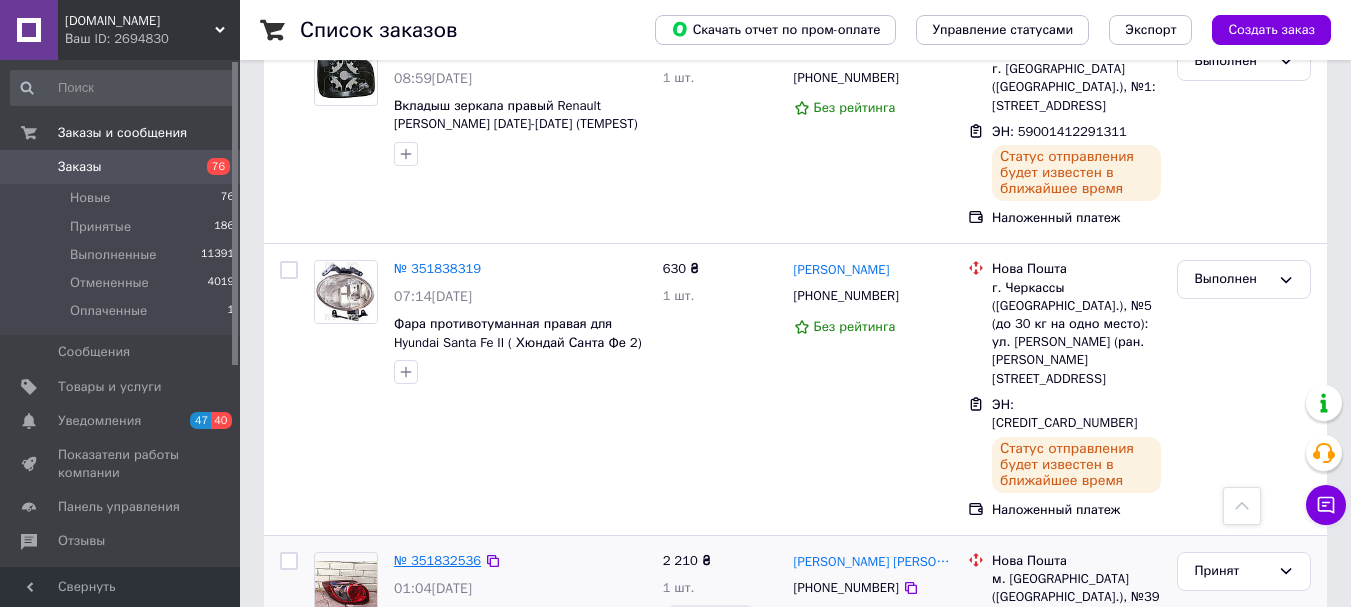 click on "№ 351832536" at bounding box center [437, 560] 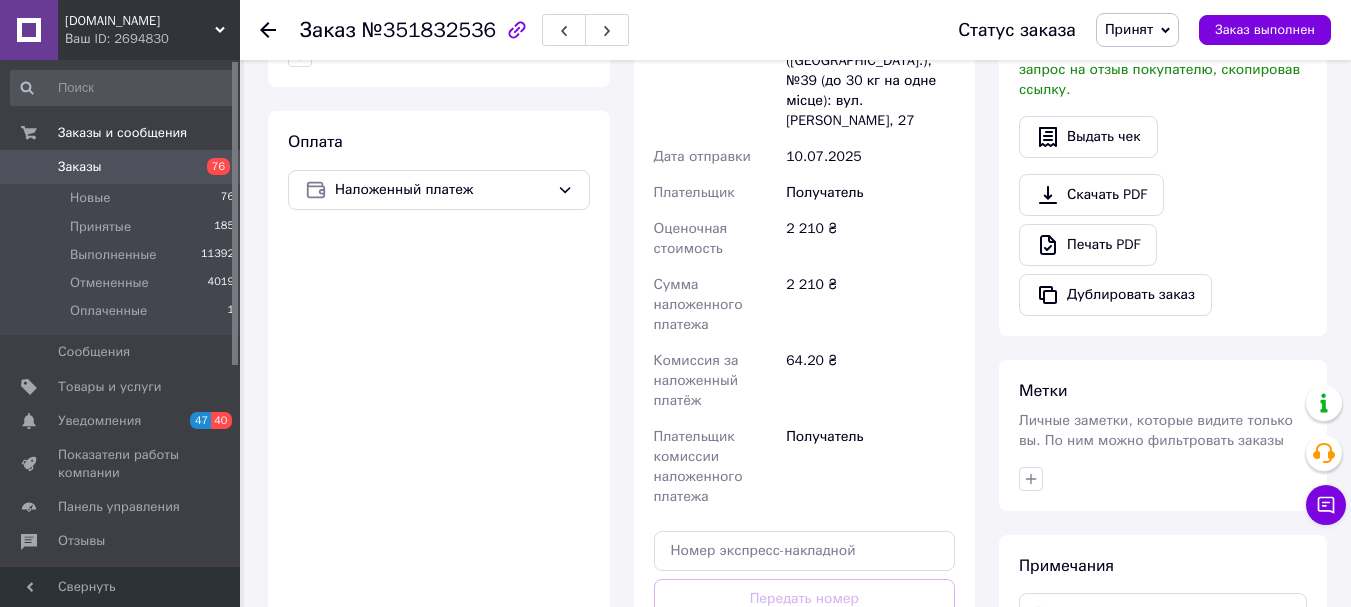scroll, scrollTop: 607, scrollLeft: 0, axis: vertical 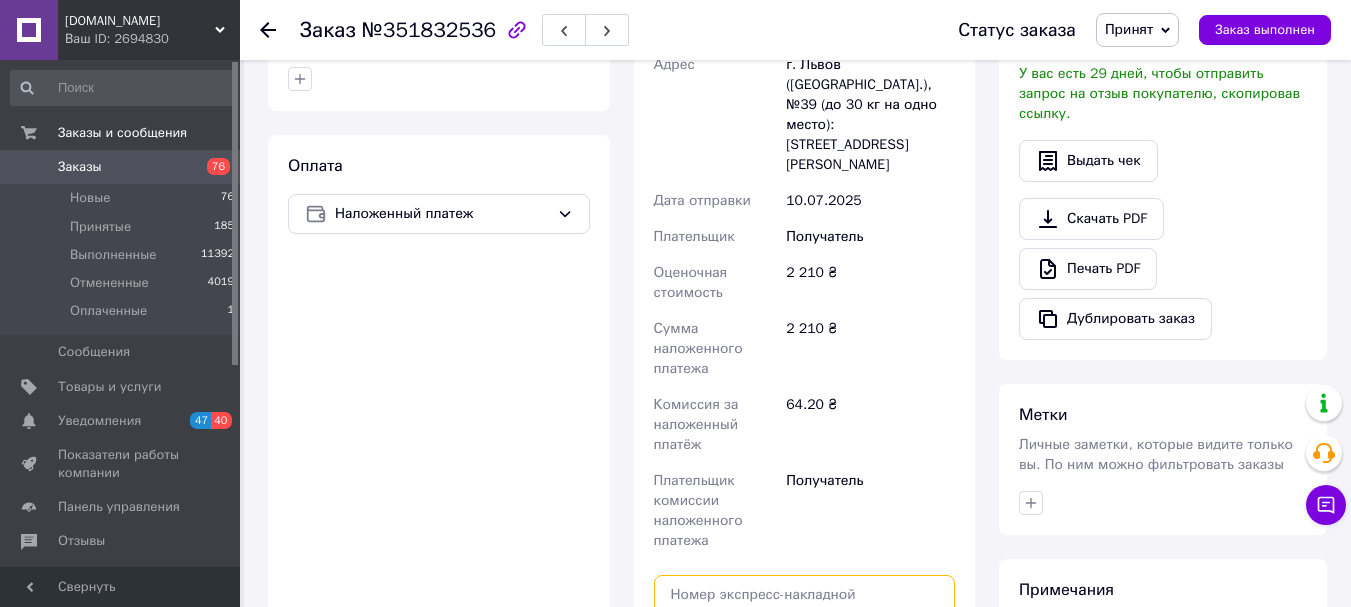 click at bounding box center [805, 595] 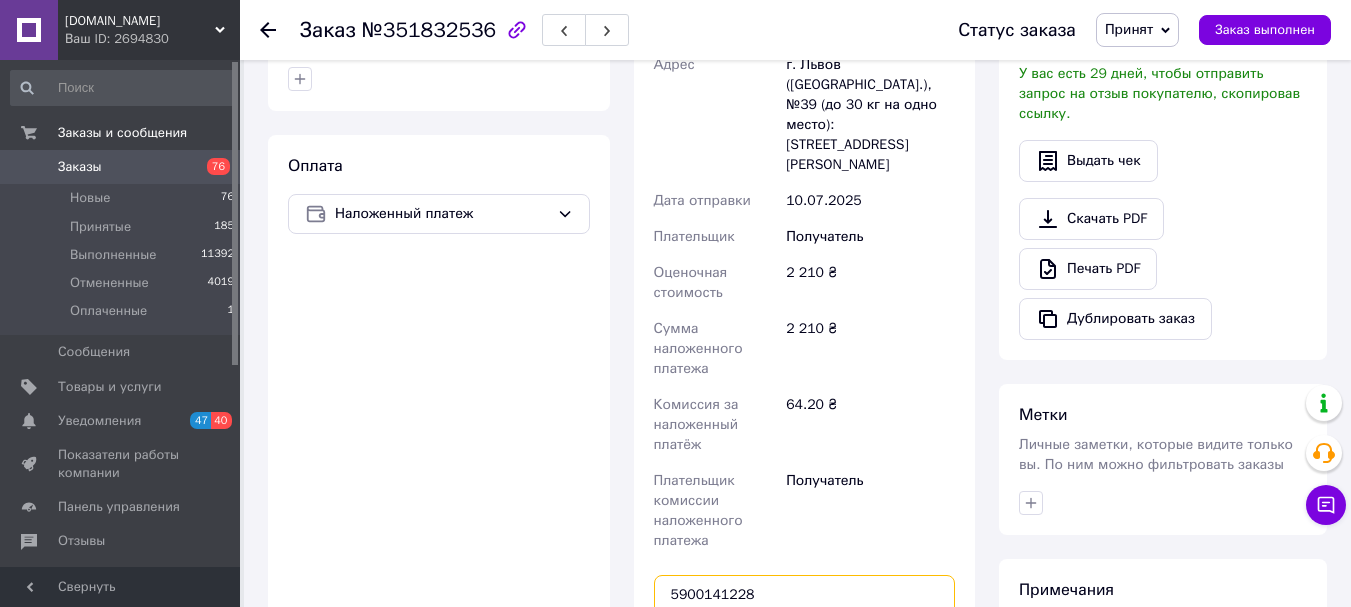 drag, startPoint x: 765, startPoint y: 514, endPoint x: 670, endPoint y: 518, distance: 95.084175 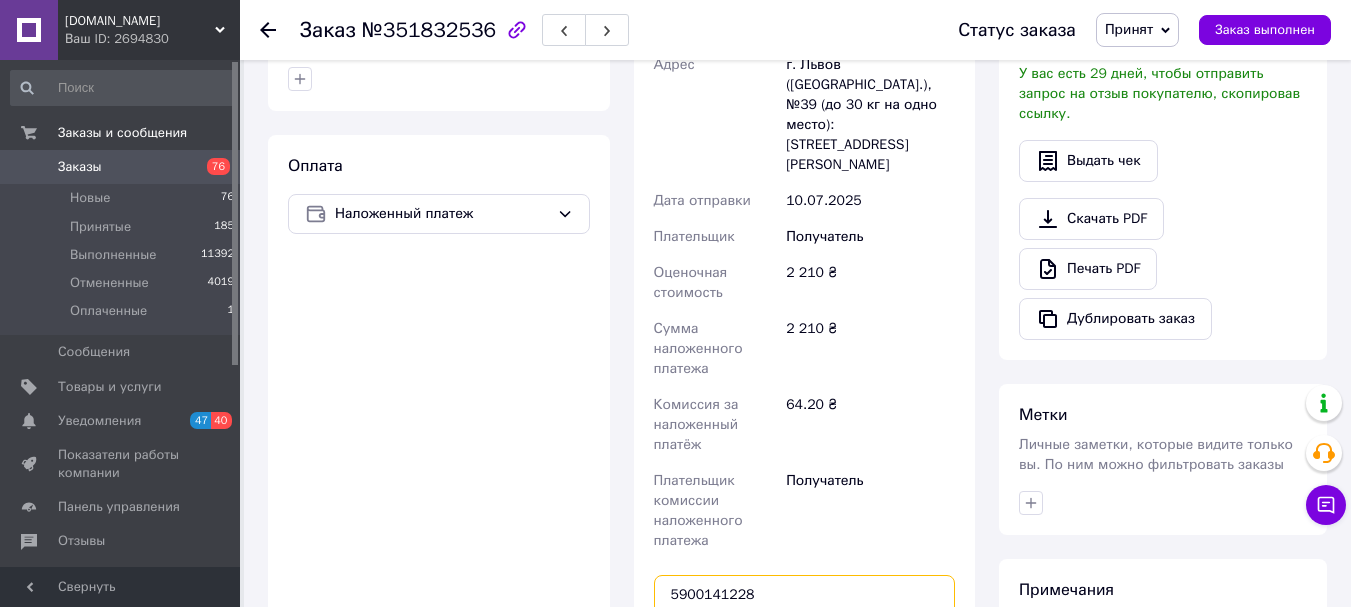click on "5900141228" at bounding box center [805, 595] 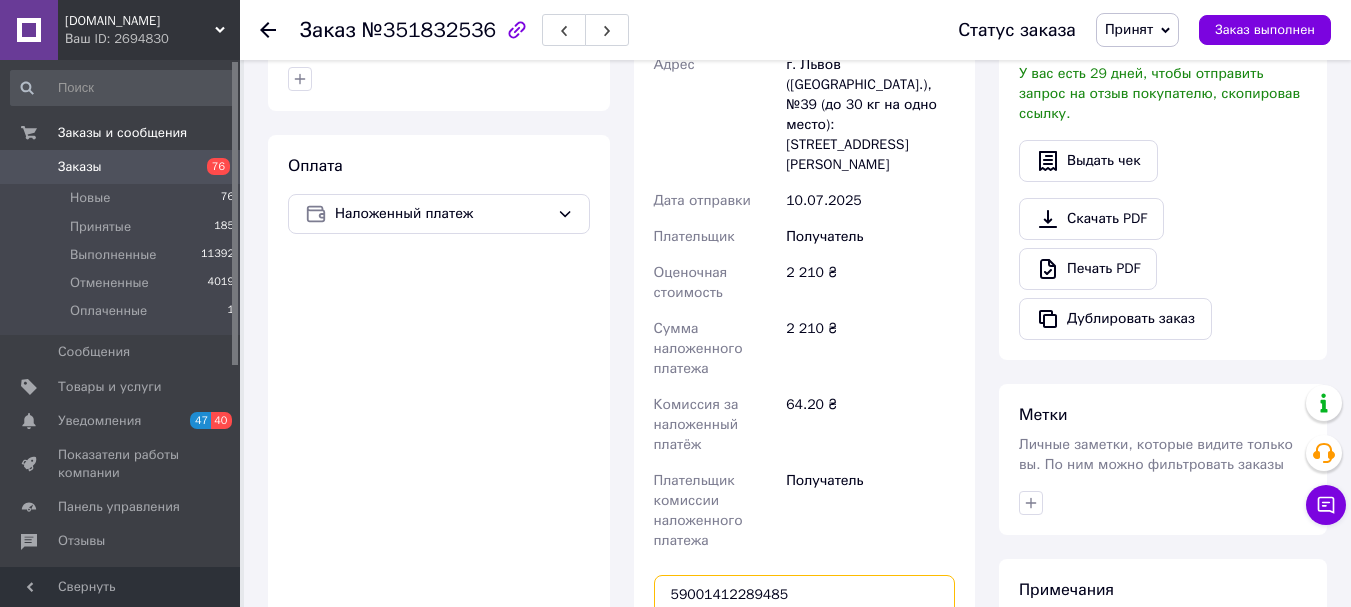 type on "59001412289485" 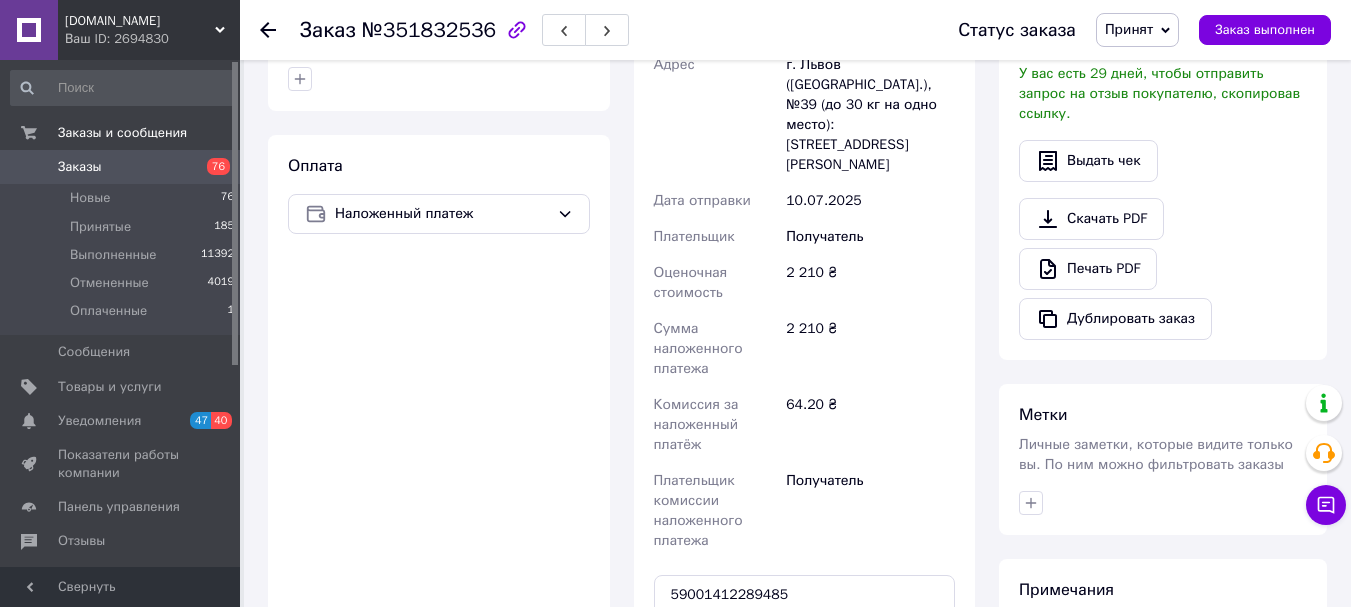 click on "Передать номер" at bounding box center [805, 643] 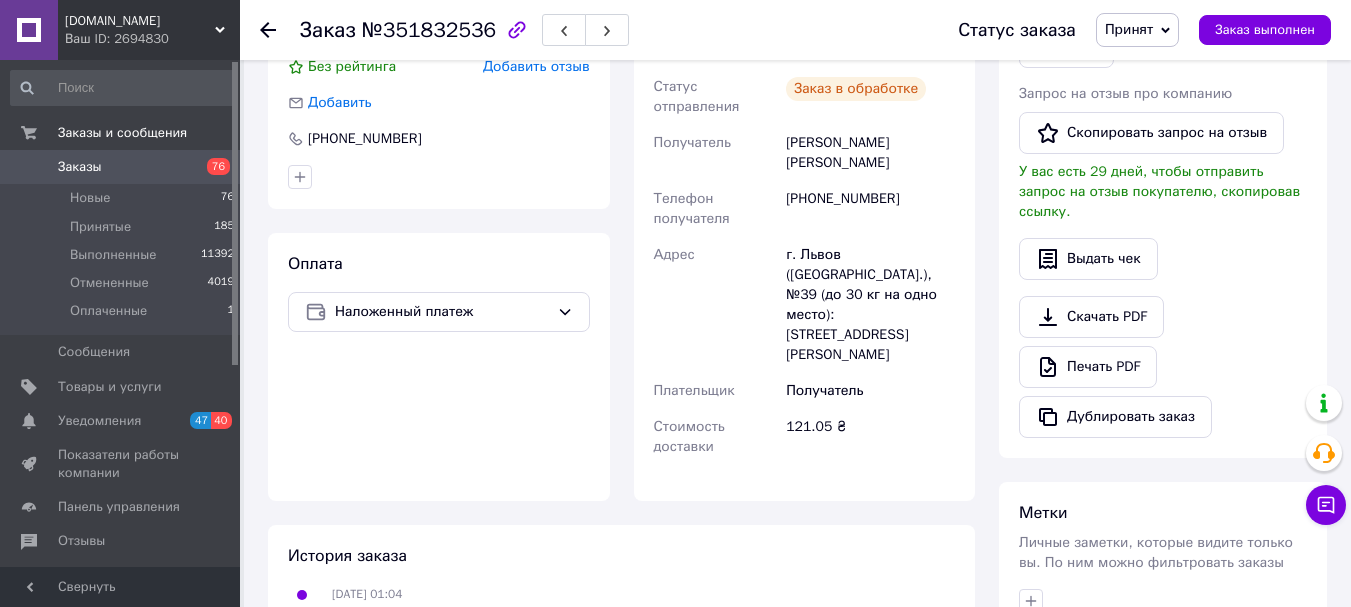 scroll, scrollTop: 207, scrollLeft: 0, axis: vertical 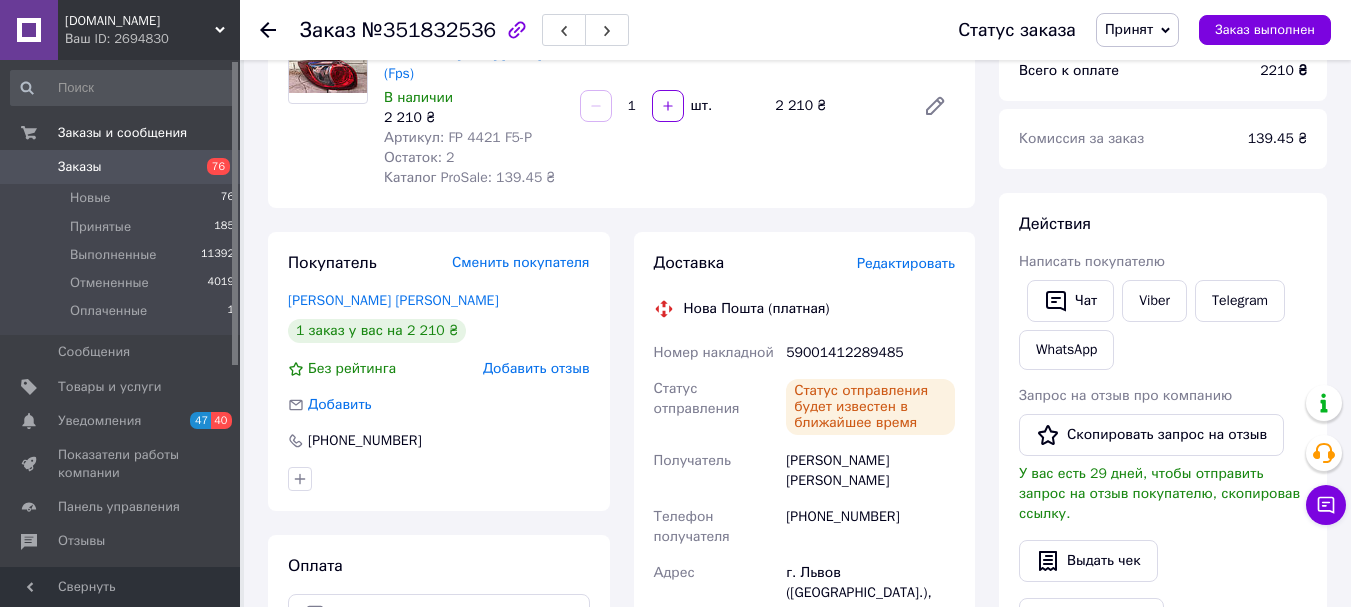 click on "Принят" at bounding box center (1129, 29) 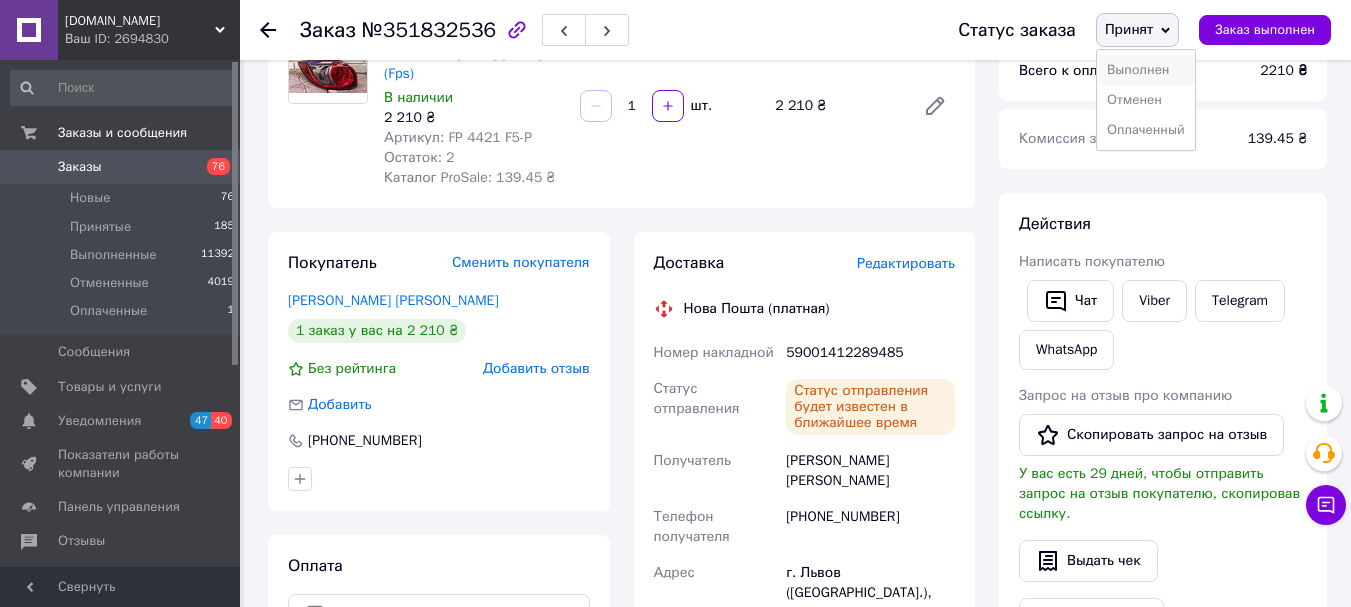 click on "Выполнен" at bounding box center [1146, 70] 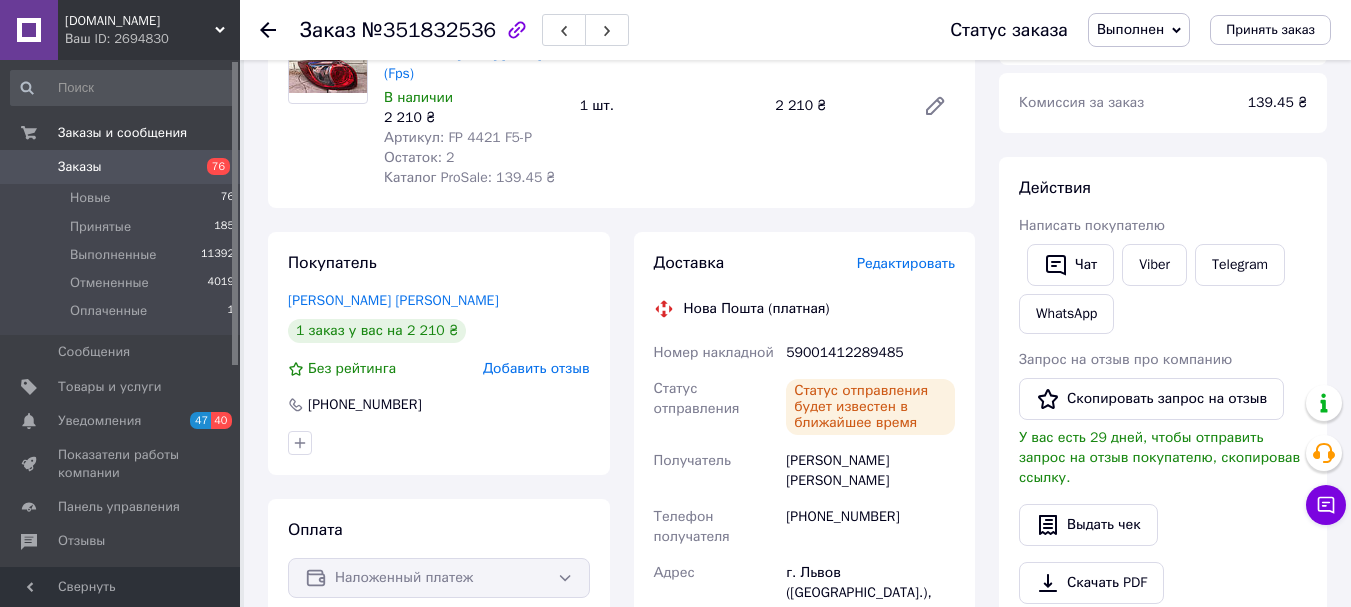 click 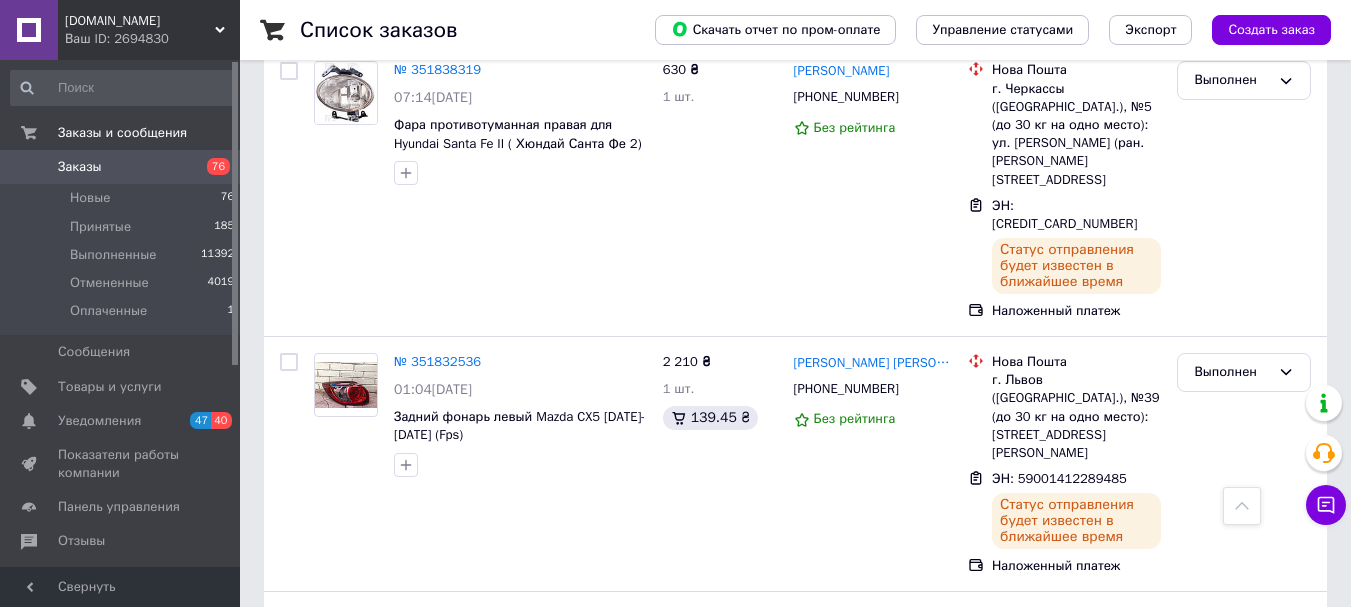 scroll, scrollTop: 6400, scrollLeft: 0, axis: vertical 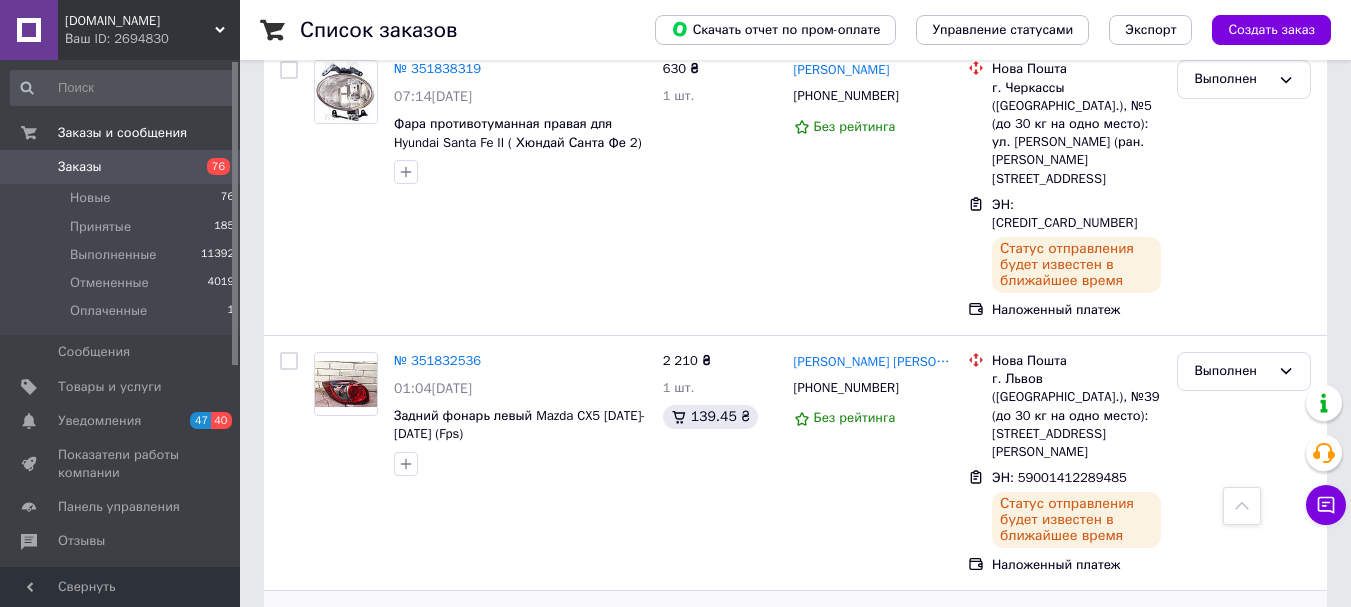 click on "№ 351812493" at bounding box center [437, 615] 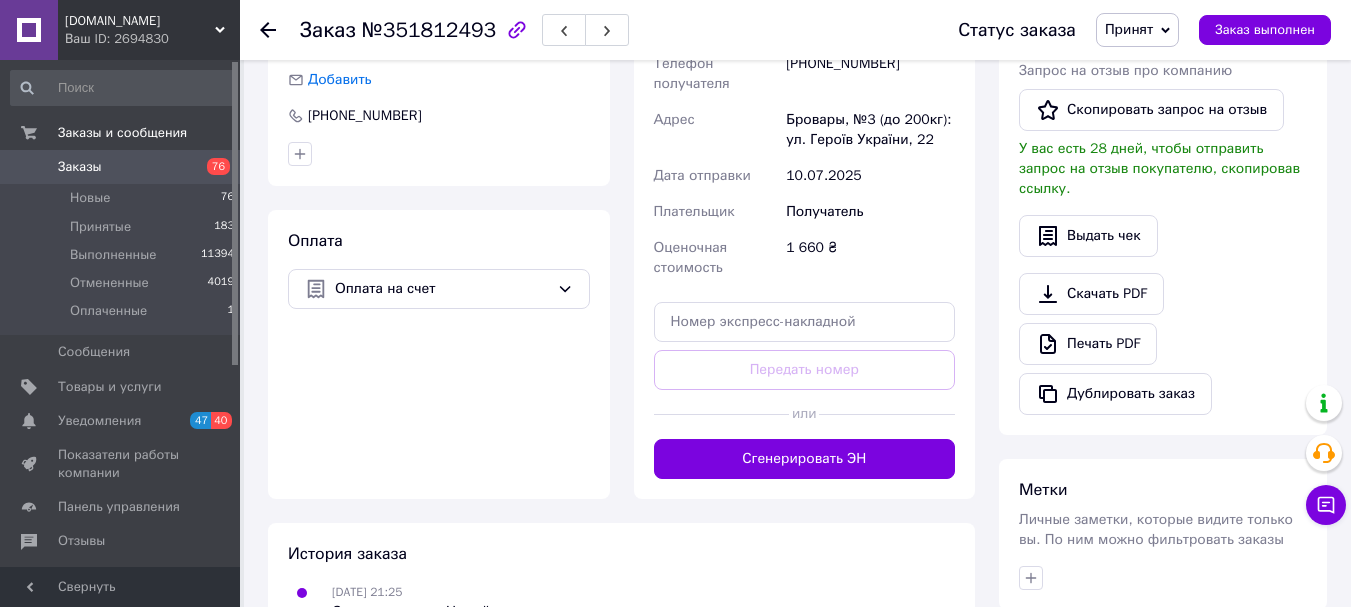 scroll, scrollTop: 528, scrollLeft: 0, axis: vertical 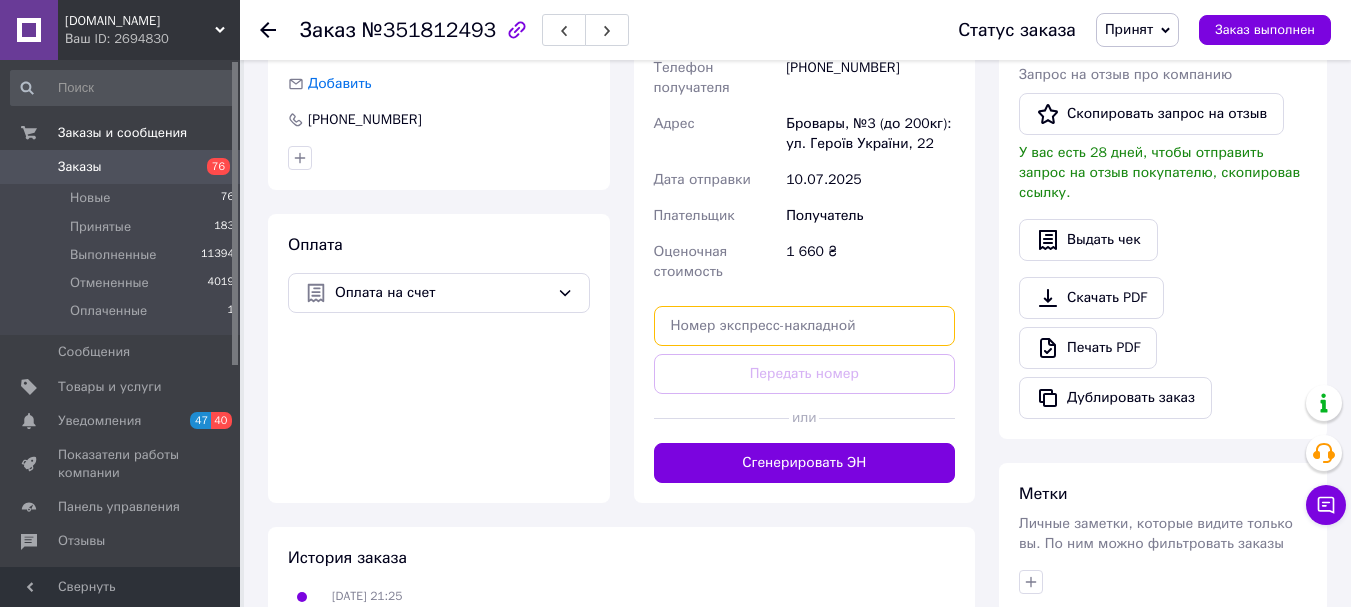 click at bounding box center (805, 326) 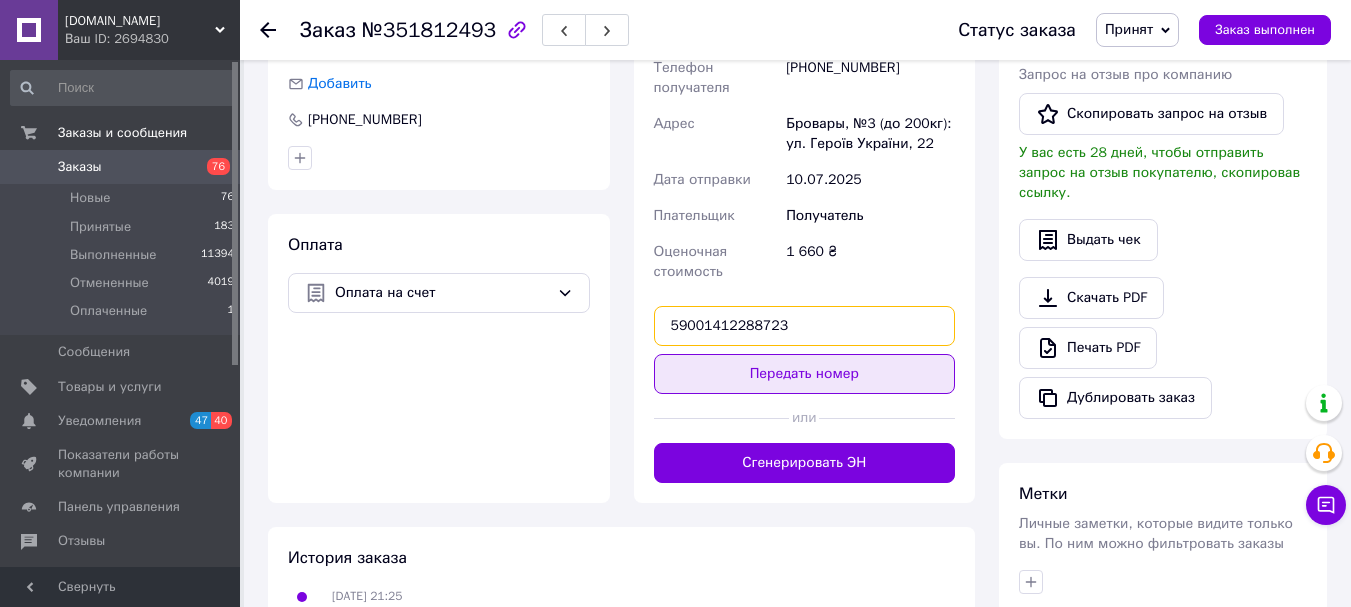 type on "59001412288723" 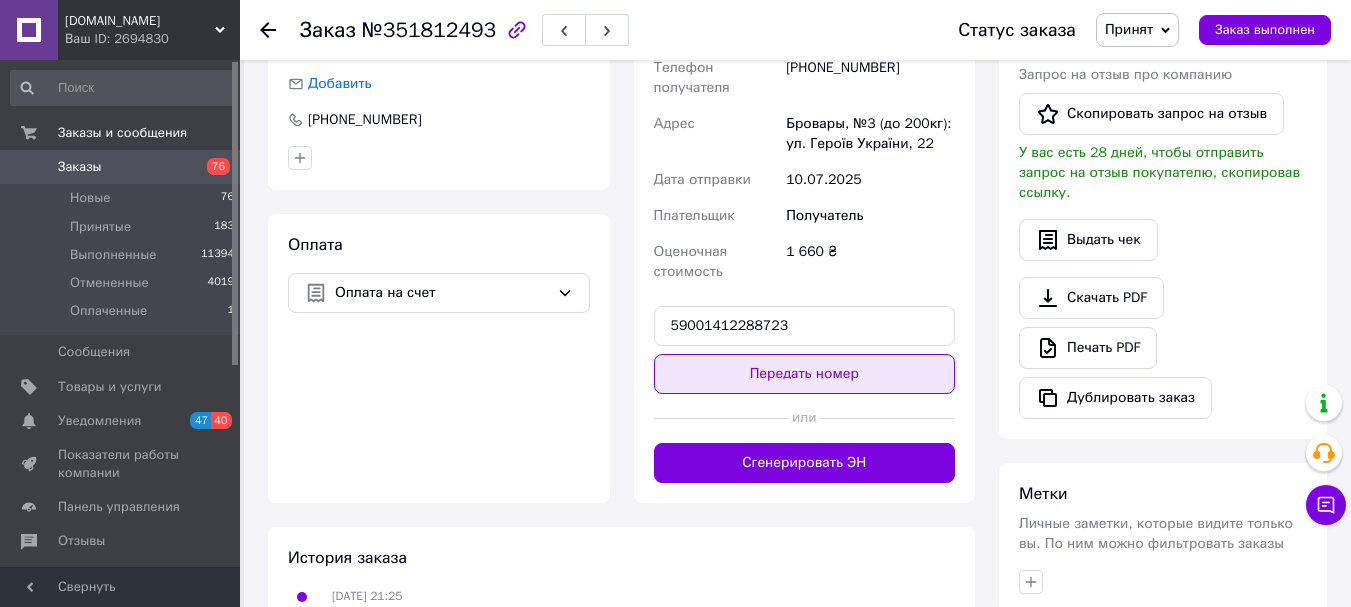 click on "Передать номер" at bounding box center [805, 374] 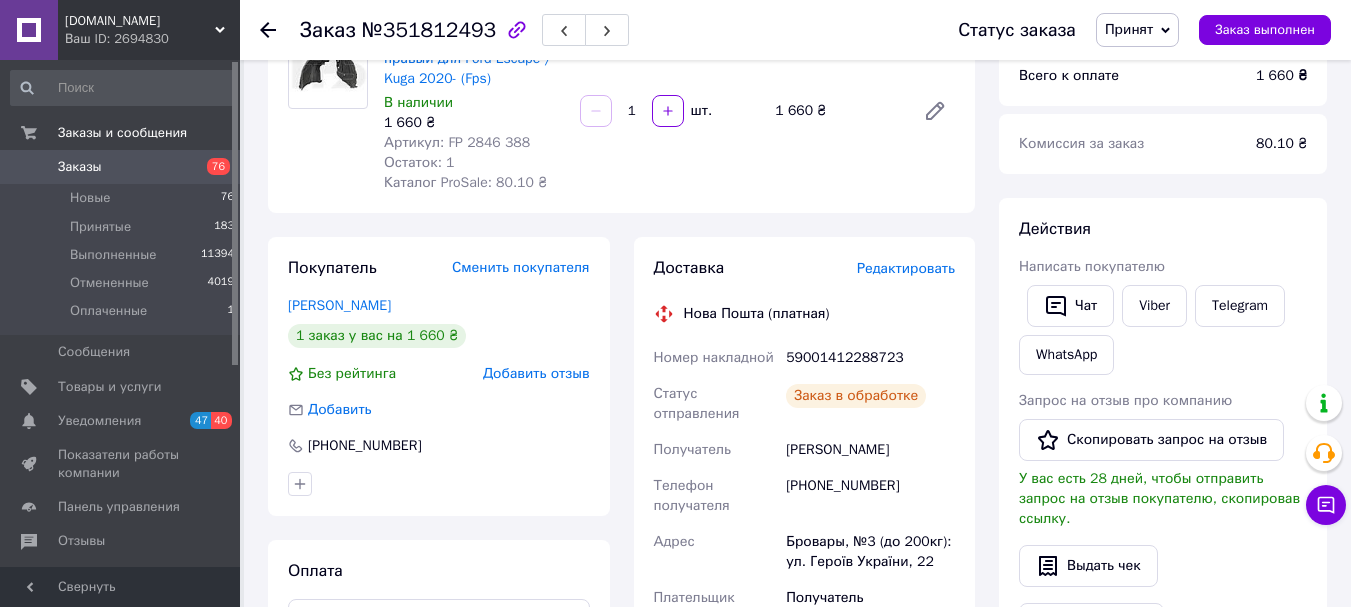scroll, scrollTop: 128, scrollLeft: 0, axis: vertical 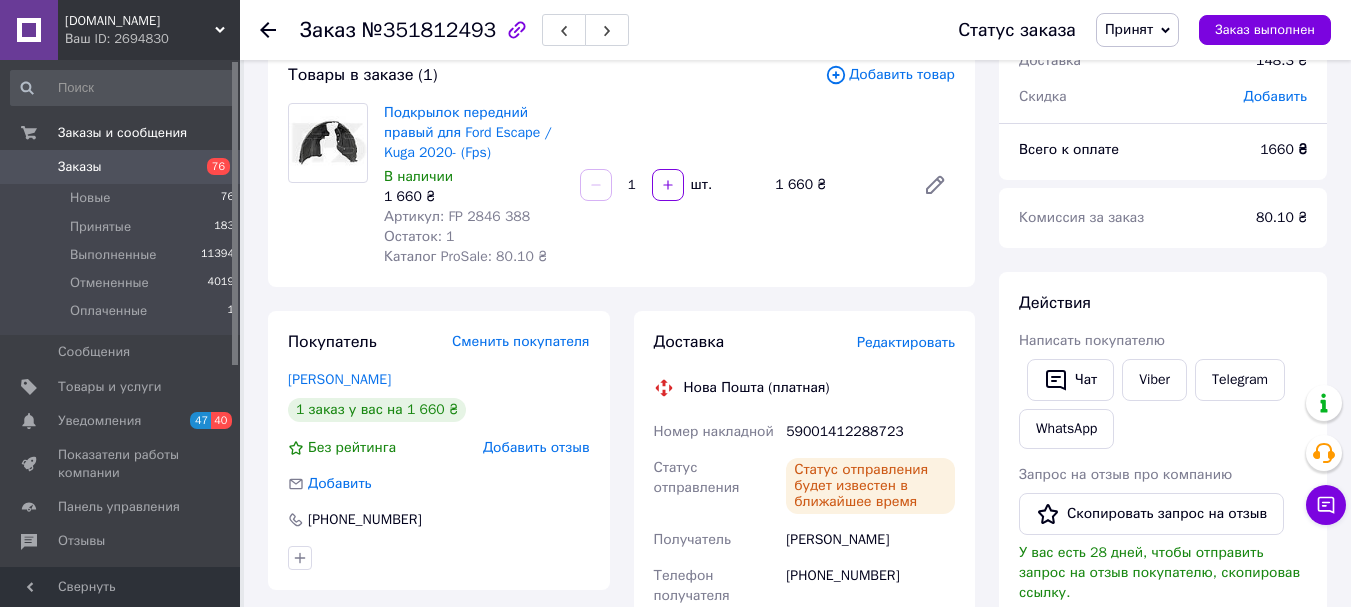 click on "Принят" at bounding box center [1129, 29] 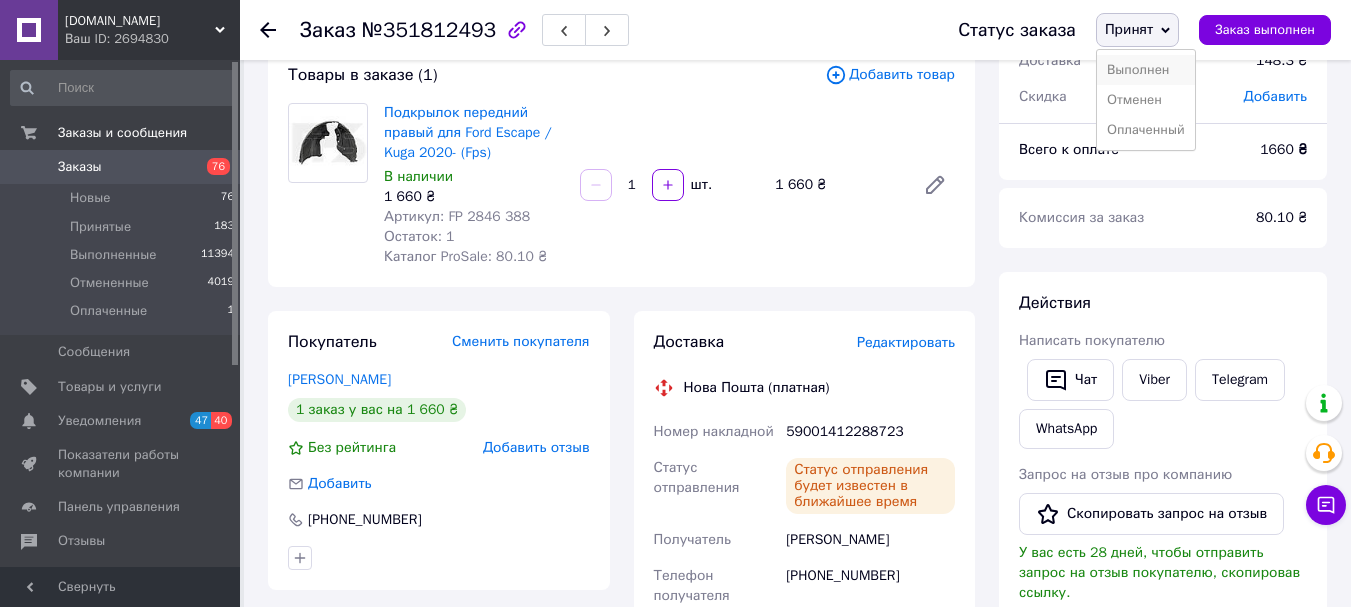 click on "Выполнен" at bounding box center (1146, 70) 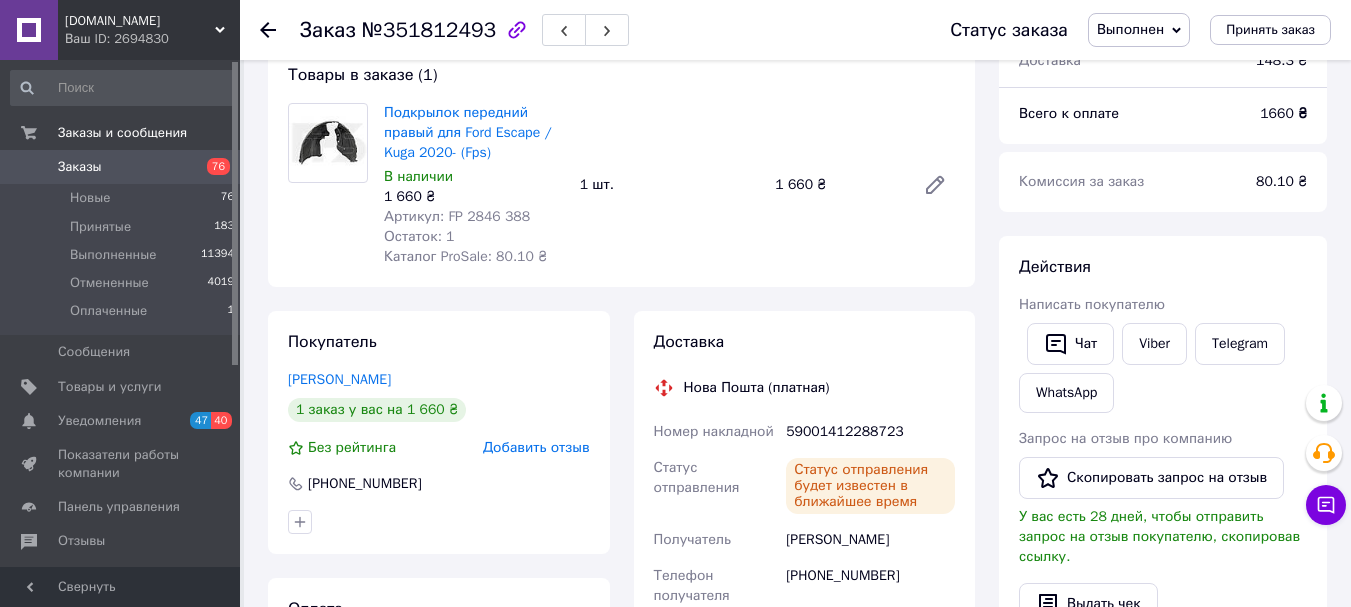 click 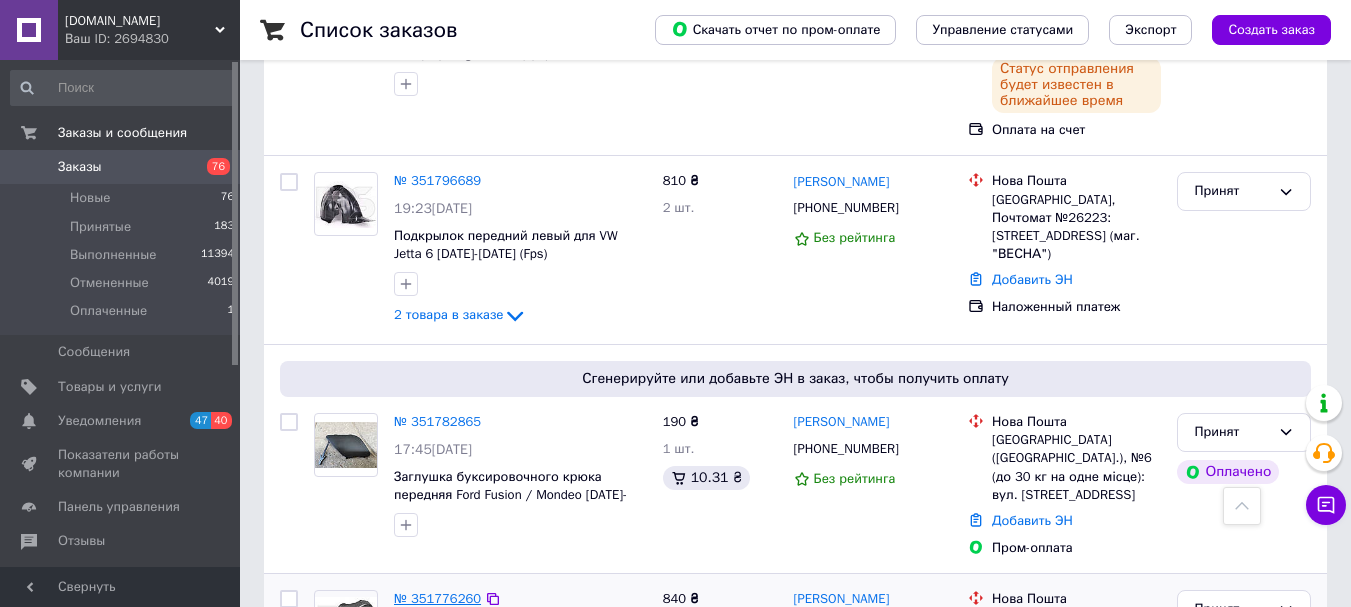 scroll, scrollTop: 7000, scrollLeft: 0, axis: vertical 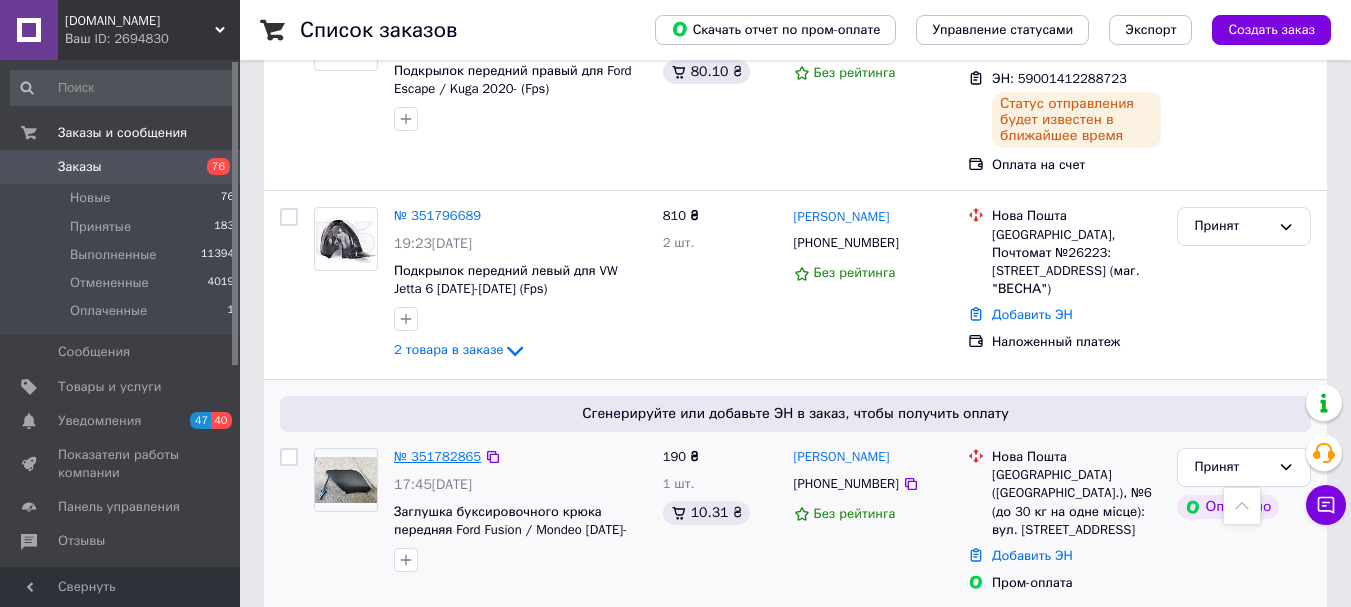 click on "№ 351782865" at bounding box center [437, 456] 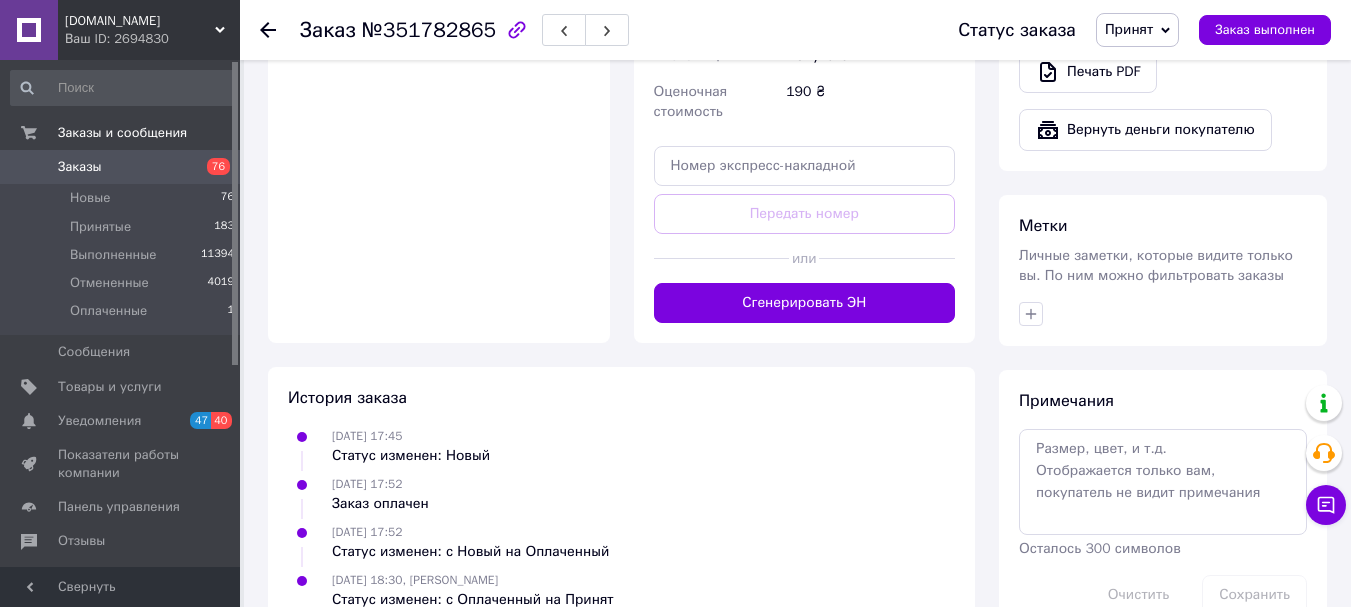 scroll, scrollTop: 1287, scrollLeft: 0, axis: vertical 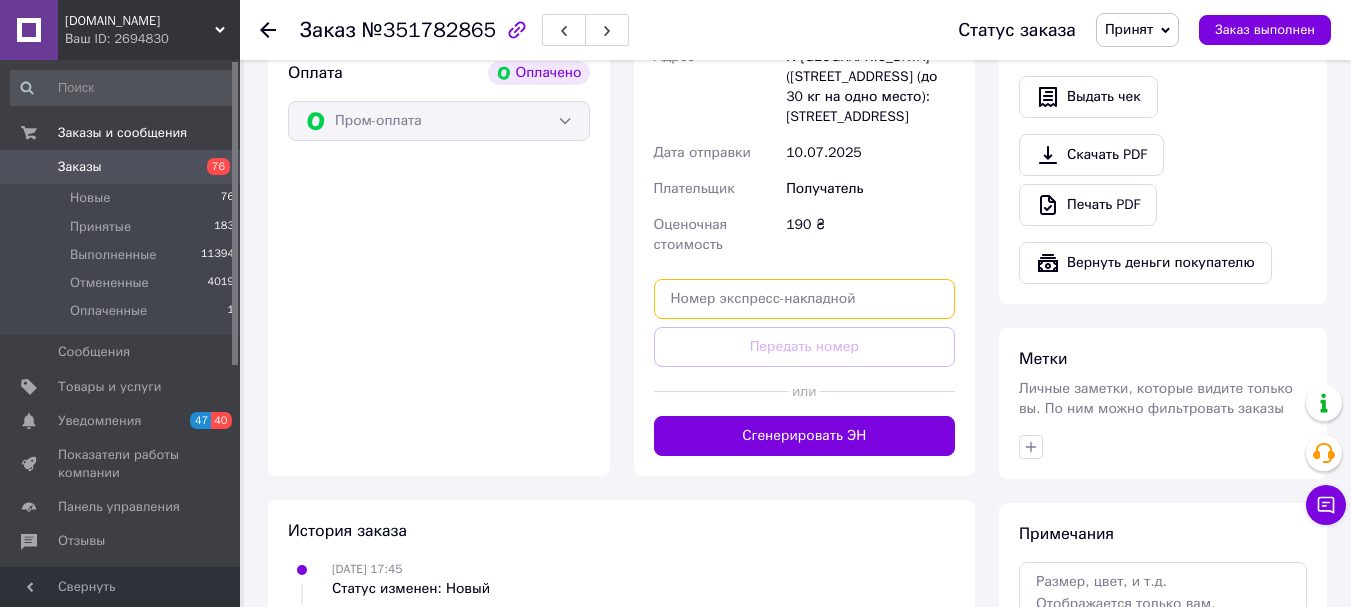 click at bounding box center (805, 299) 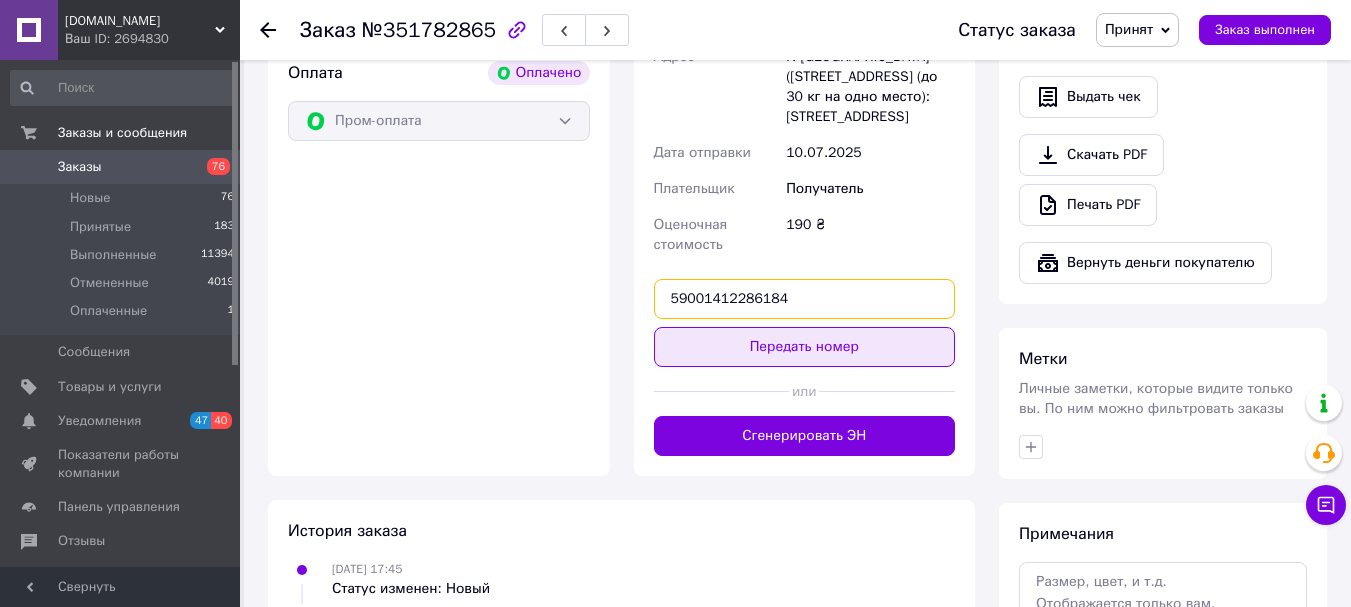 type on "59001412286184" 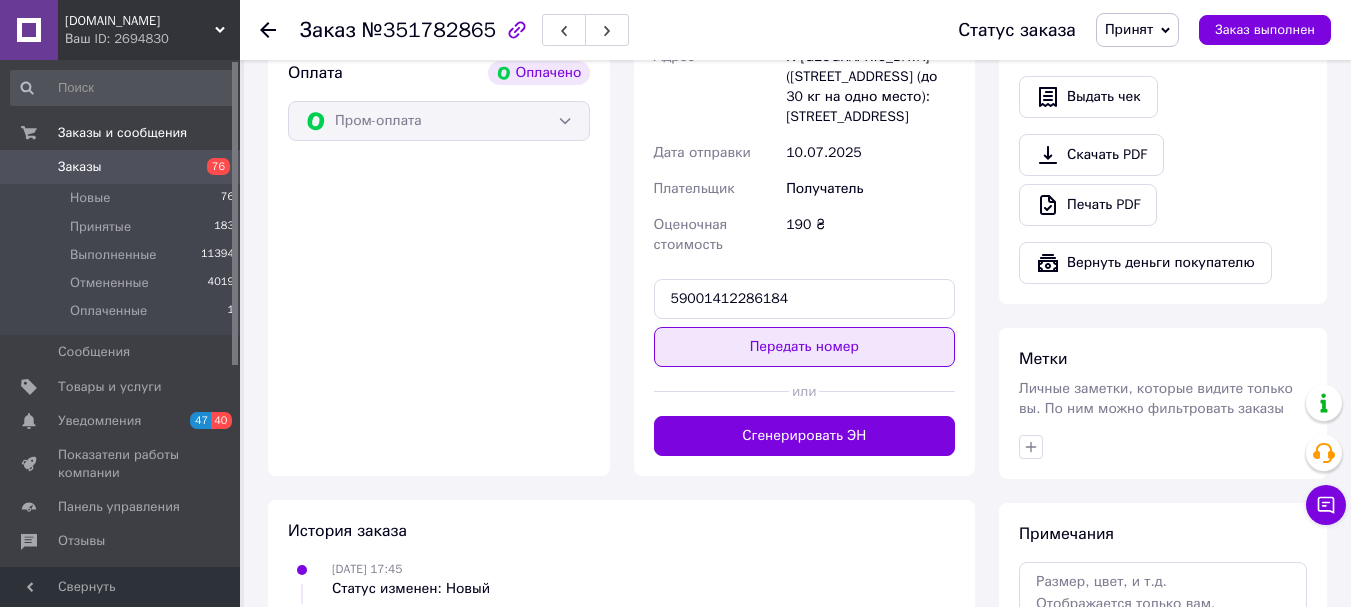 click on "Передать номер" at bounding box center (805, 347) 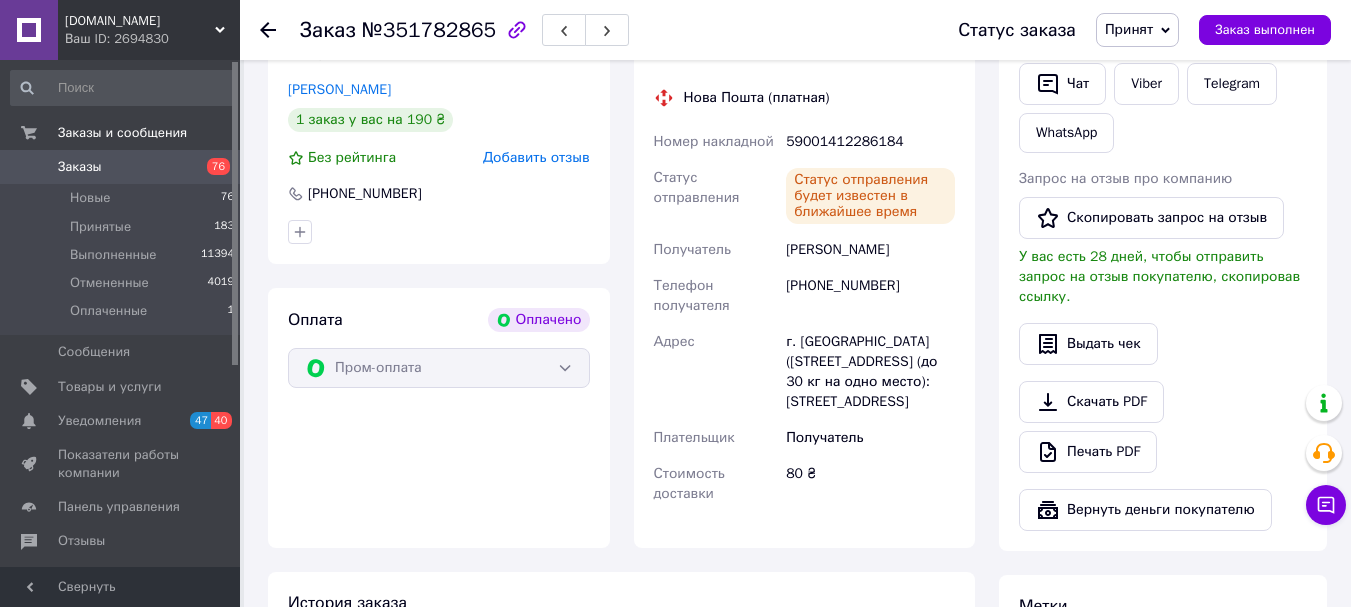 scroll, scrollTop: 987, scrollLeft: 0, axis: vertical 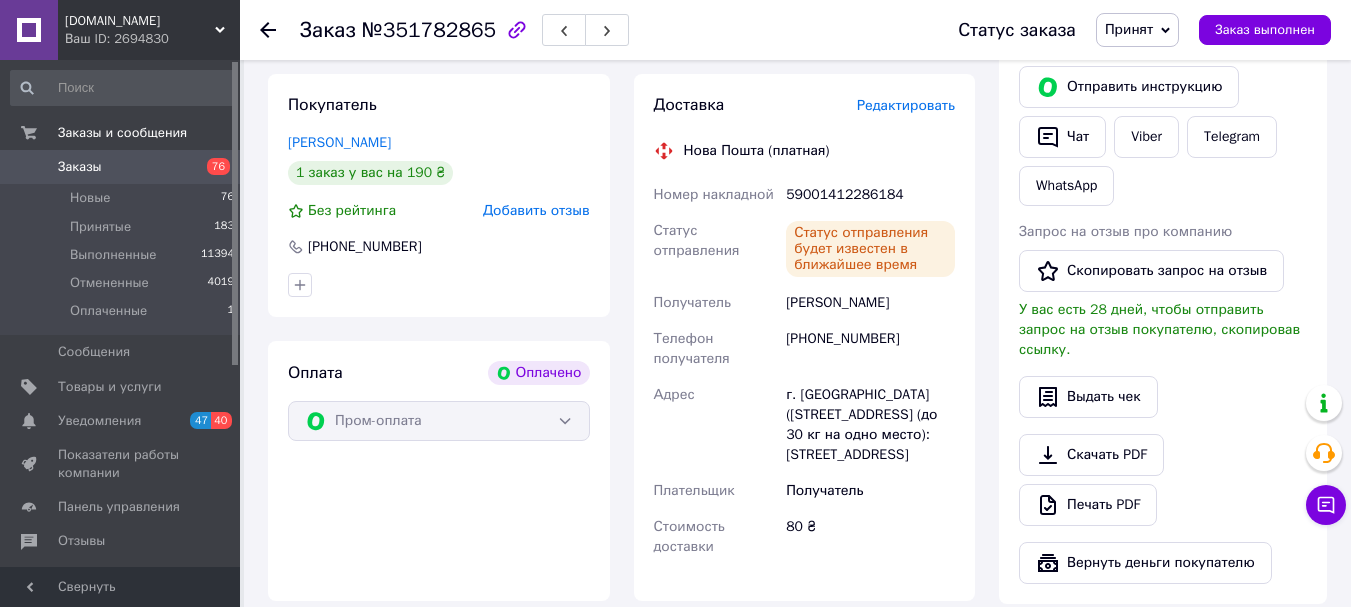 click on "Принят" at bounding box center (1129, 29) 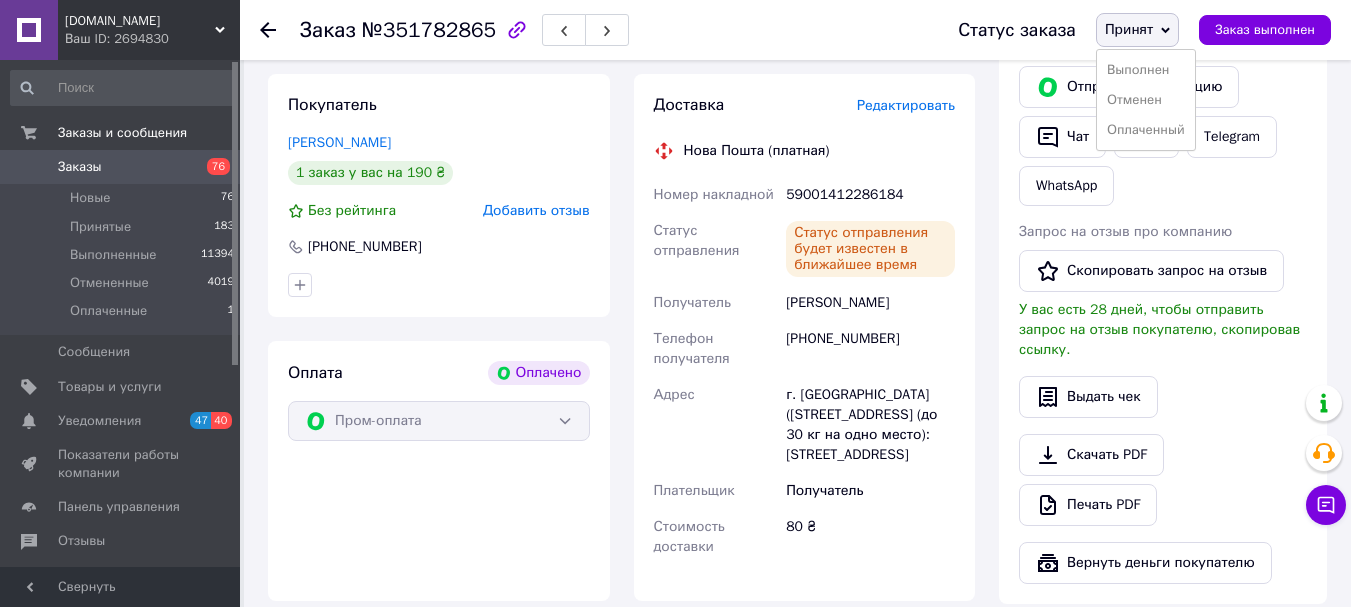 click on "Выполнен" at bounding box center [1146, 70] 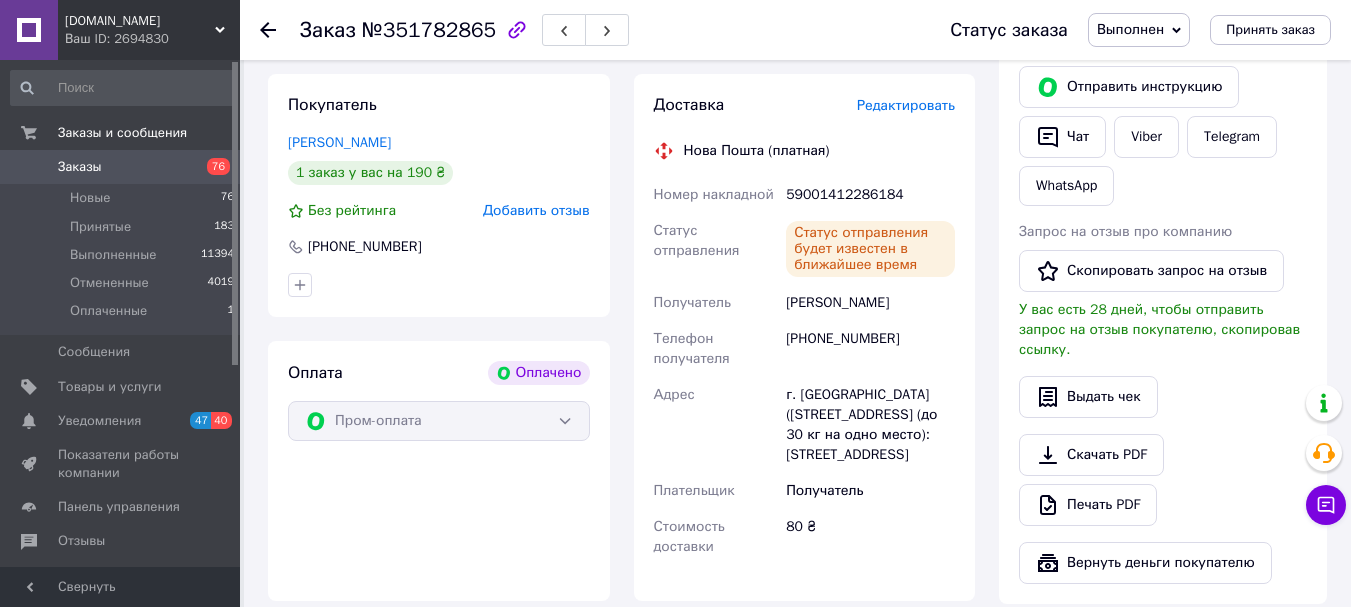 click 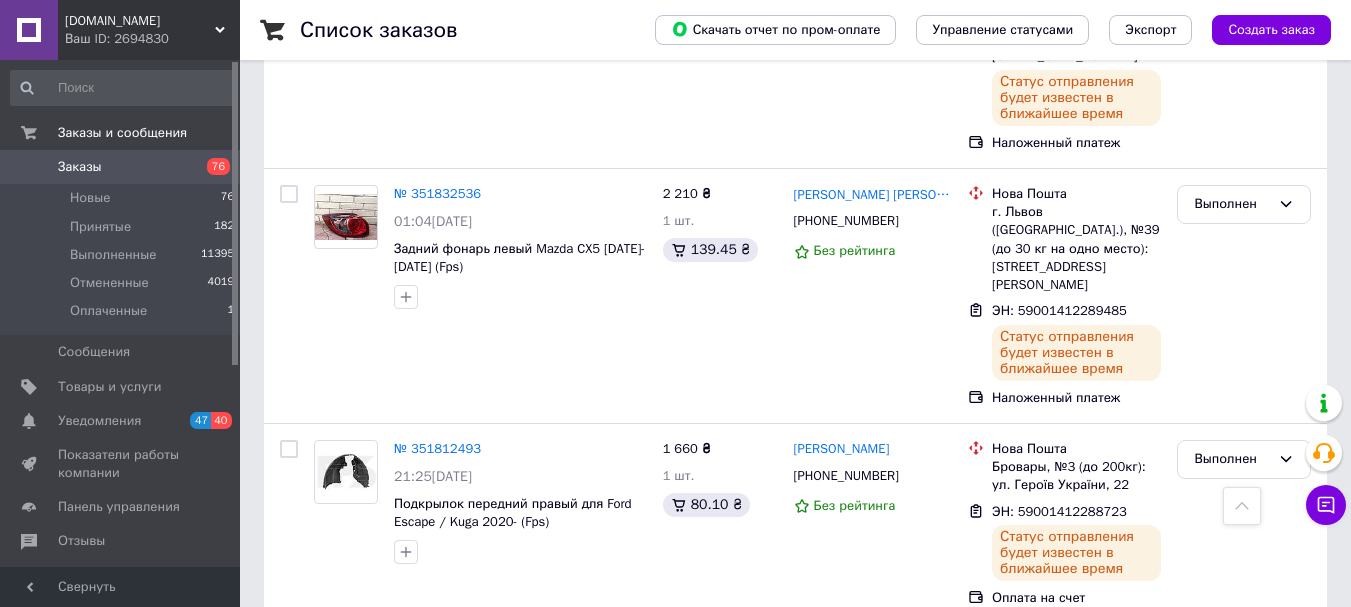 scroll, scrollTop: 6500, scrollLeft: 0, axis: vertical 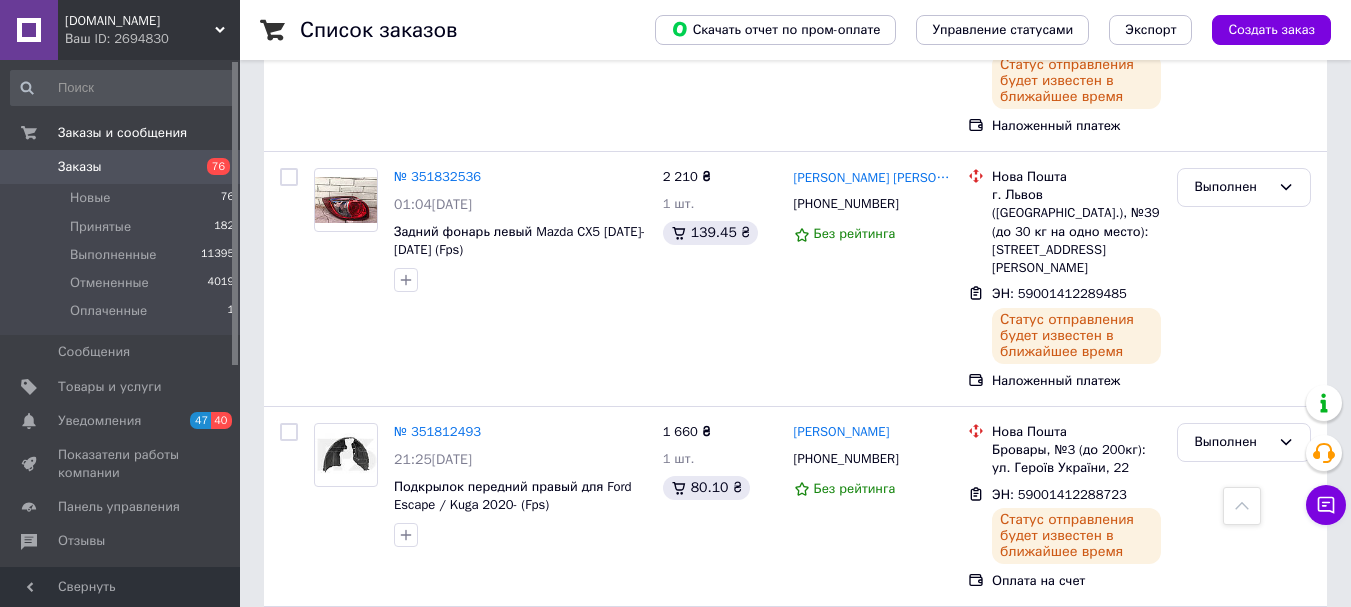 click on "№ 351796689" at bounding box center [437, 631] 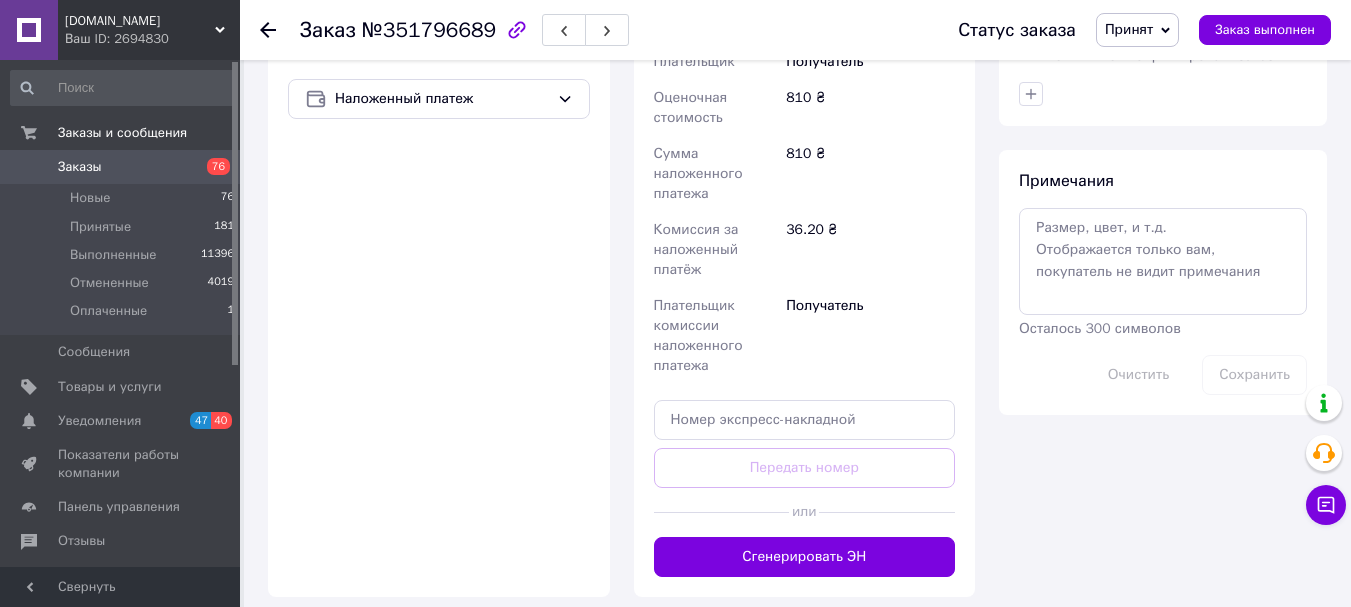 scroll, scrollTop: 900, scrollLeft: 0, axis: vertical 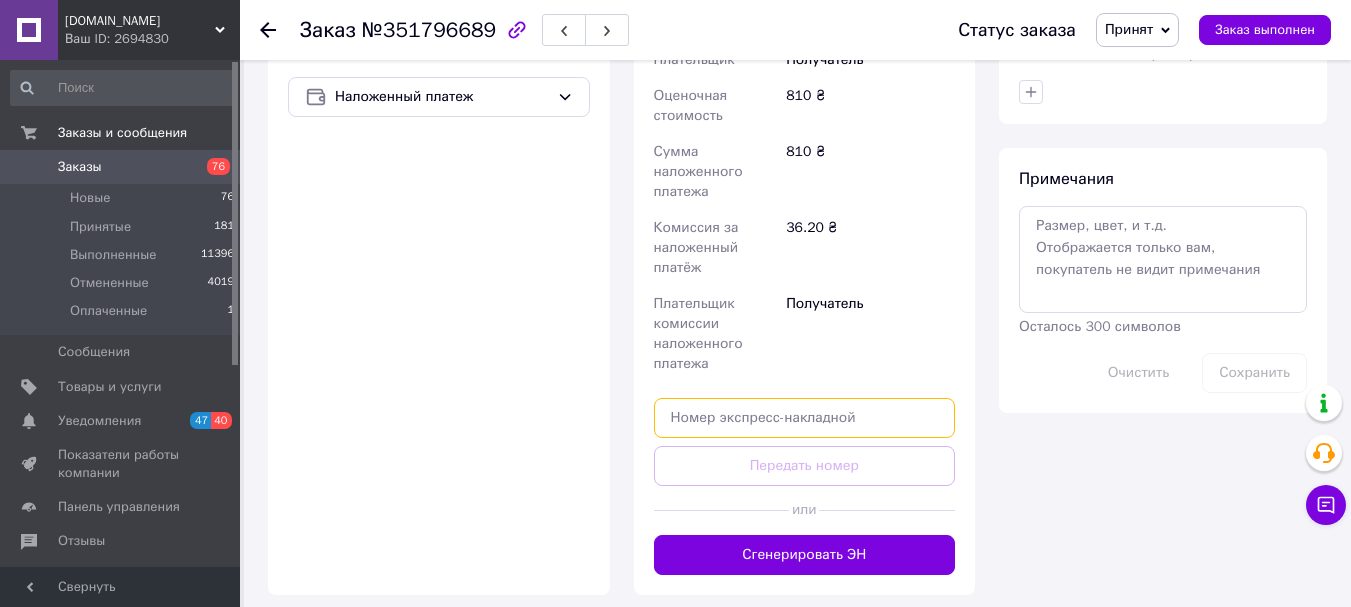 click at bounding box center (805, 418) 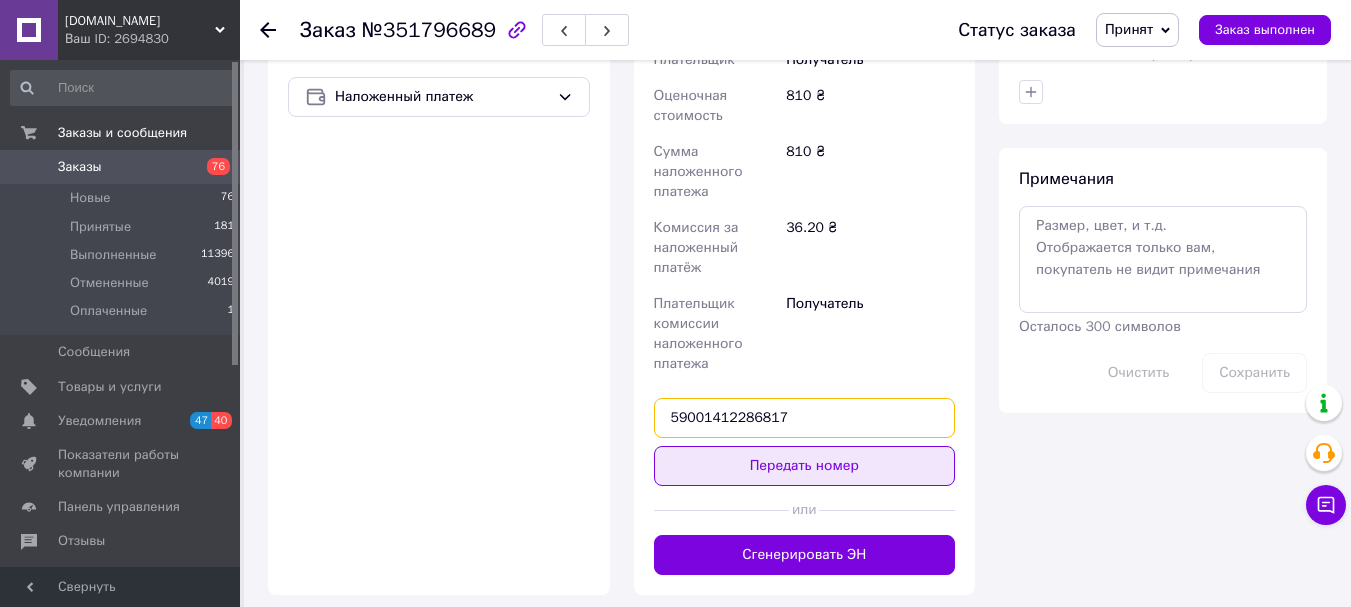type on "59001412286817" 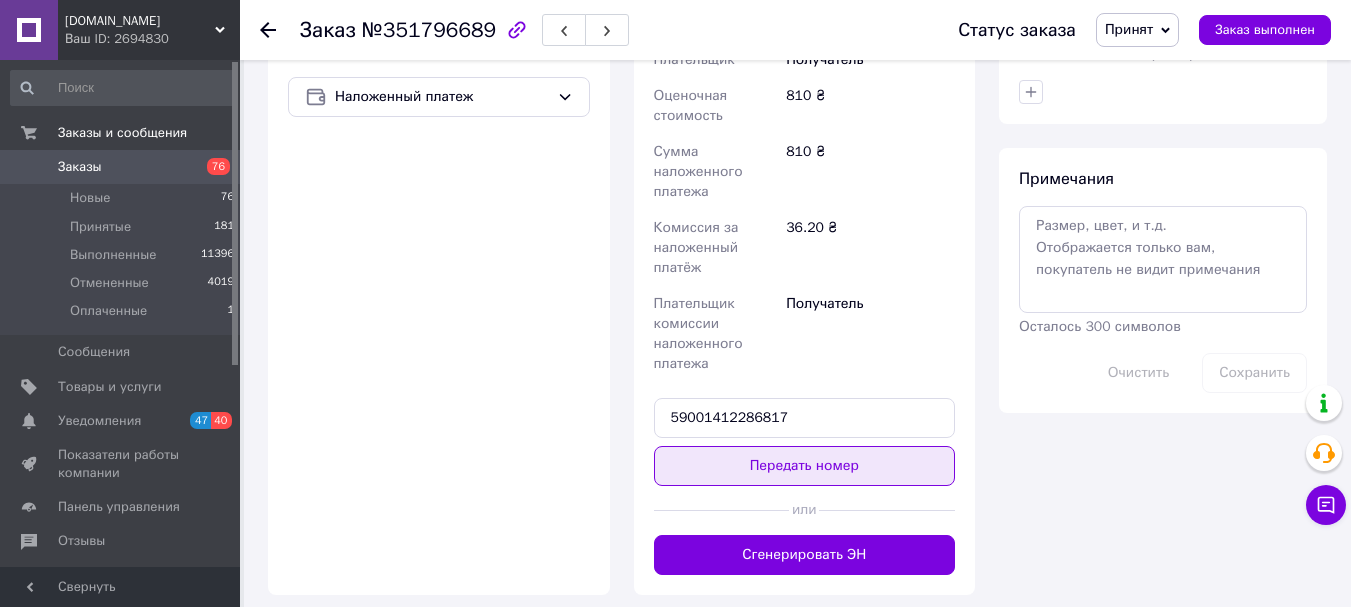 click on "Передать номер" at bounding box center [805, 466] 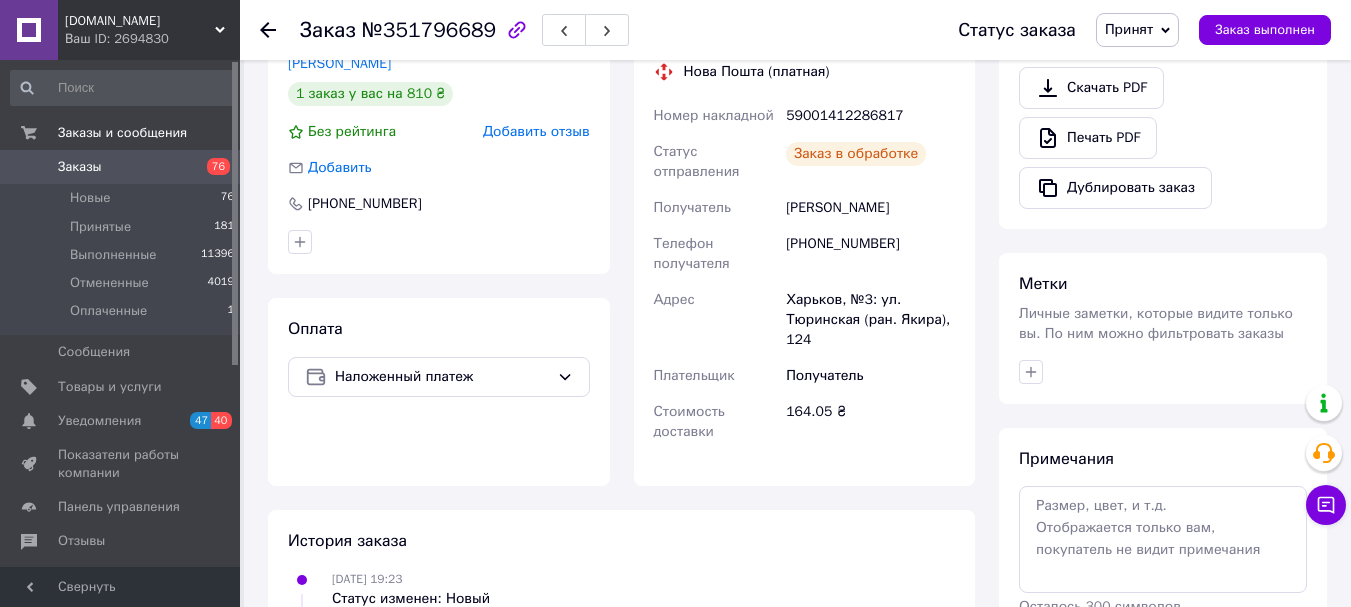 scroll, scrollTop: 362, scrollLeft: 0, axis: vertical 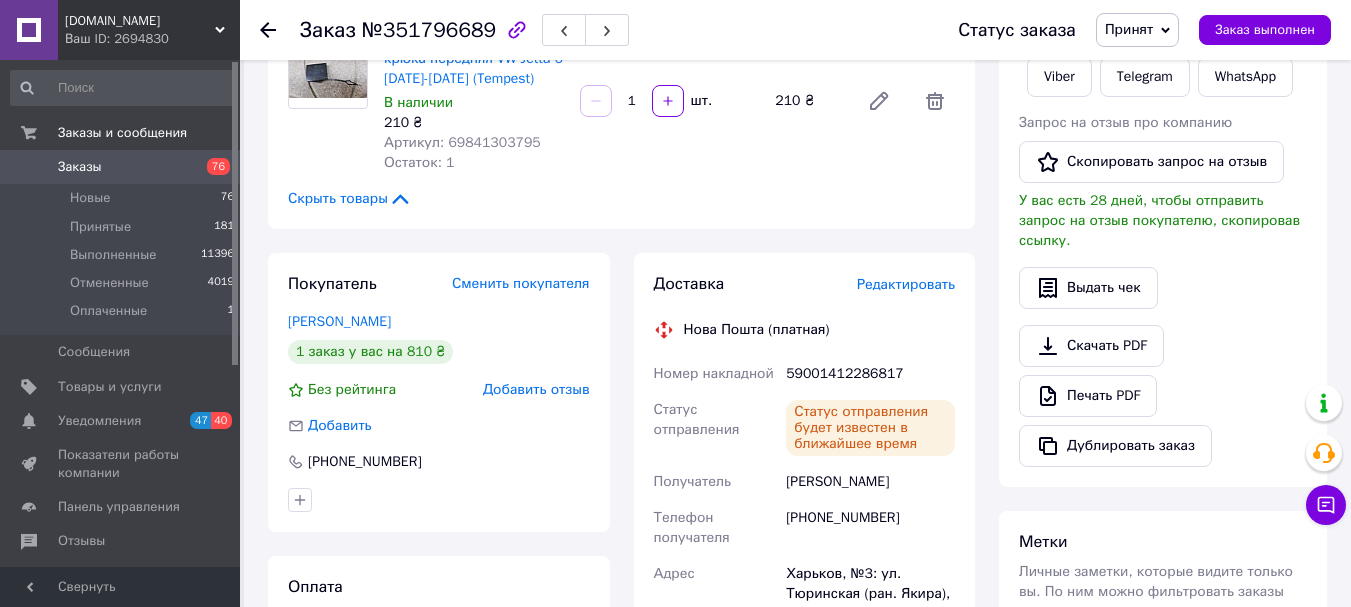 click on "Принят" at bounding box center (1129, 29) 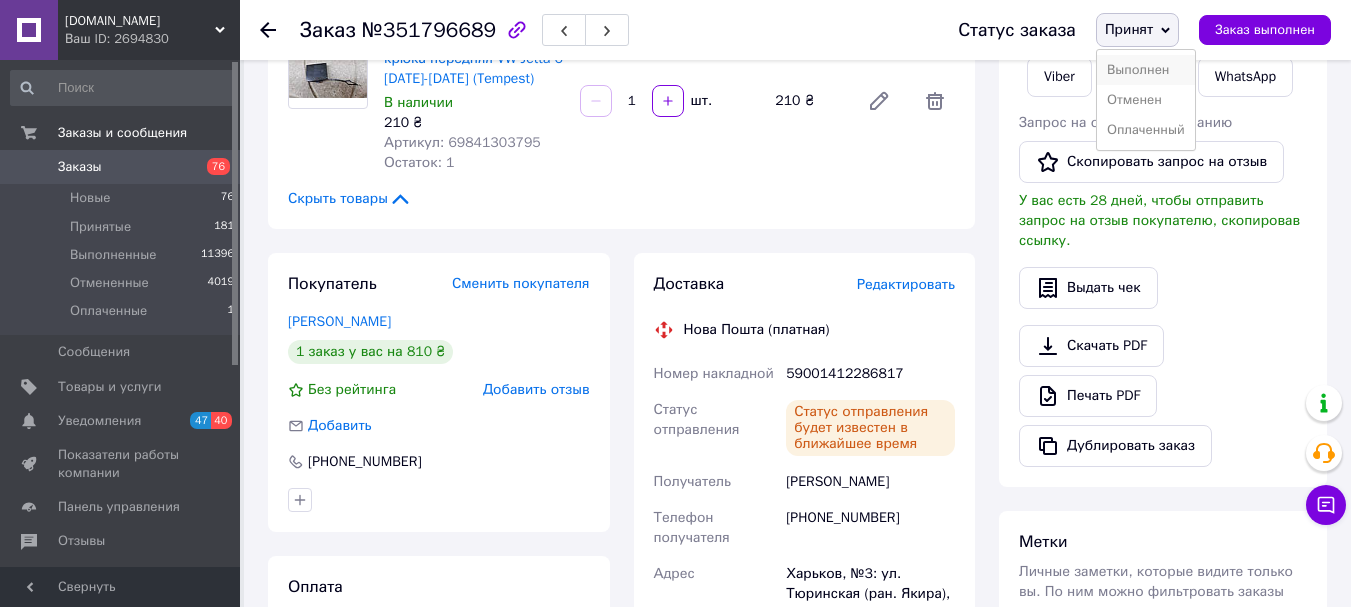 click on "Выполнен" at bounding box center [1146, 70] 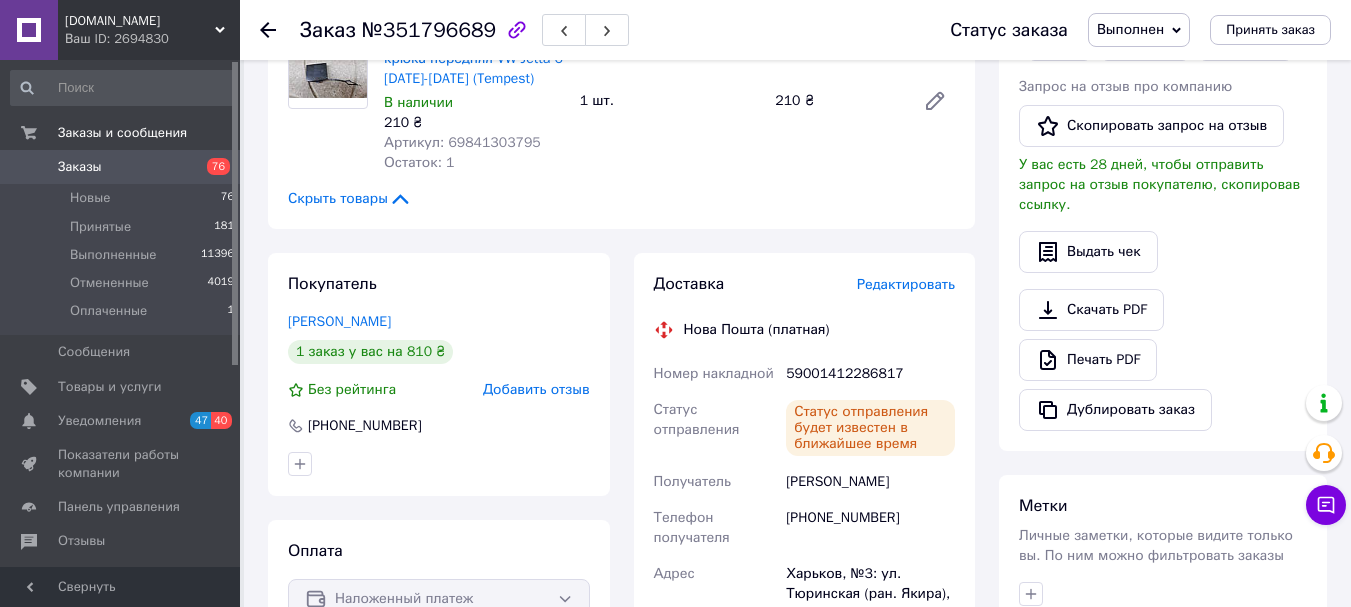 click 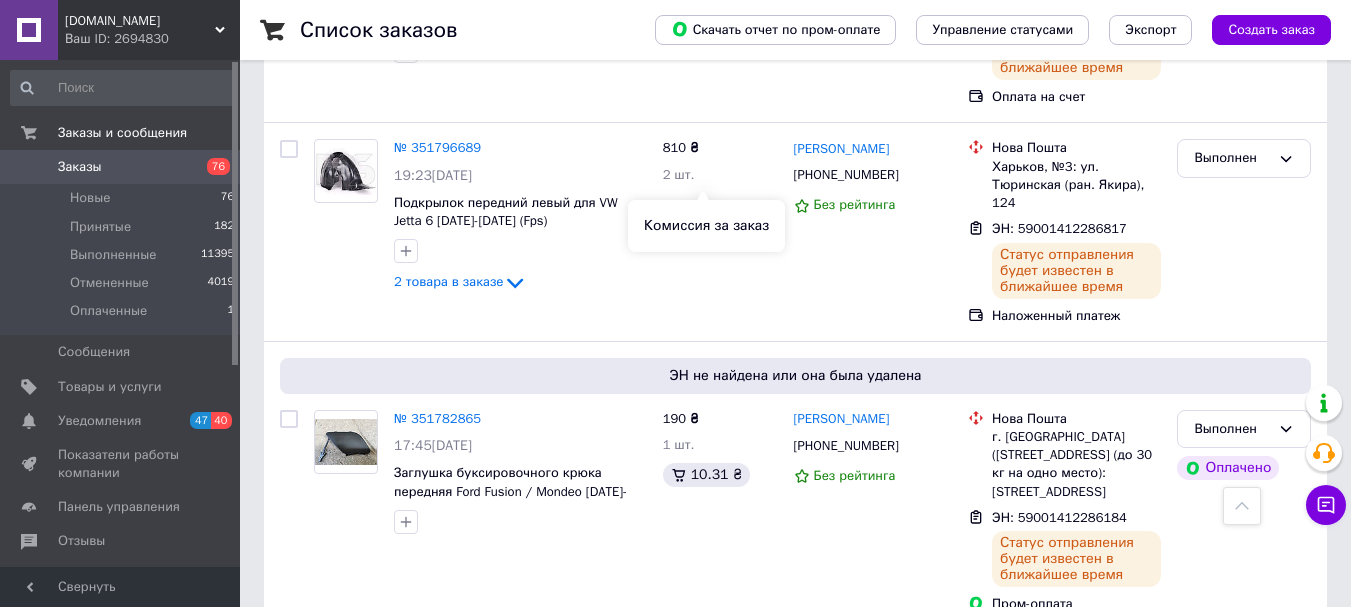 scroll, scrollTop: 7300, scrollLeft: 0, axis: vertical 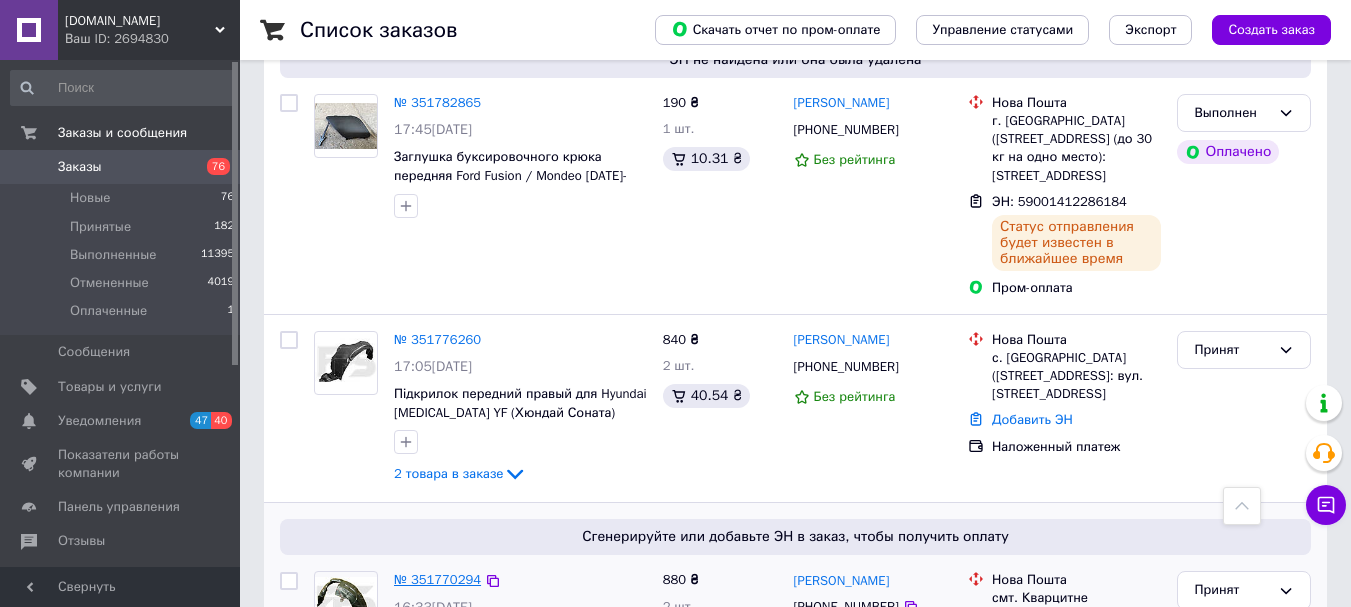 click on "№ 351770294" at bounding box center [437, 579] 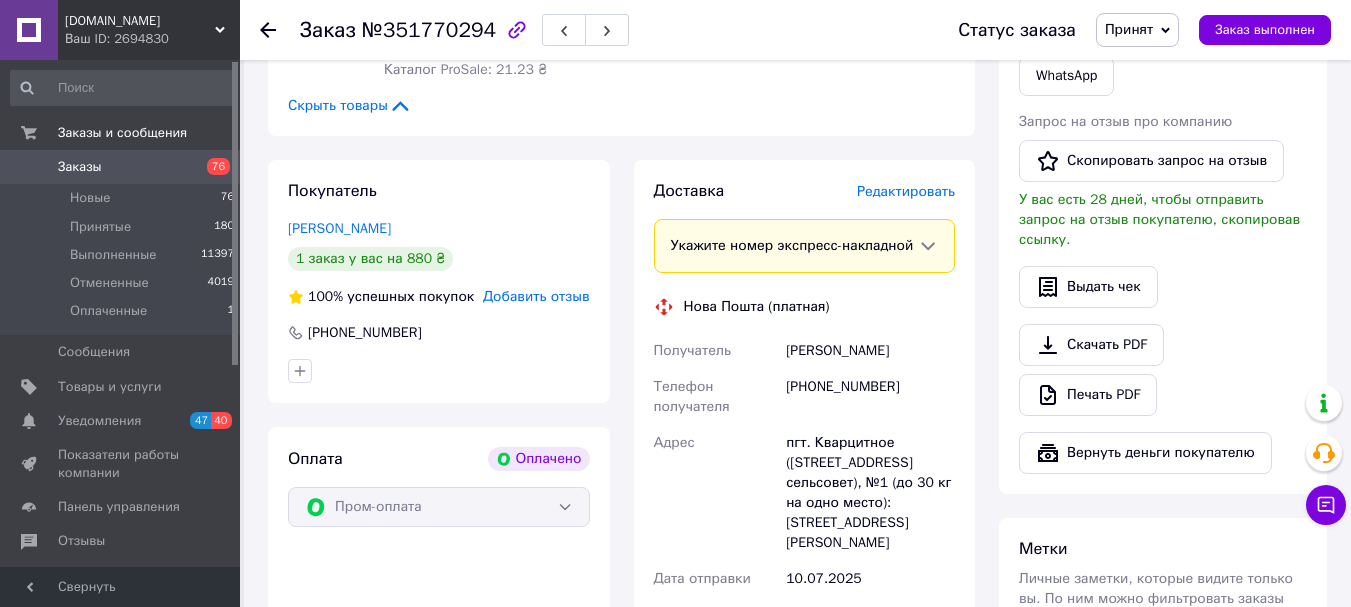 scroll, scrollTop: 1516, scrollLeft: 0, axis: vertical 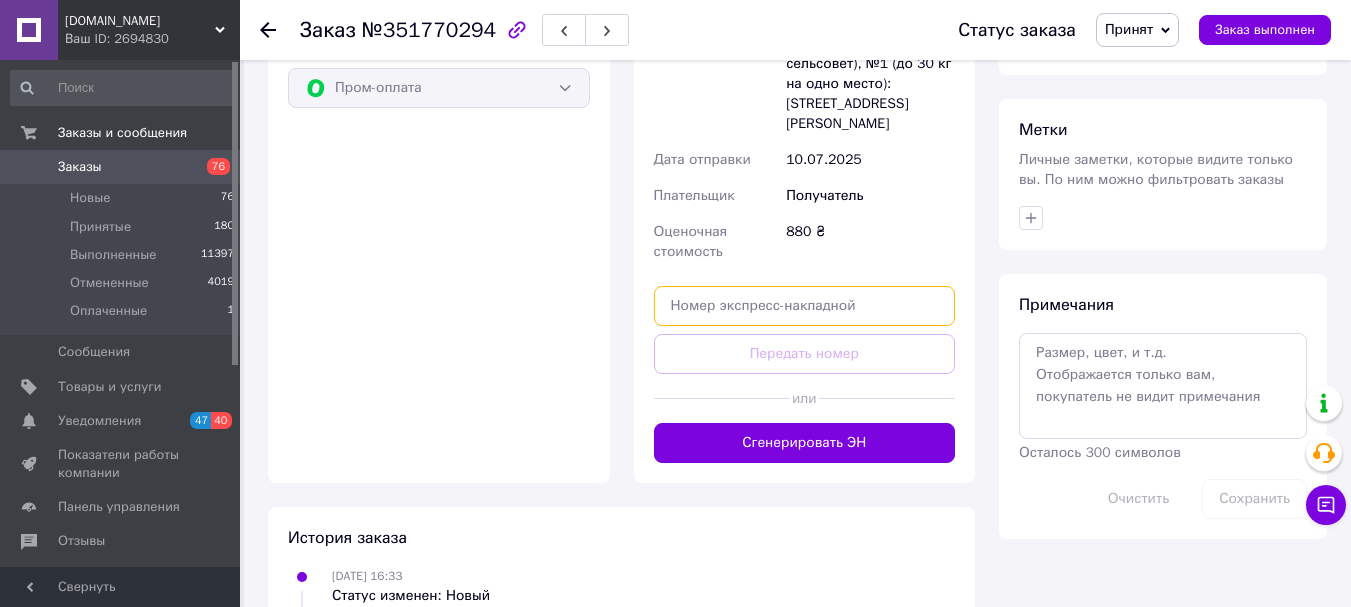 click at bounding box center (805, 306) 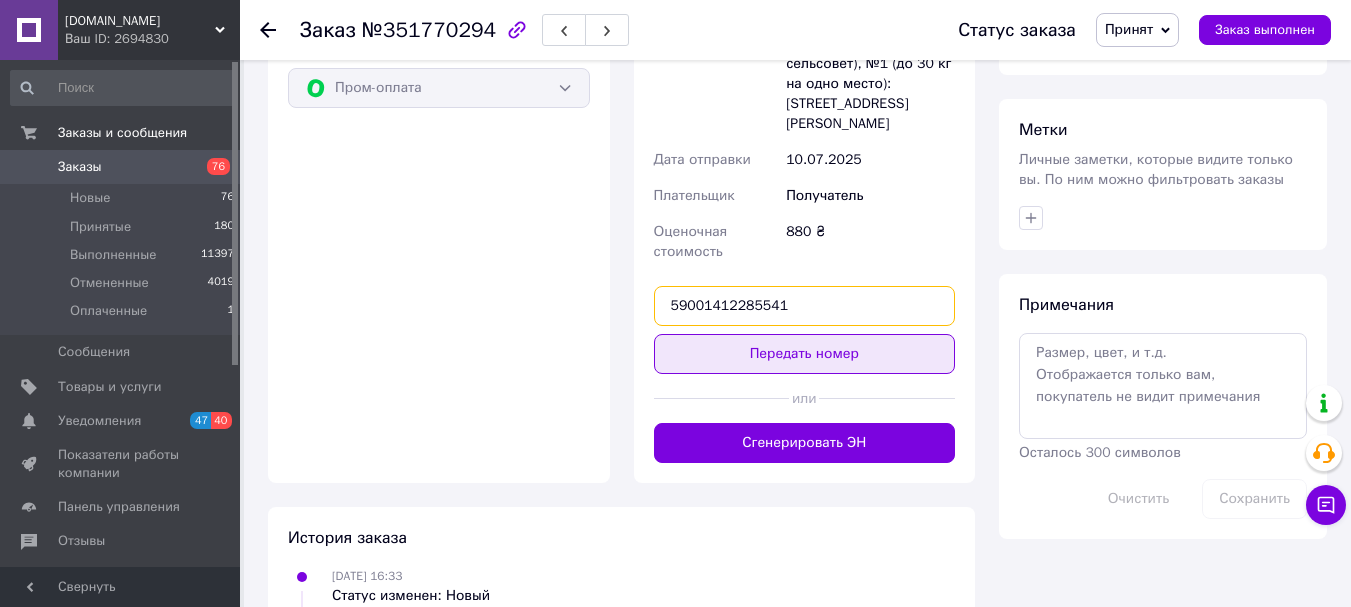 type on "59001412285541" 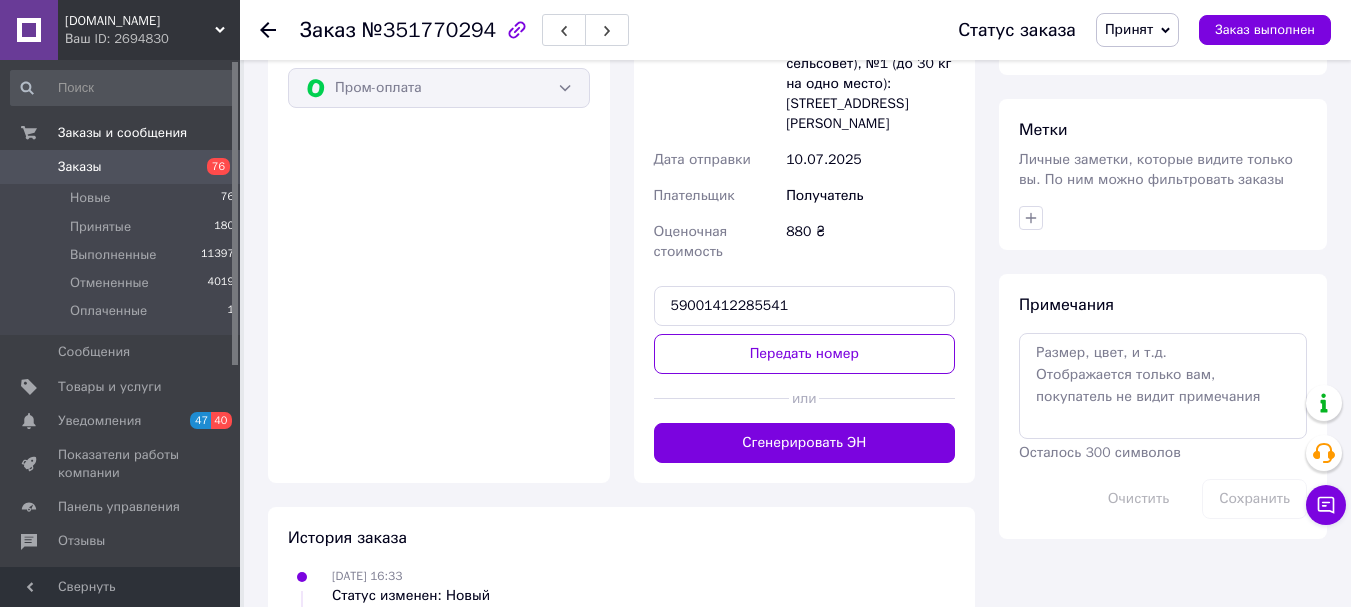 drag, startPoint x: 779, startPoint y: 372, endPoint x: 686, endPoint y: 338, distance: 99.0202 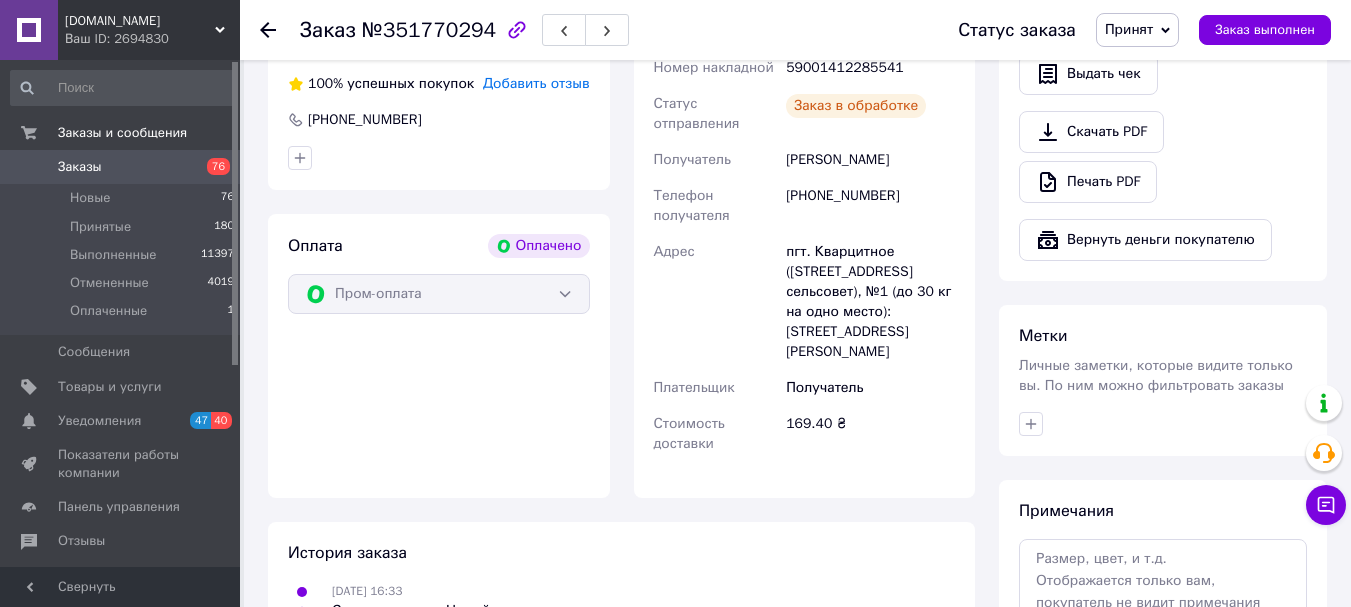 scroll, scrollTop: 916, scrollLeft: 0, axis: vertical 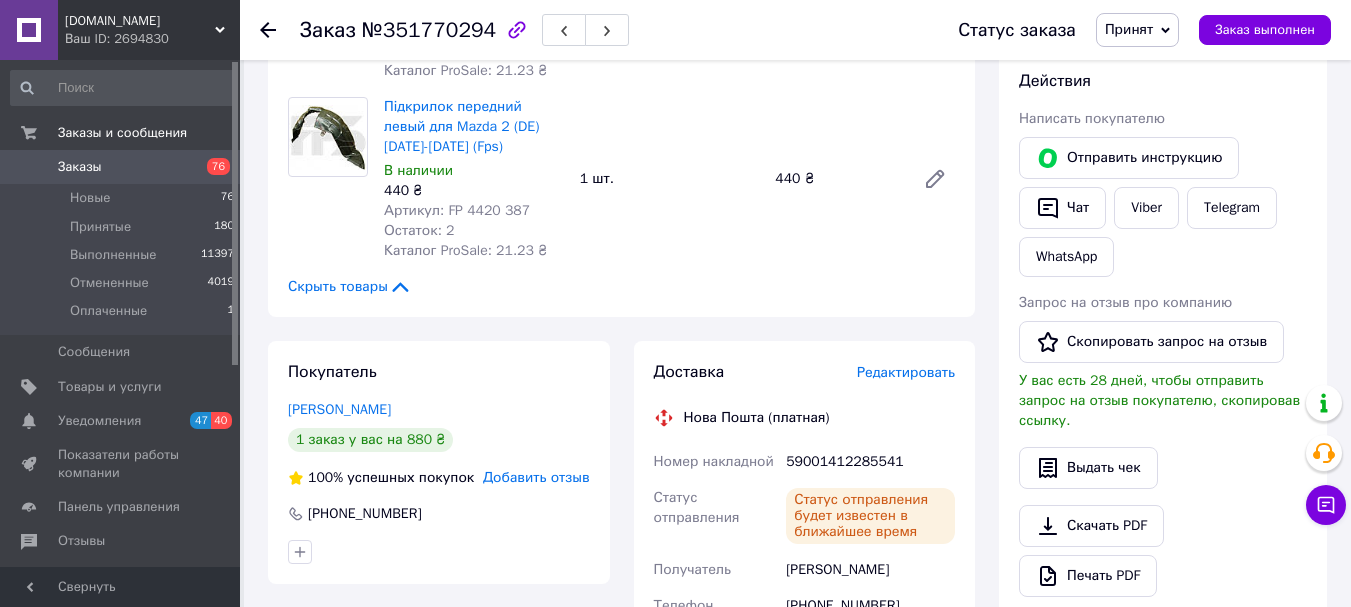 click on "Принят" at bounding box center (1129, 29) 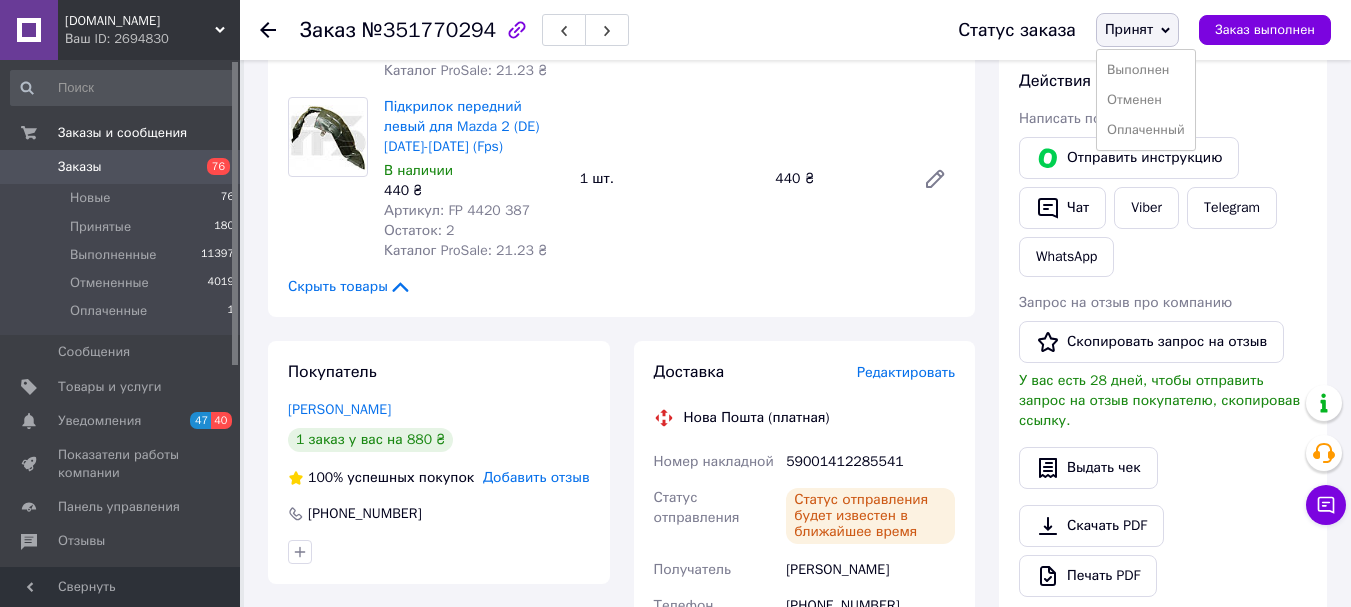 click on "Выполнен" at bounding box center [1146, 70] 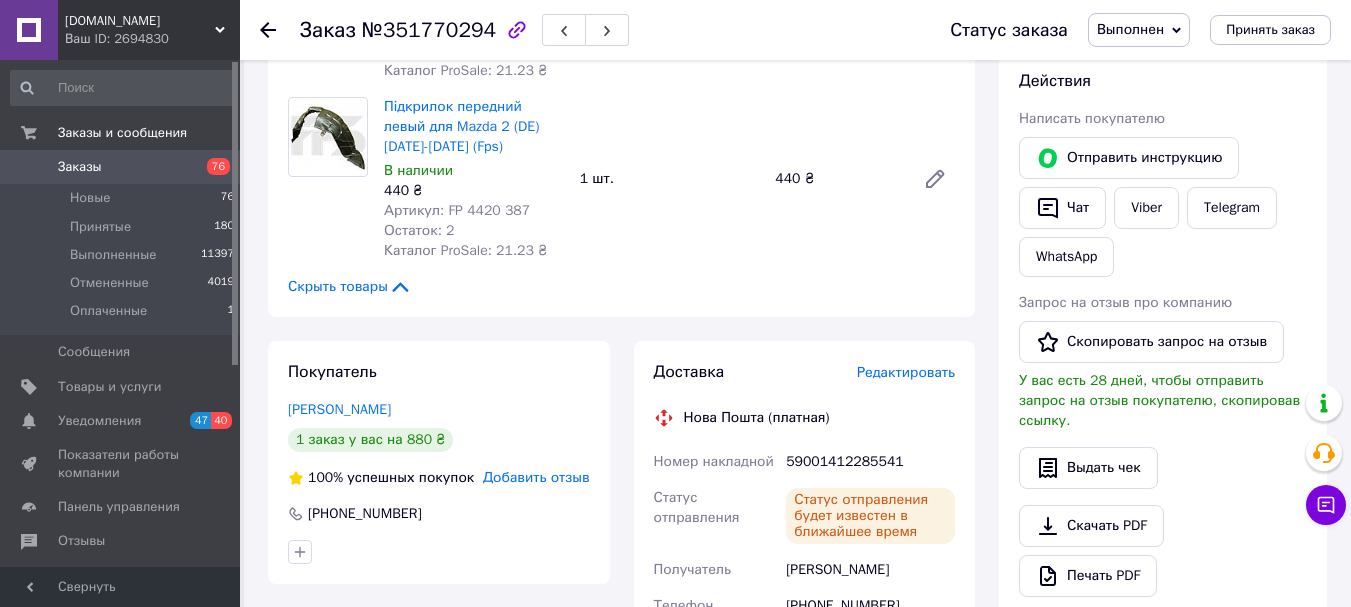 drag, startPoint x: 268, startPoint y: 25, endPoint x: 376, endPoint y: 100, distance: 131.48764 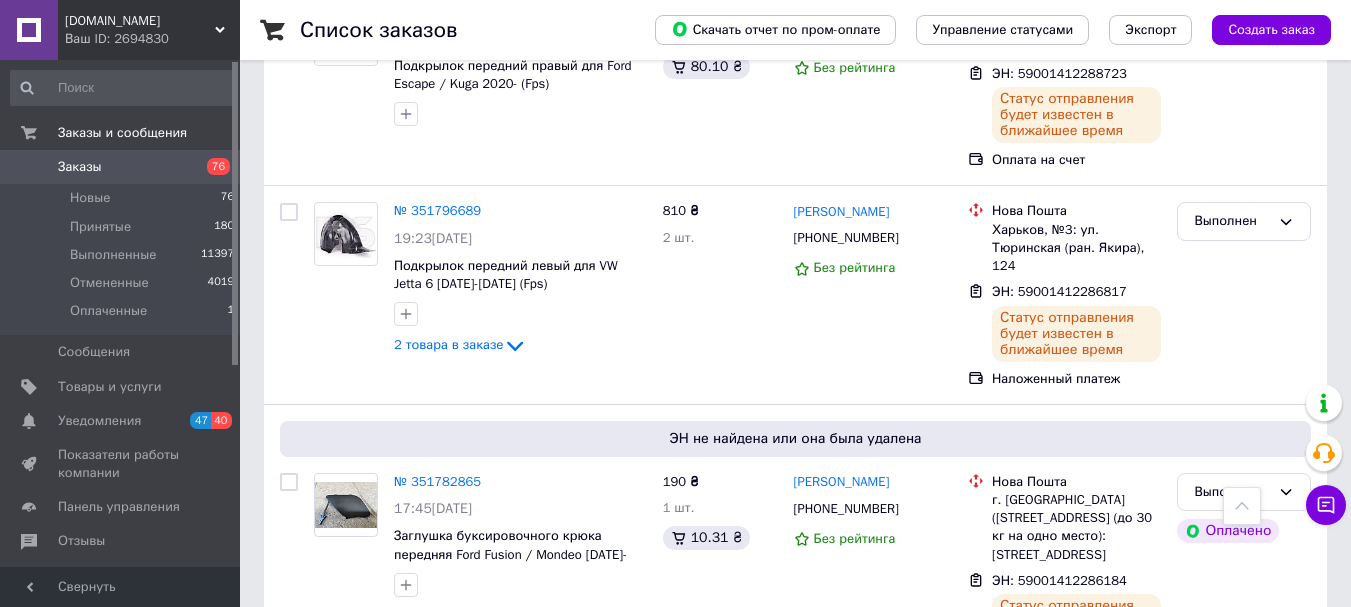 scroll, scrollTop: 7100, scrollLeft: 0, axis: vertical 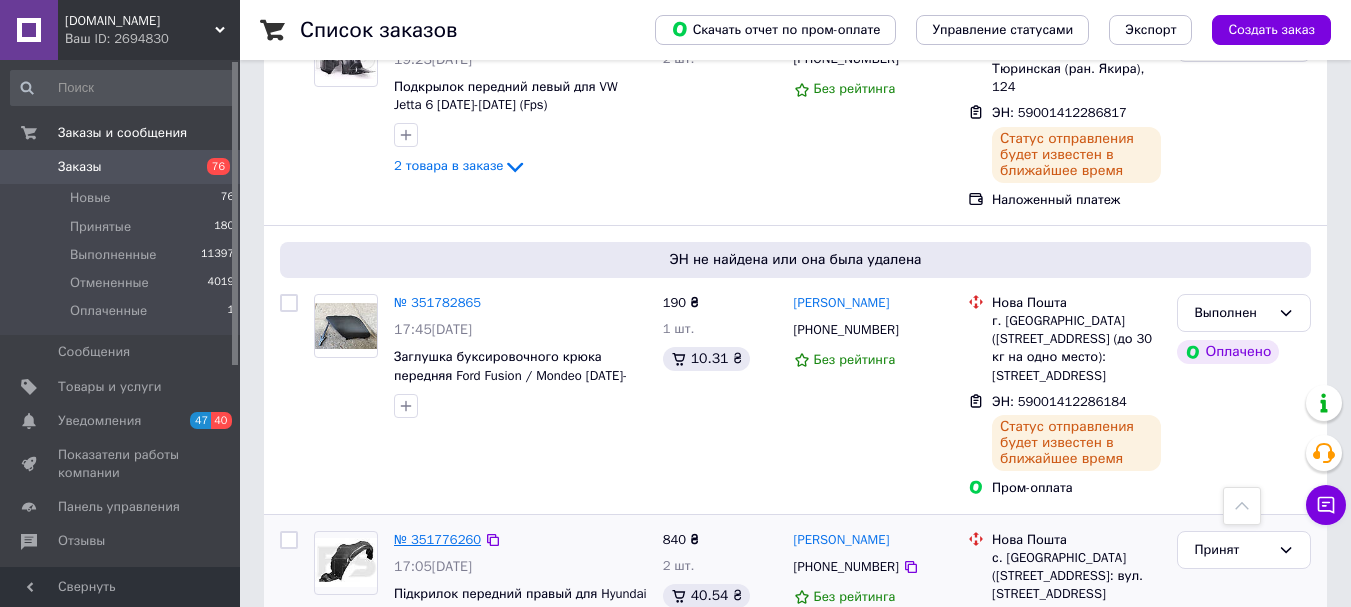 click on "№ 351776260" at bounding box center [437, 539] 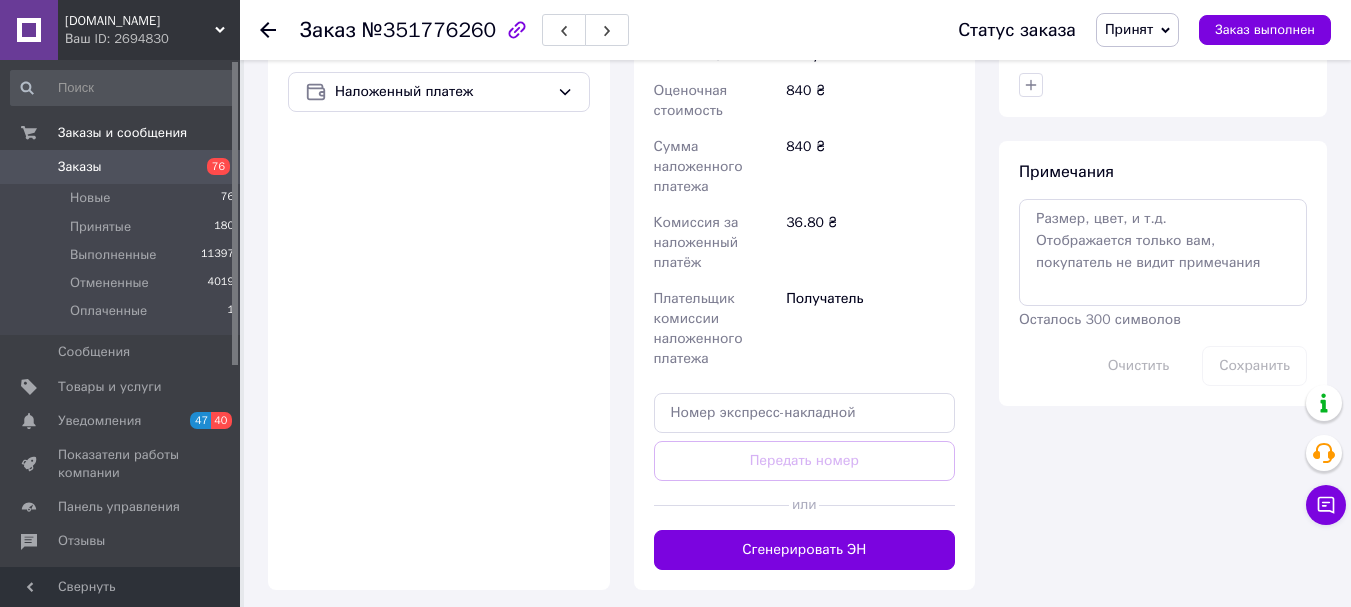 scroll, scrollTop: 1023, scrollLeft: 0, axis: vertical 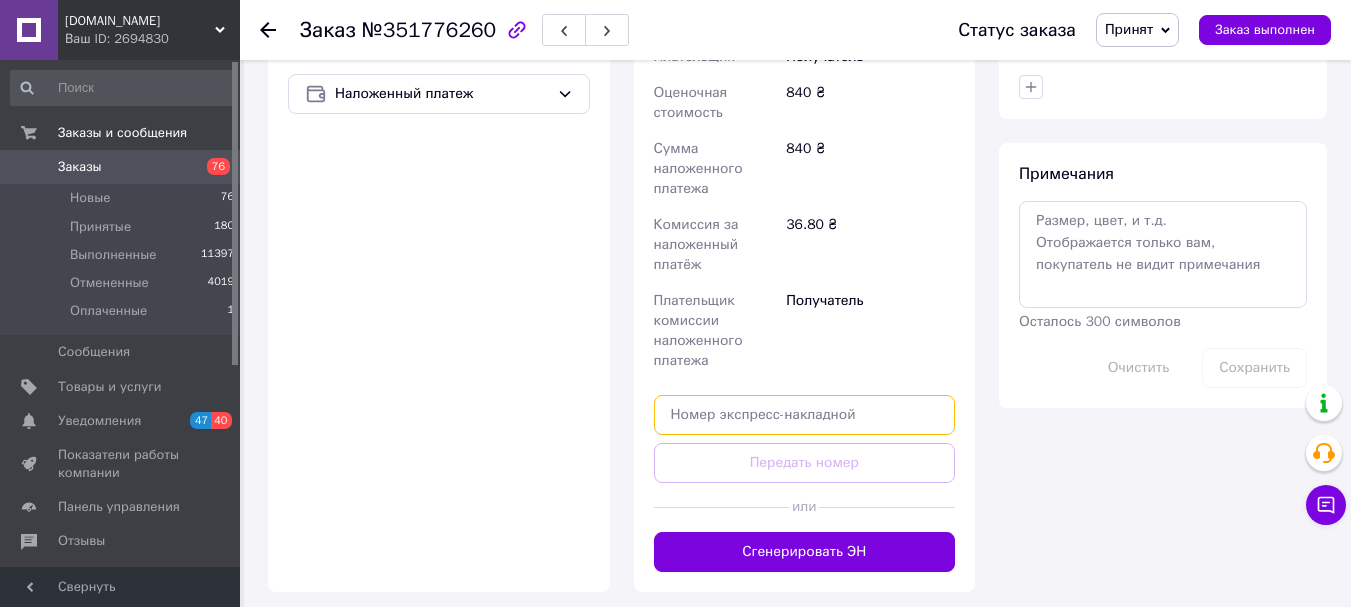 click at bounding box center (805, 415) 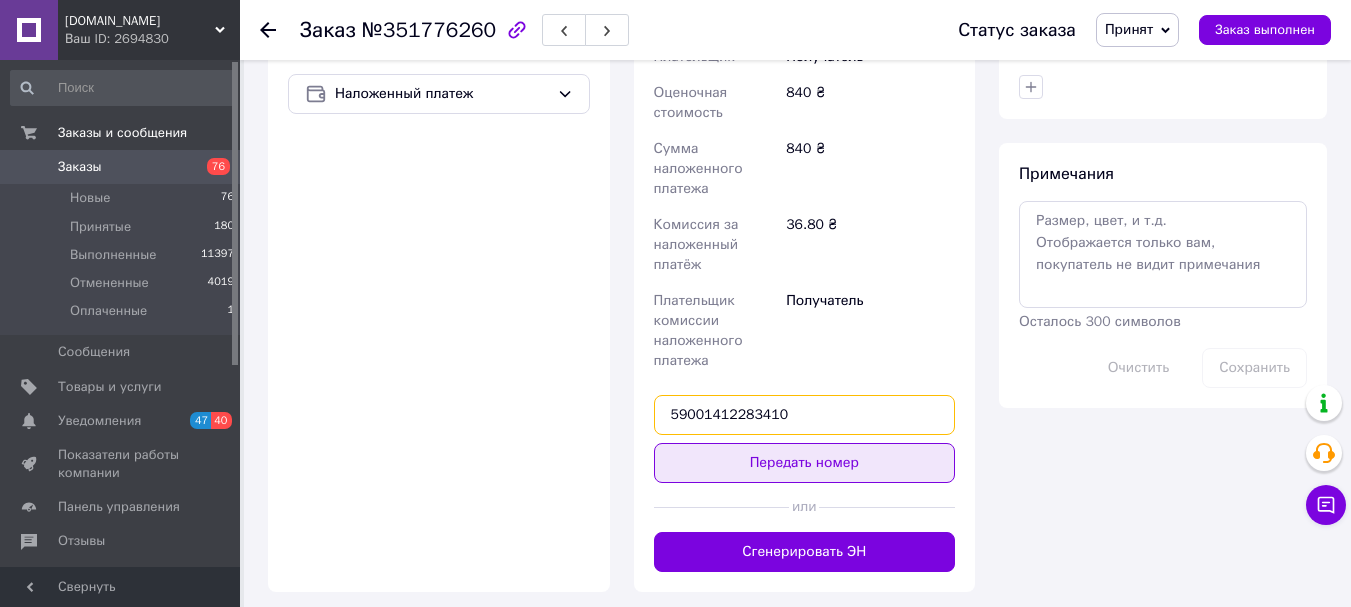 type on "59001412283410" 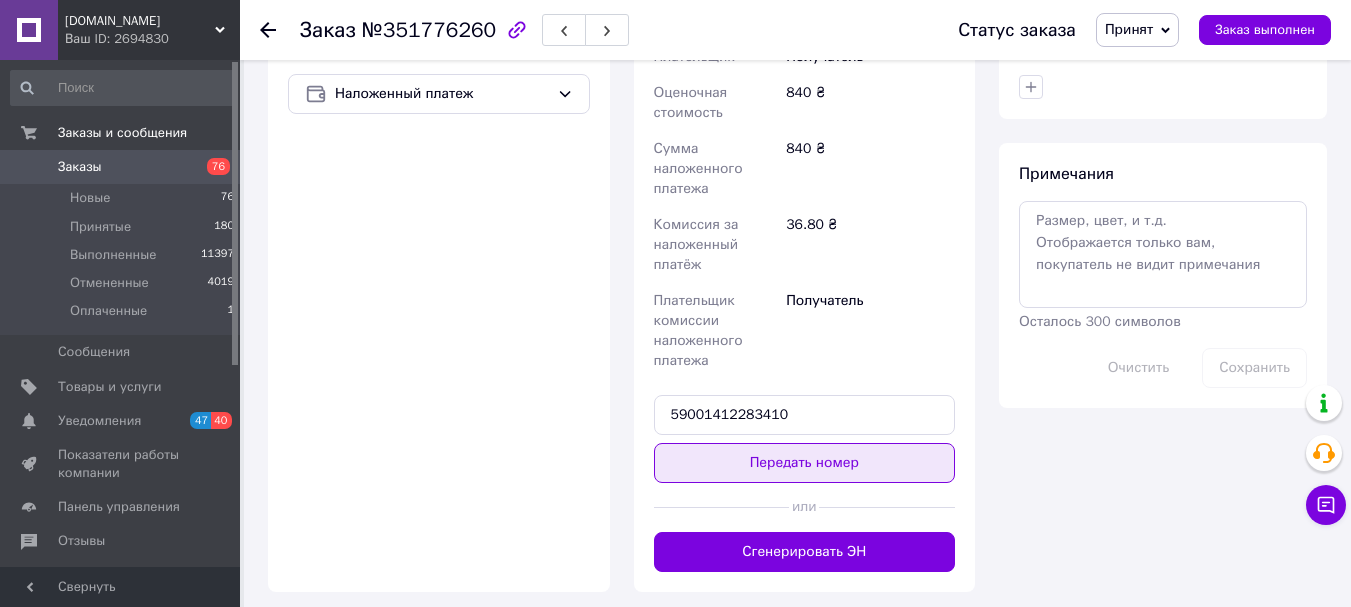 click on "Передать номер" at bounding box center (805, 463) 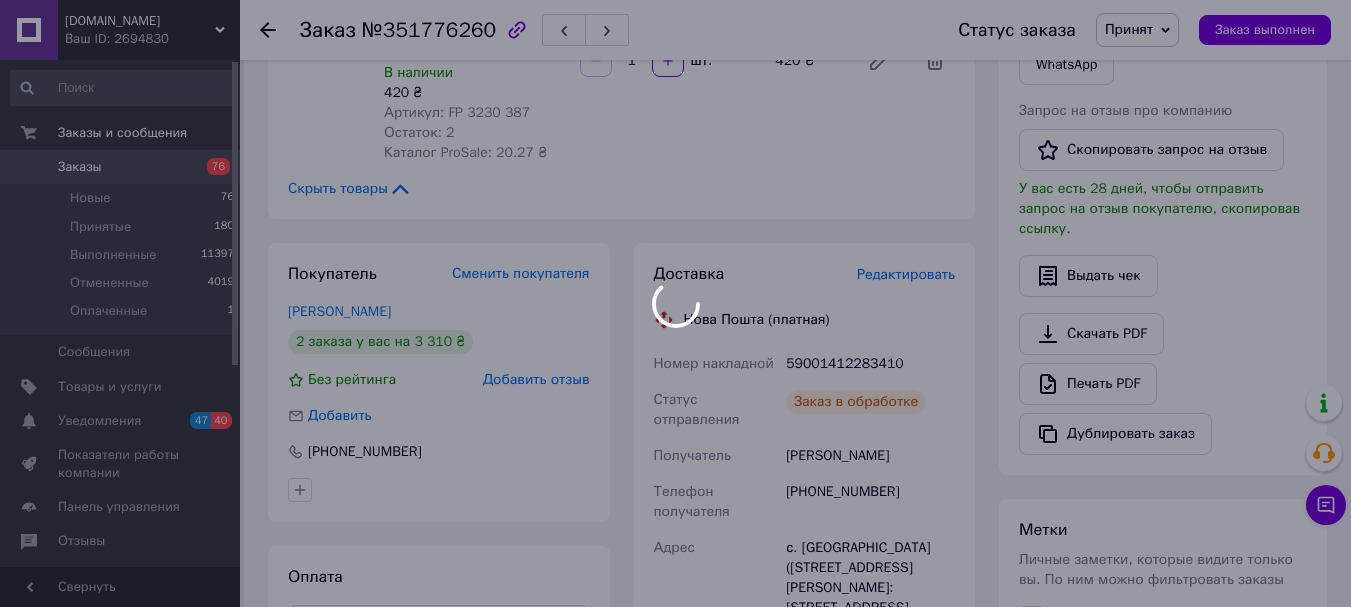 scroll, scrollTop: 454, scrollLeft: 0, axis: vertical 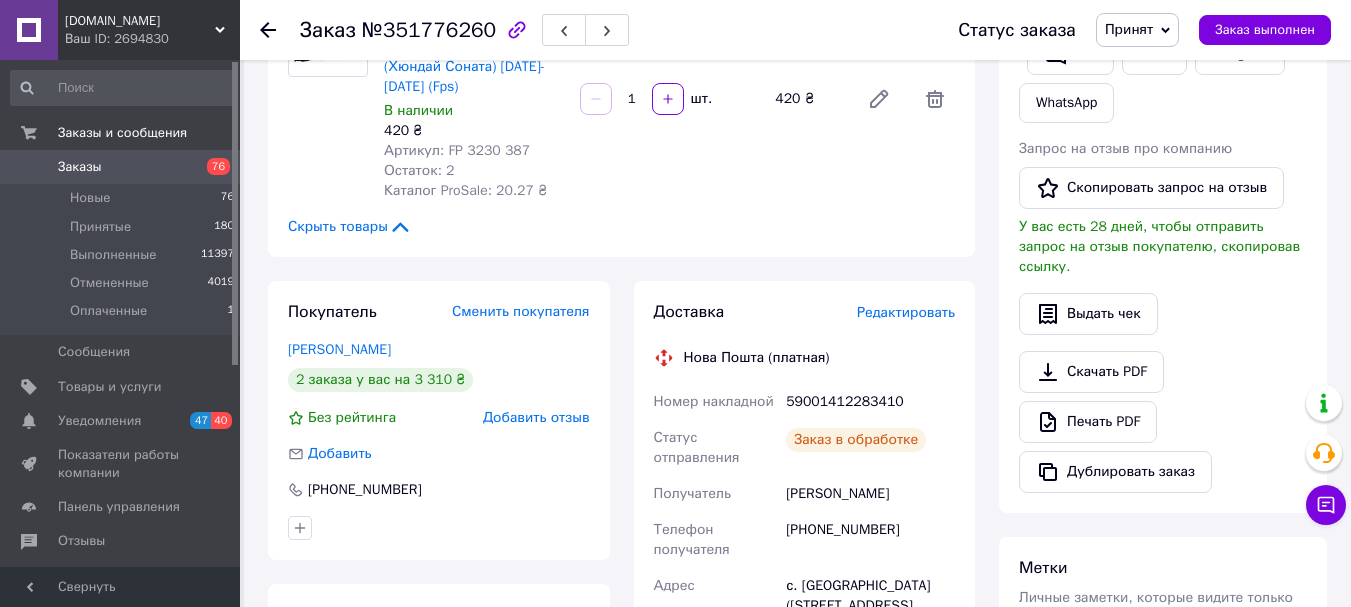 click on "Принят" at bounding box center (1129, 29) 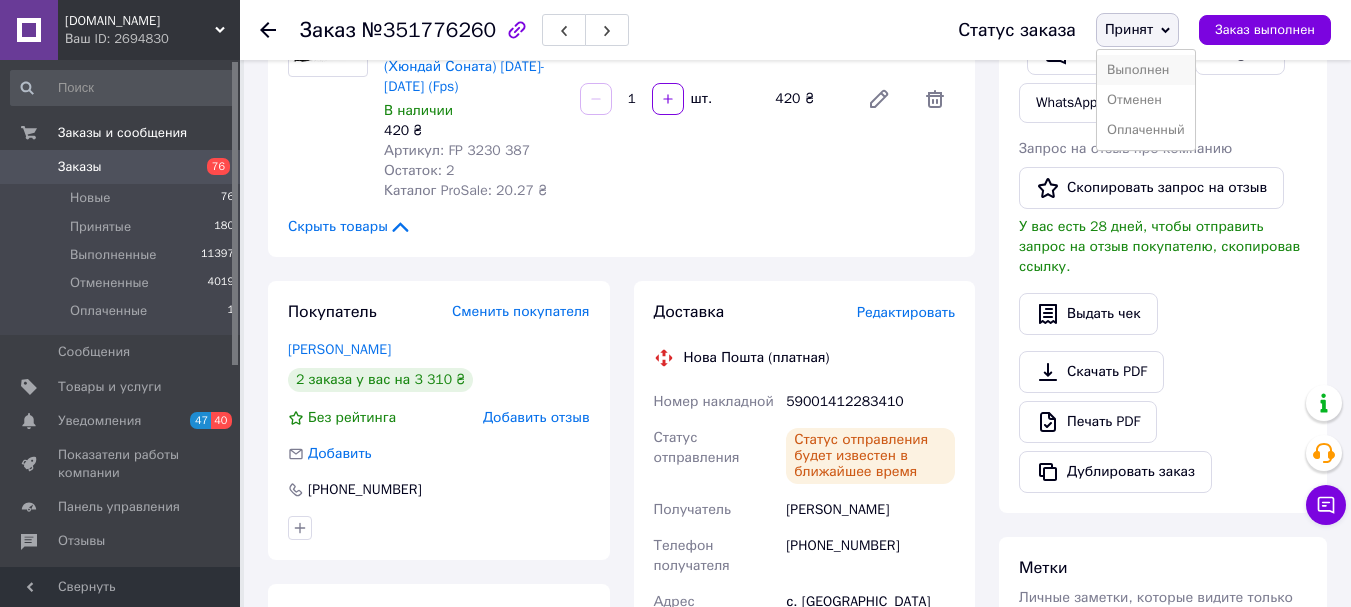 click on "Выполнен" at bounding box center [1146, 70] 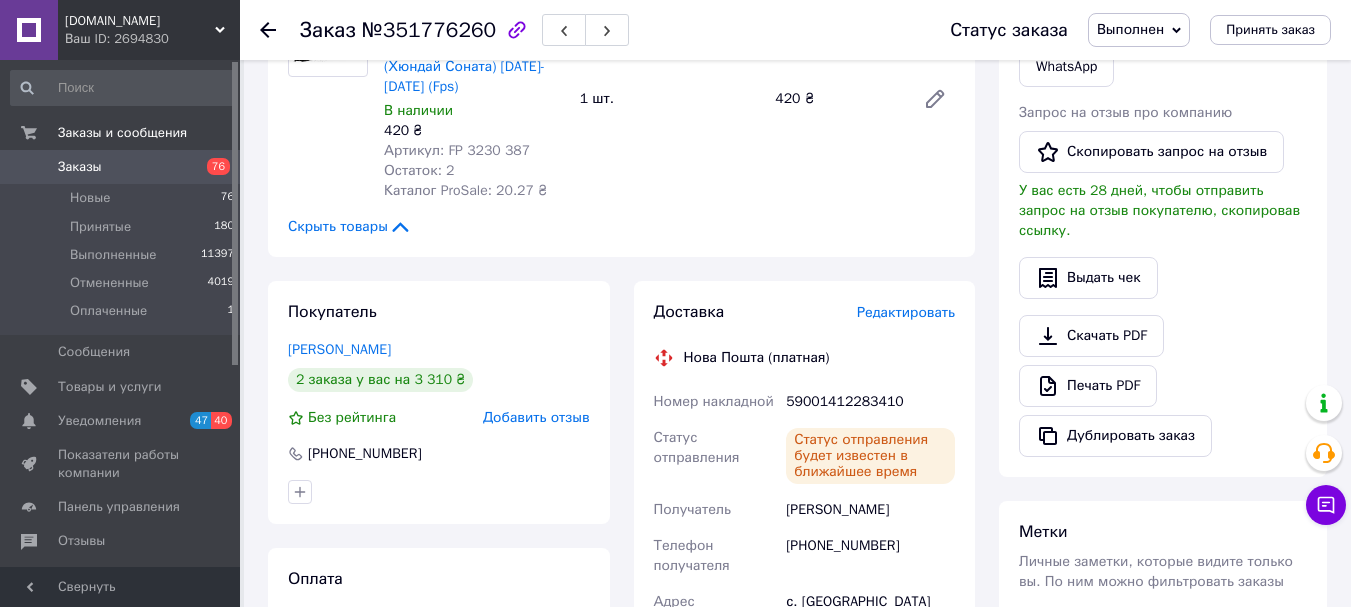 click 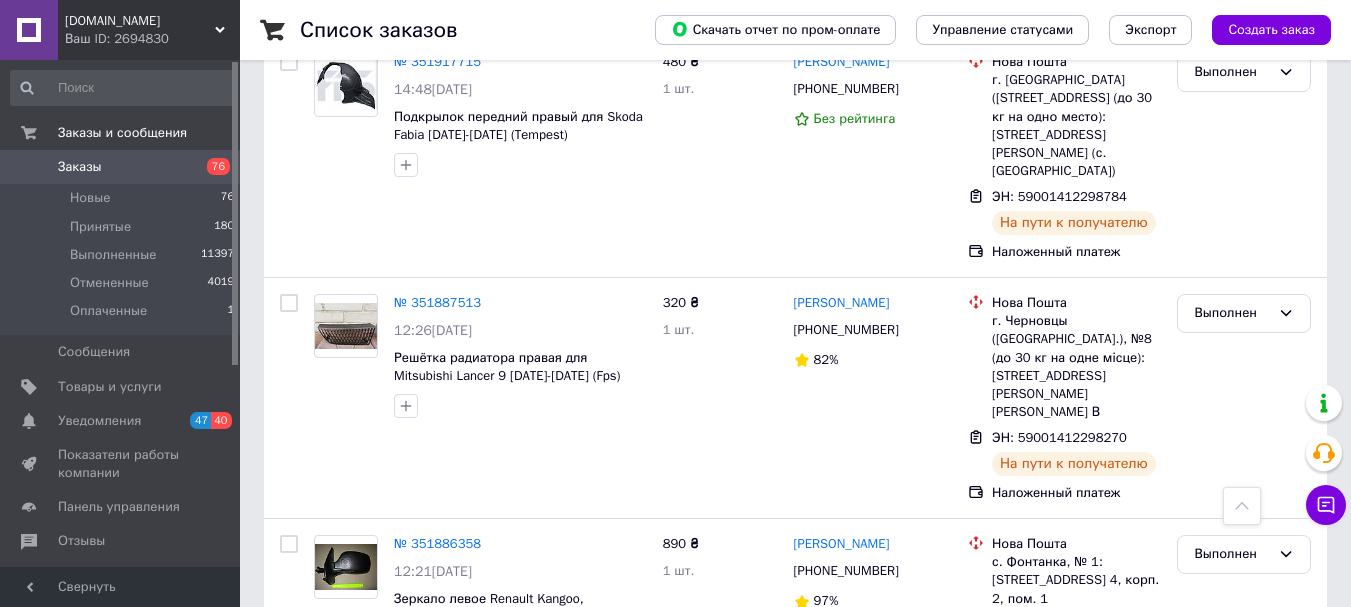 scroll, scrollTop: 5200, scrollLeft: 0, axis: vertical 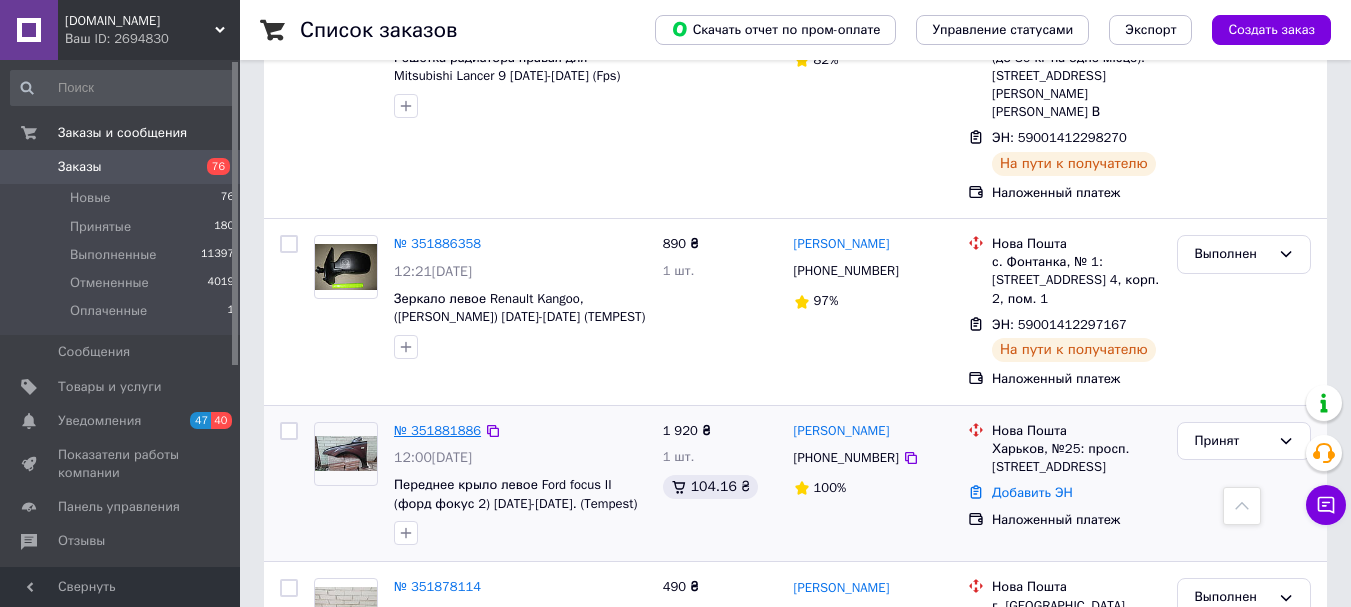 click on "№ 351881886" at bounding box center [437, 430] 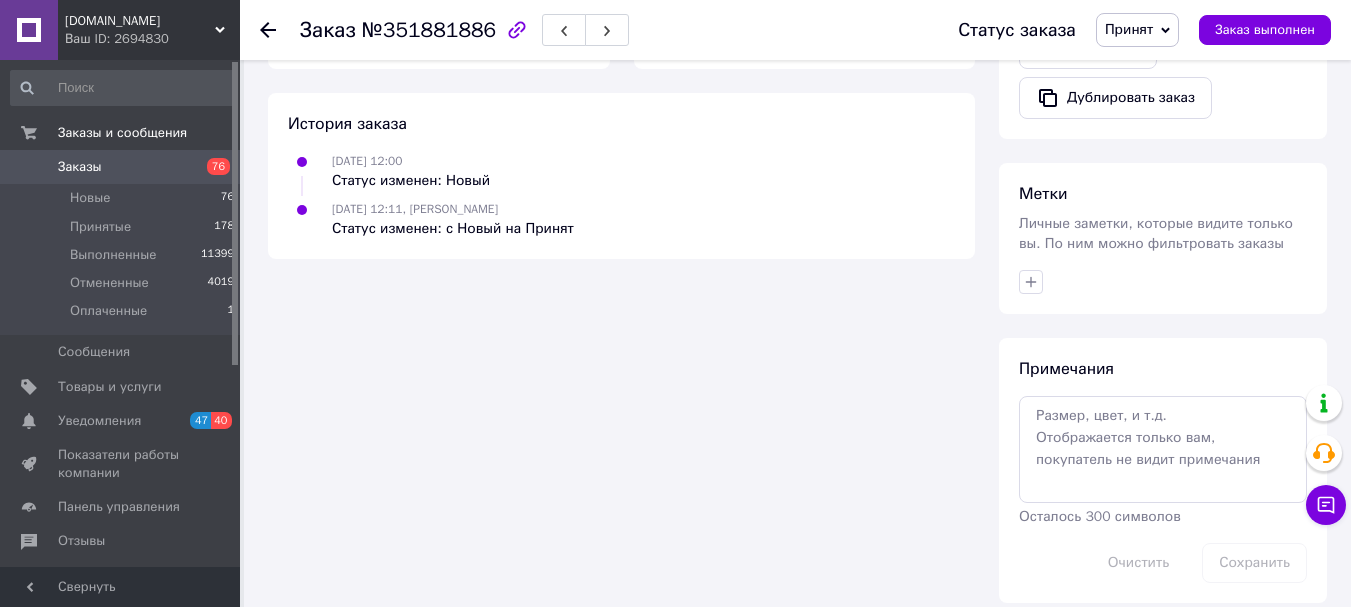 scroll, scrollTop: 887, scrollLeft: 0, axis: vertical 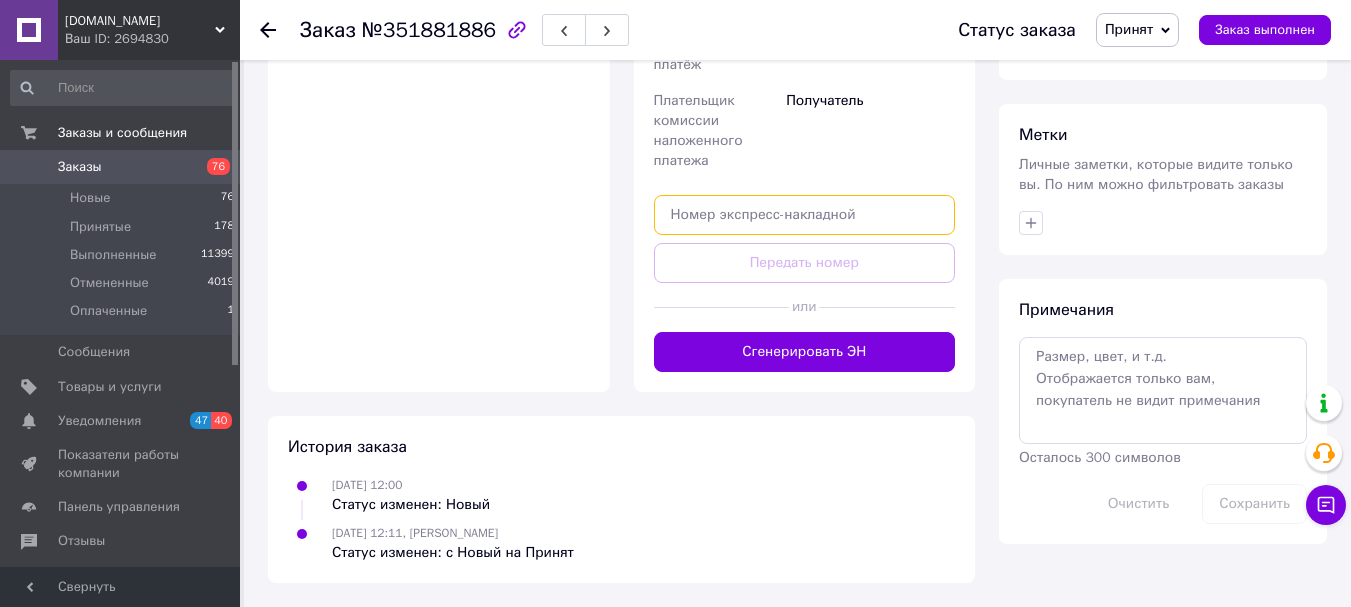 click at bounding box center (805, 215) 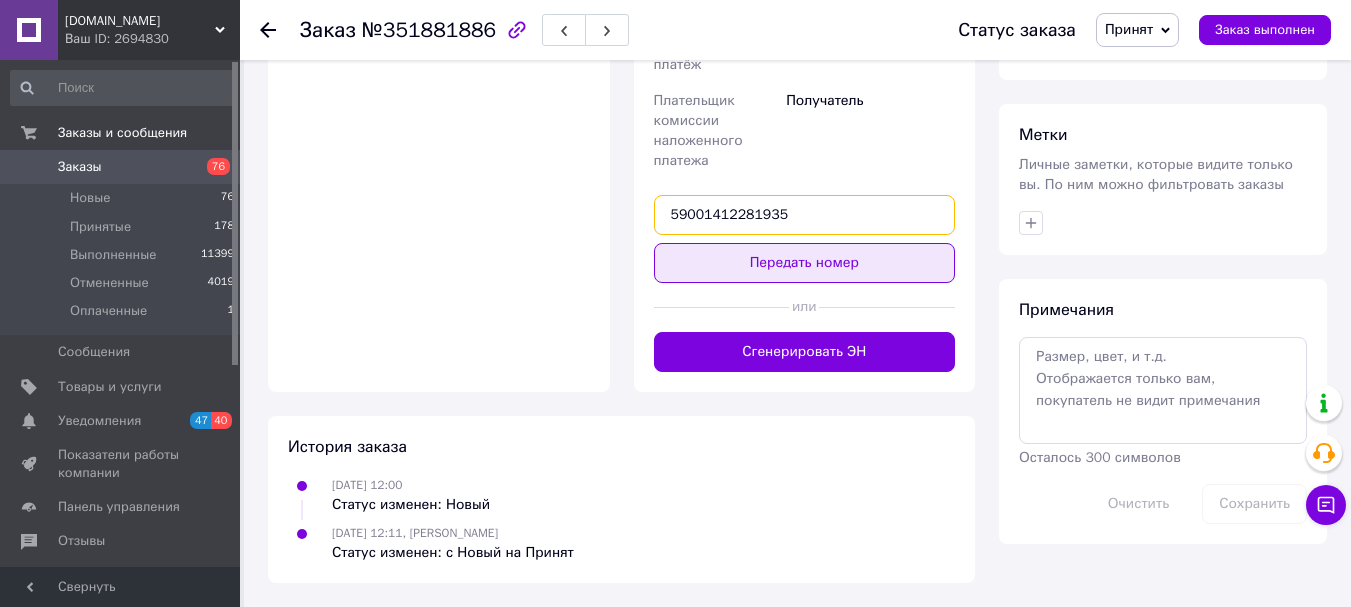 type on "59001412281935" 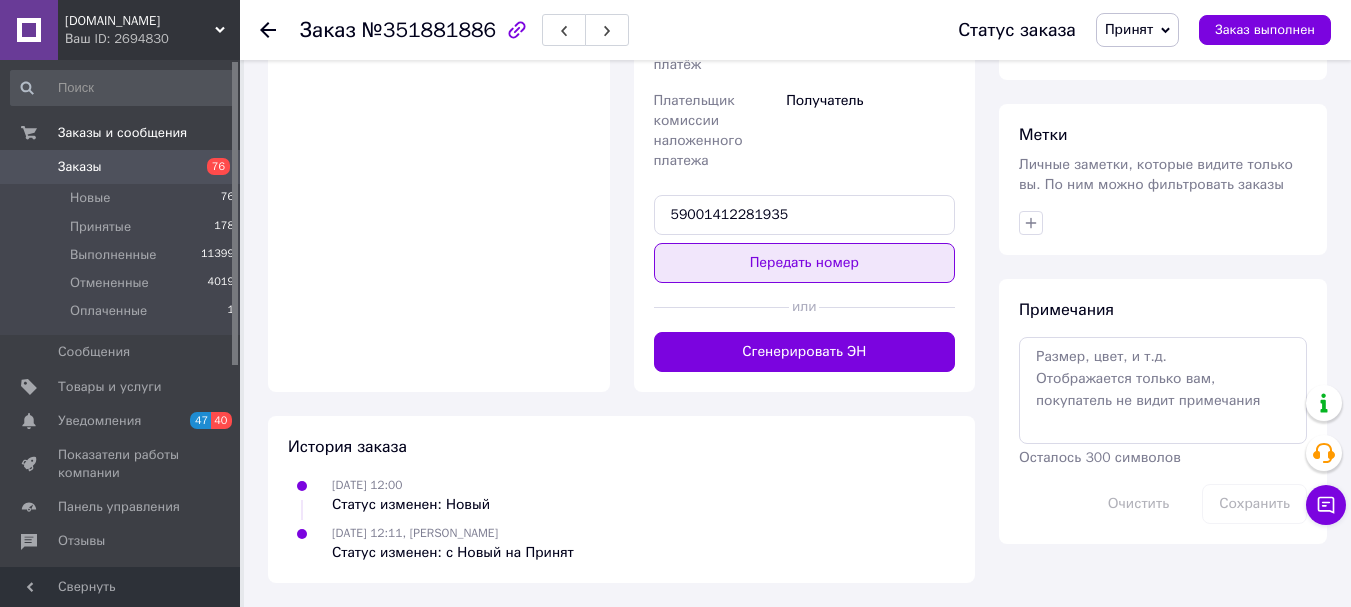 click on "Передать номер" at bounding box center [805, 263] 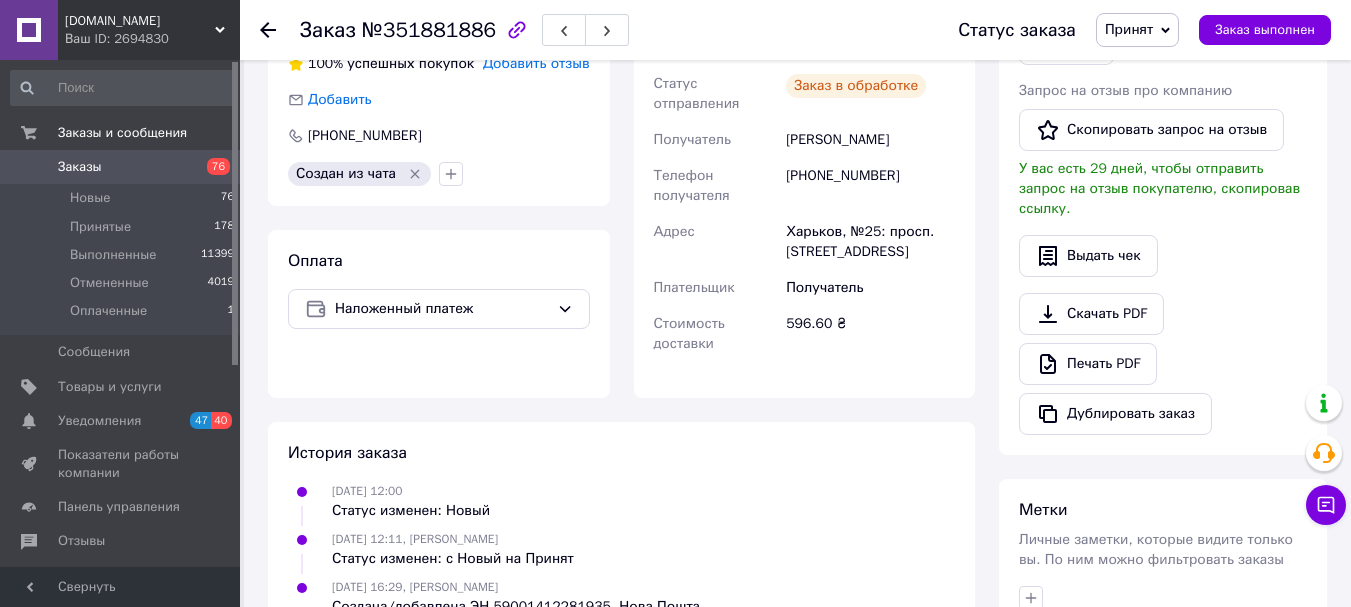 scroll, scrollTop: 428, scrollLeft: 0, axis: vertical 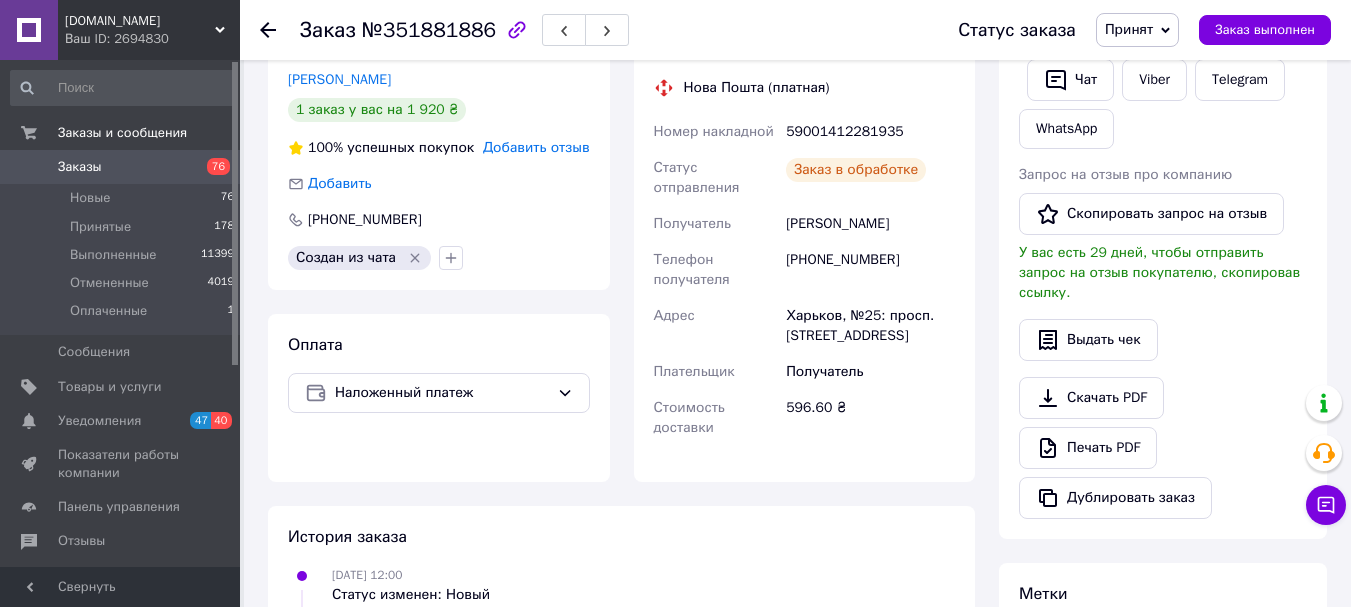 click on "Принят" at bounding box center (1129, 29) 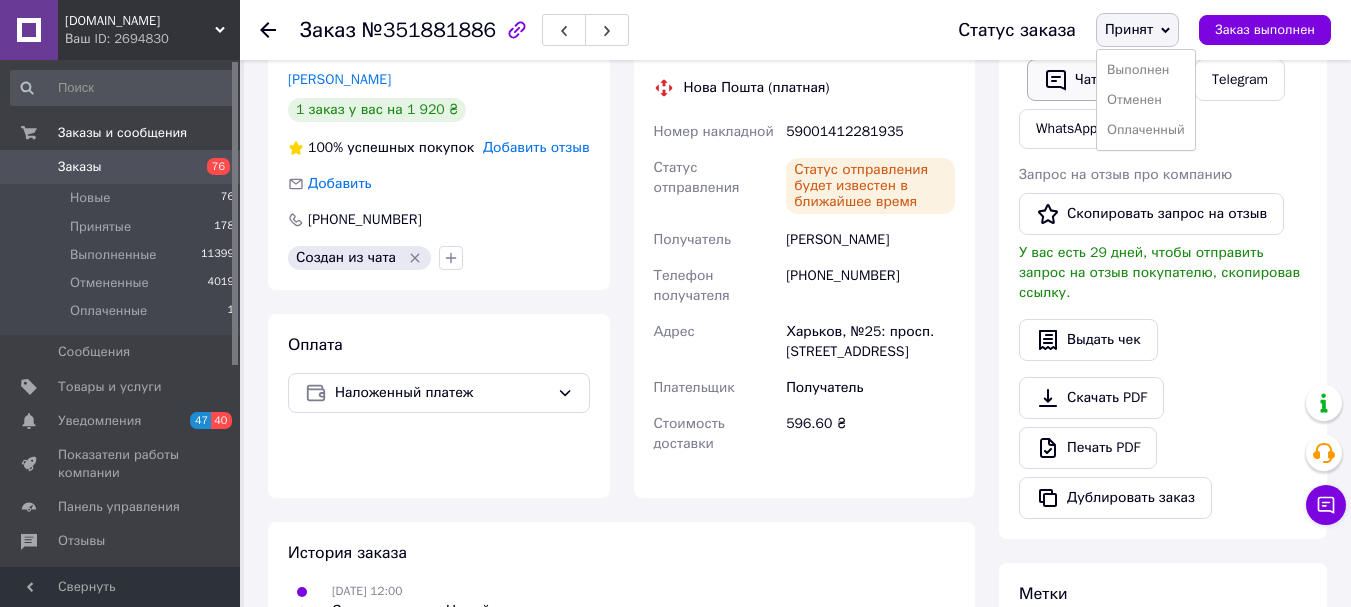 click on "Выполнен" at bounding box center [1146, 70] 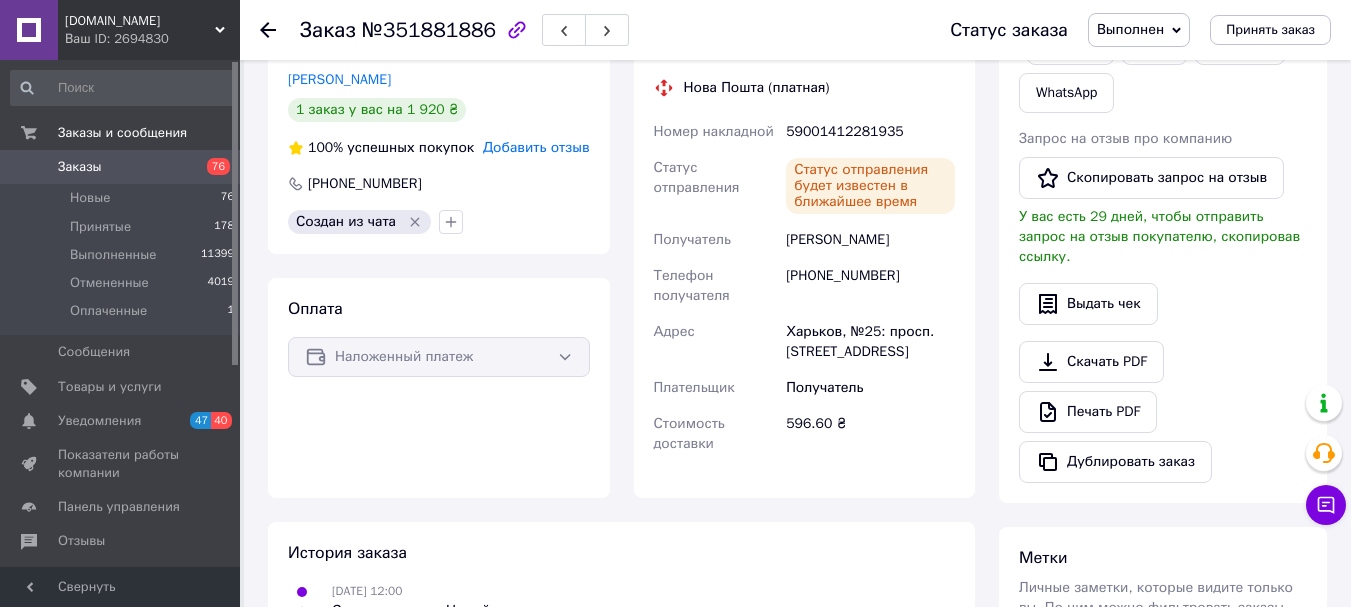 click 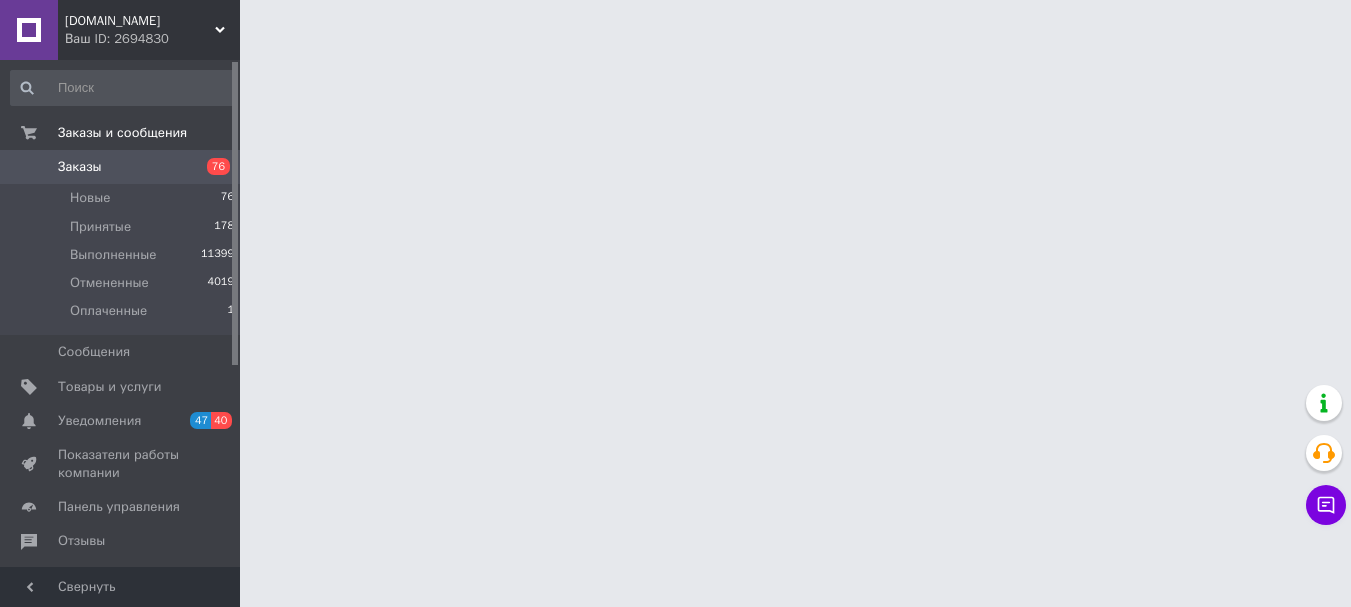 scroll, scrollTop: 0, scrollLeft: 0, axis: both 